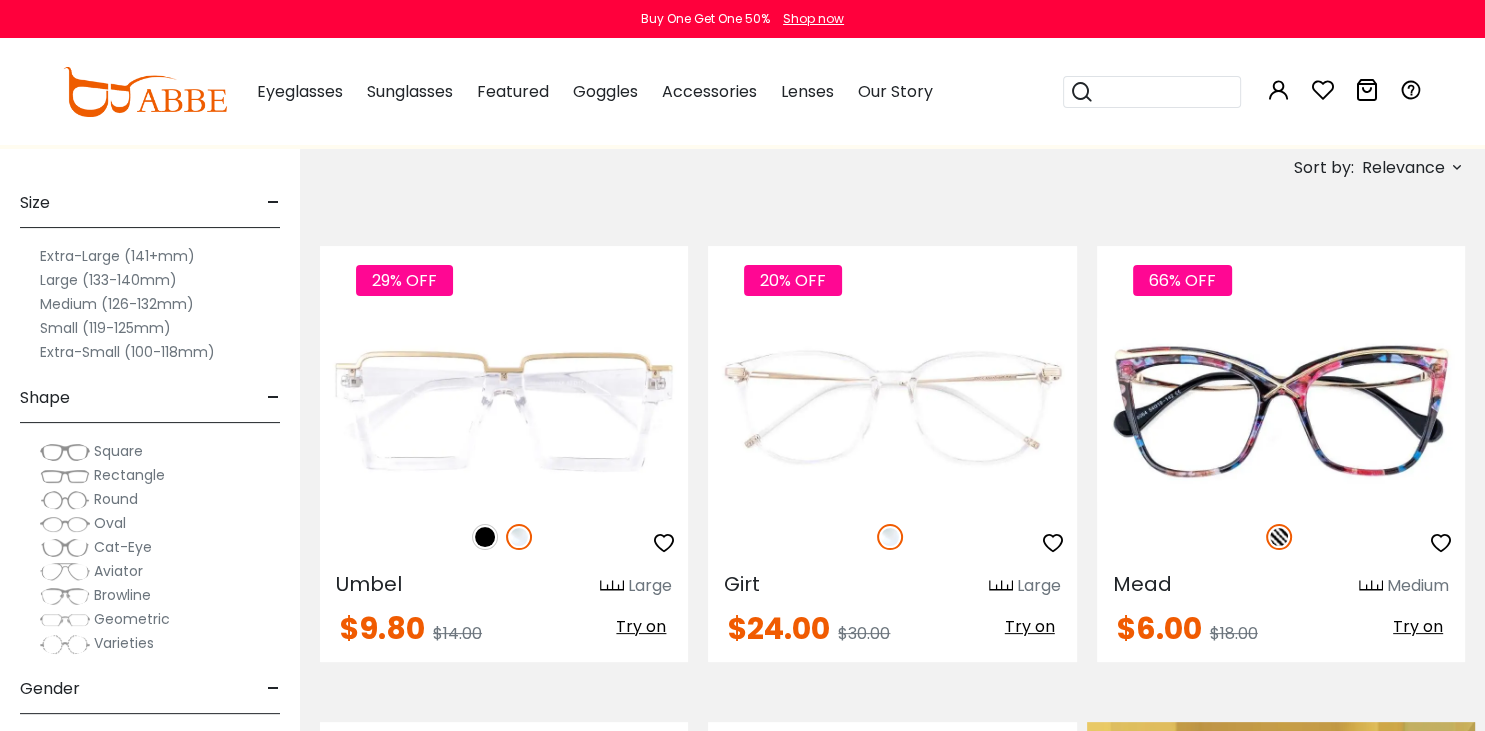 scroll, scrollTop: 338, scrollLeft: 0, axis: vertical 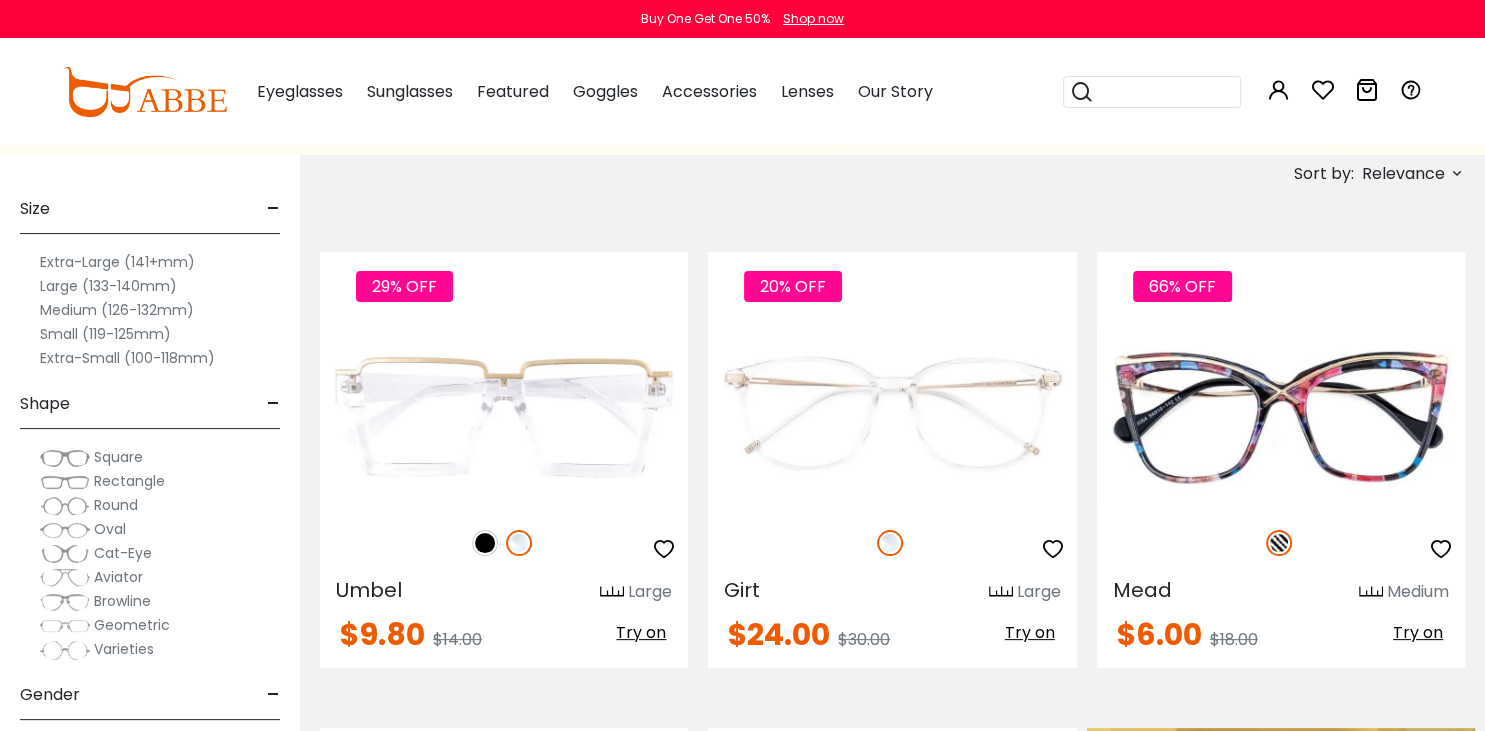 click on "Relevance" at bounding box center [1403, 174] 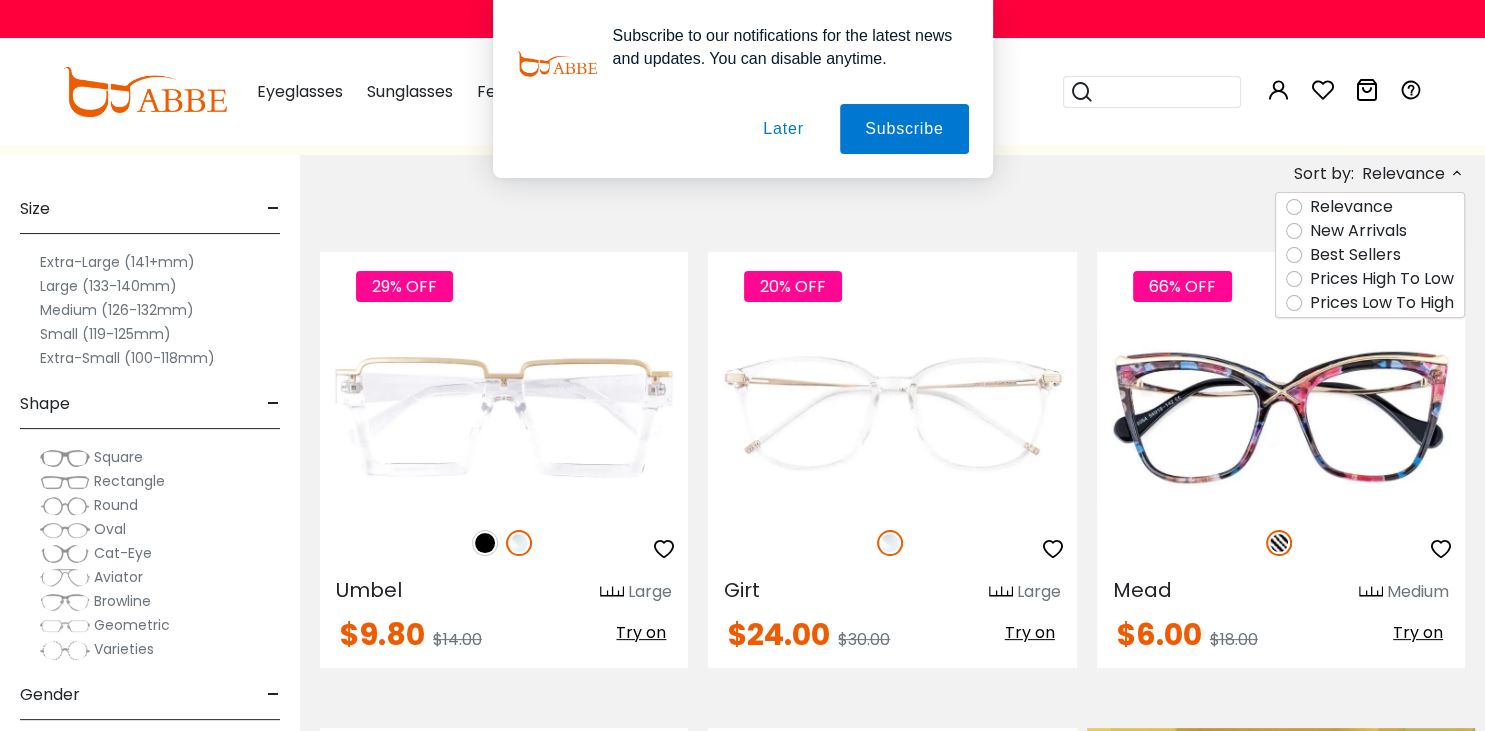 click on "Prices Low To High" at bounding box center [1382, 303] 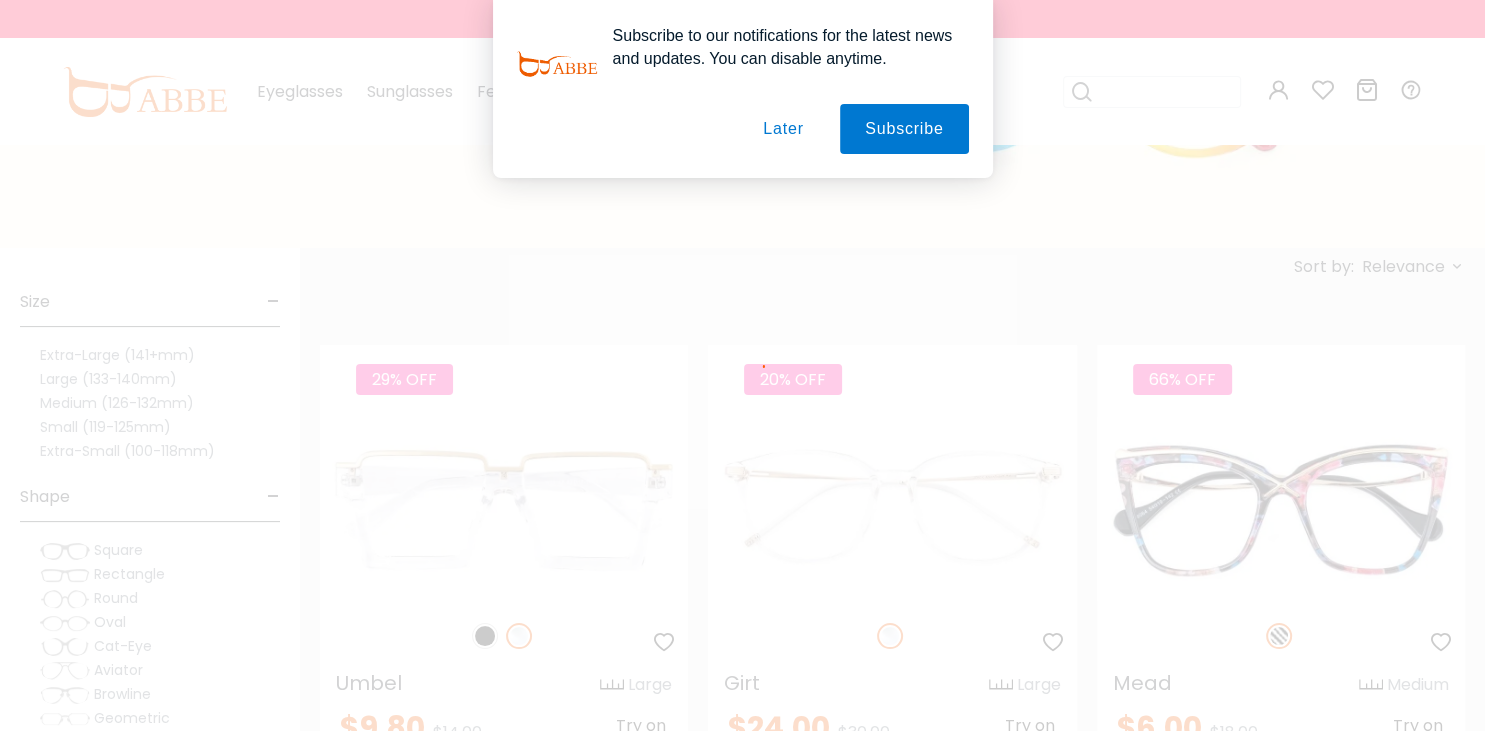 scroll, scrollTop: 151, scrollLeft: 0, axis: vertical 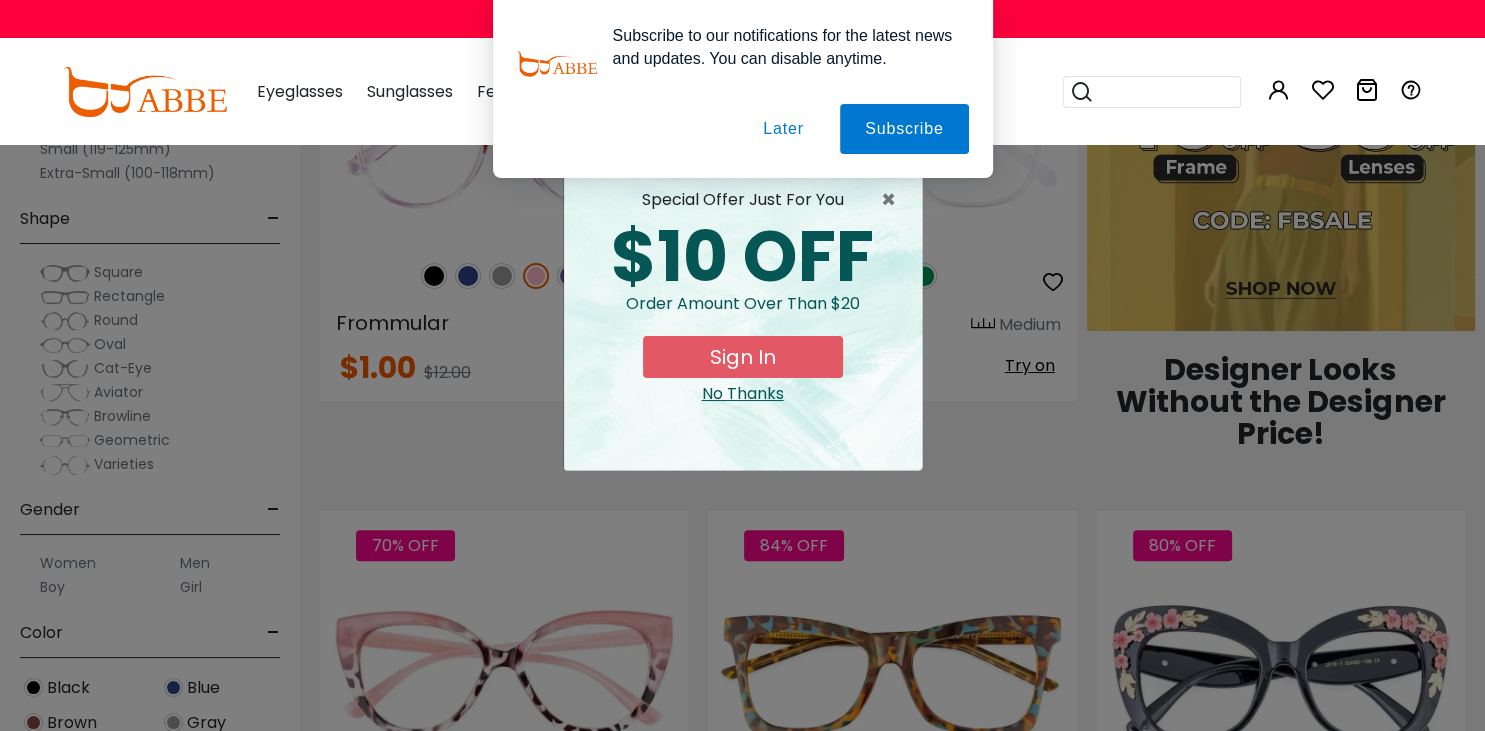 click on "Later" at bounding box center [0, 0] 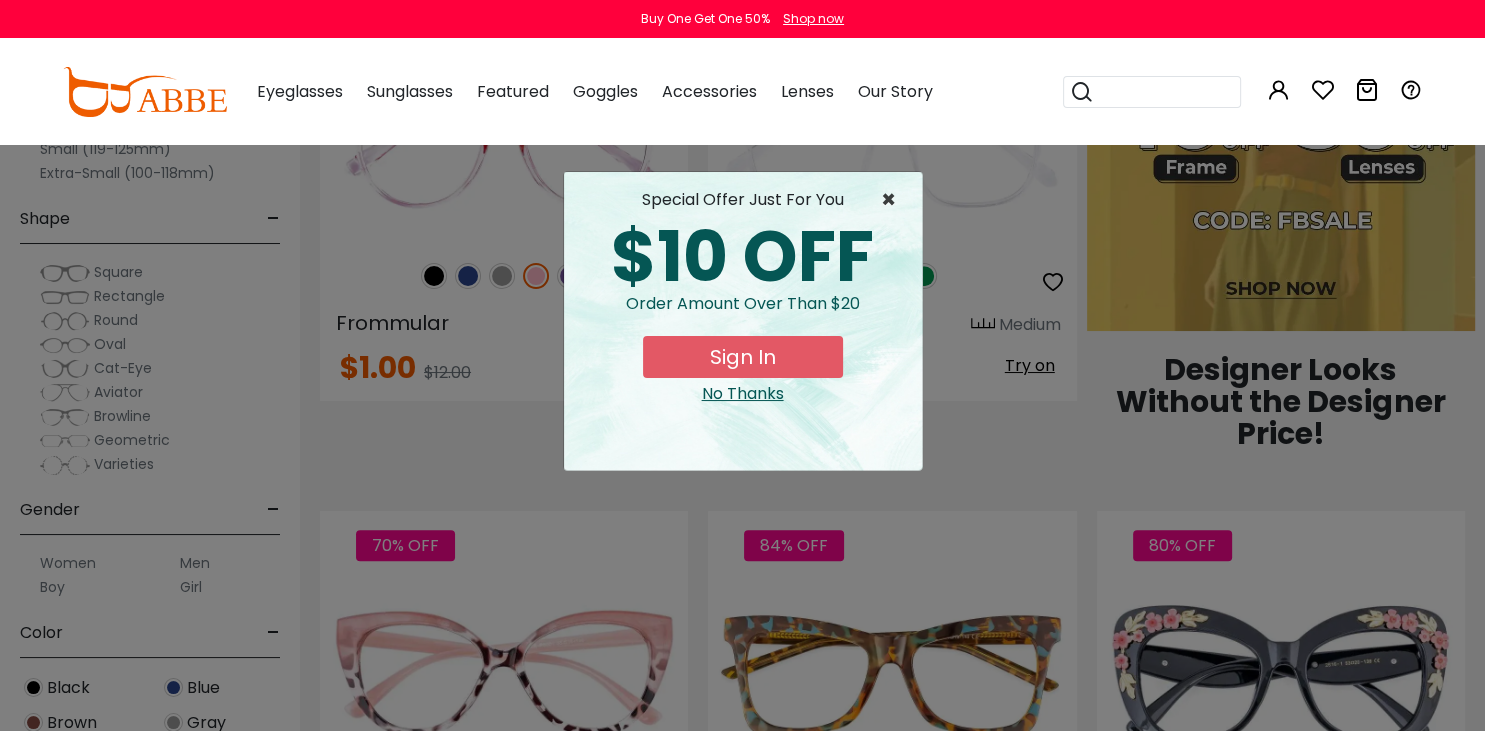 click on "×" at bounding box center [893, 200] 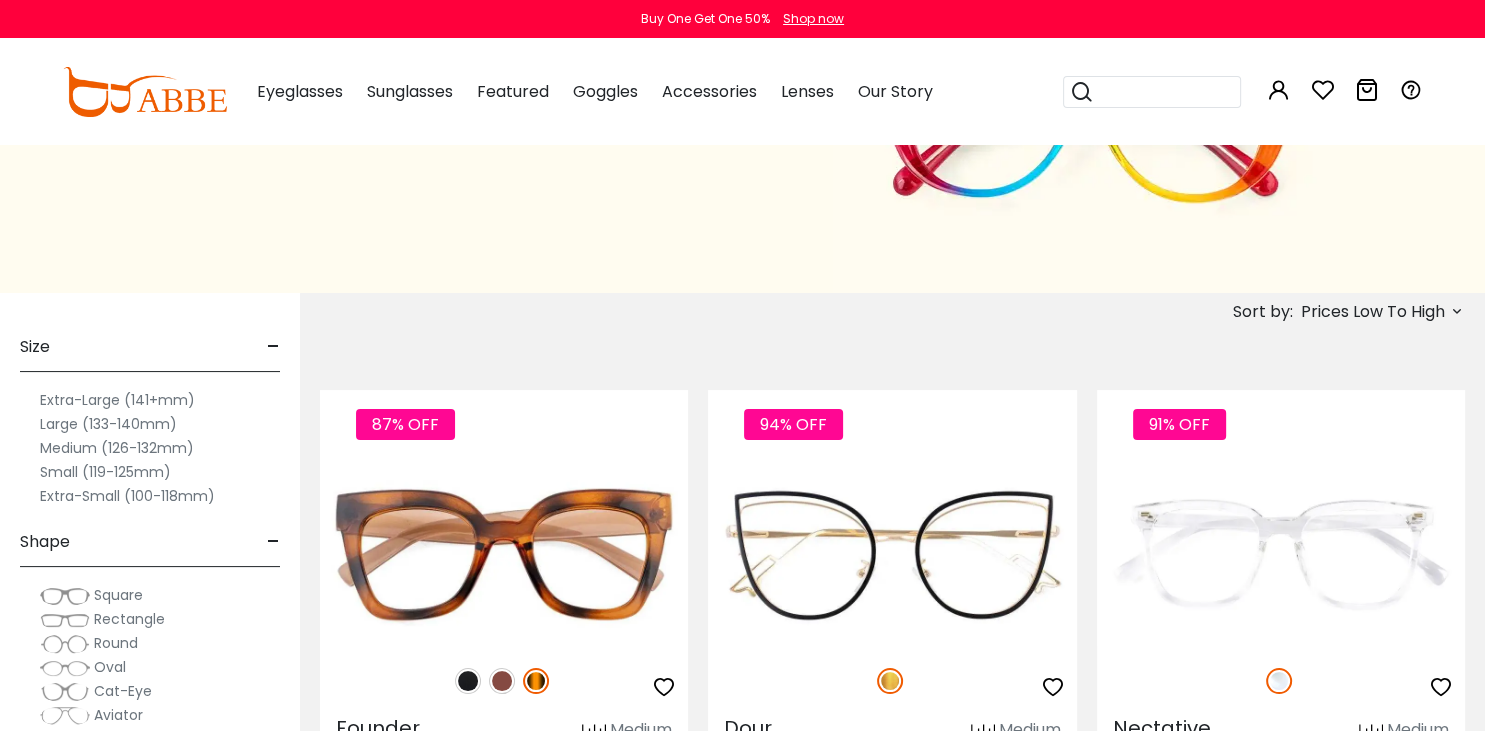 scroll, scrollTop: 201, scrollLeft: 0, axis: vertical 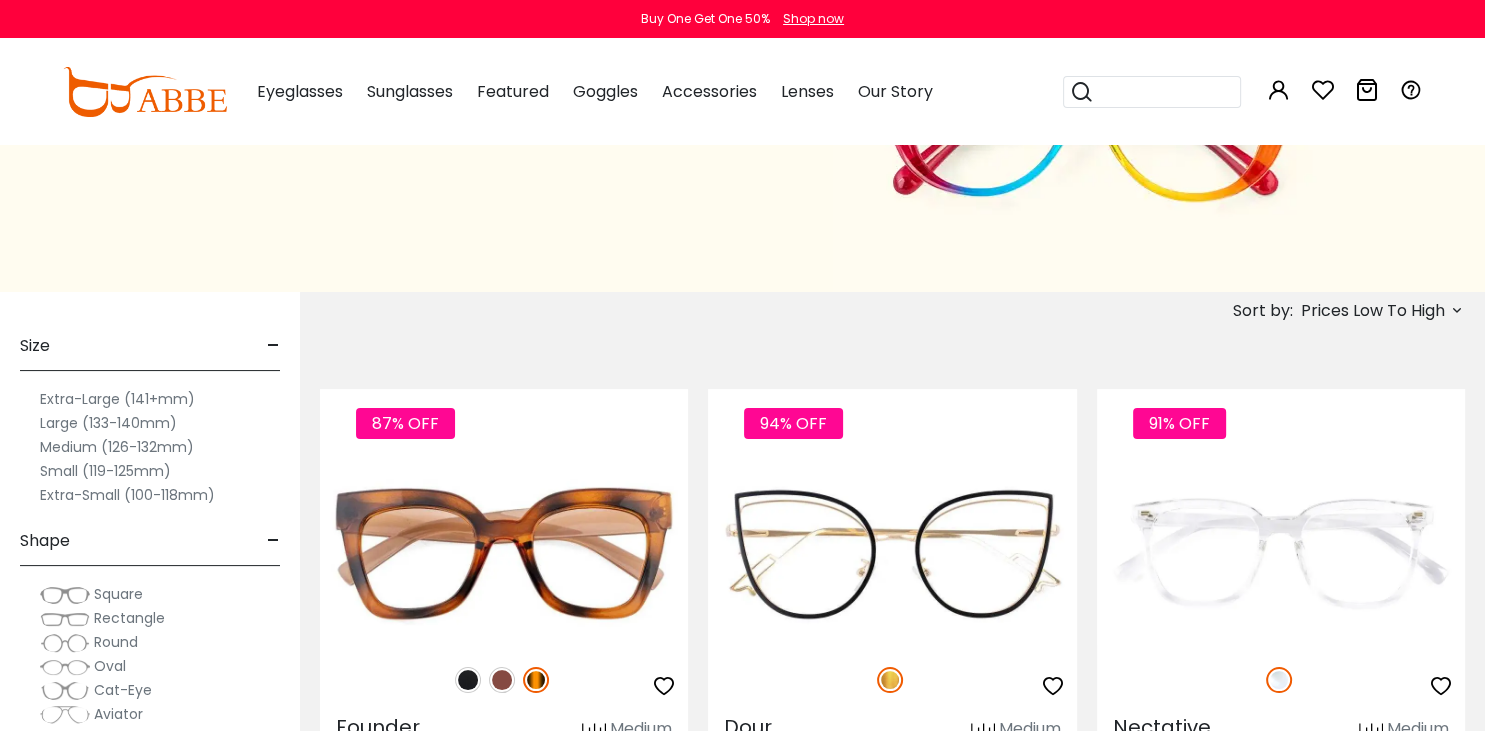 click on "Extra-Large (141+mm)" at bounding box center [117, 399] 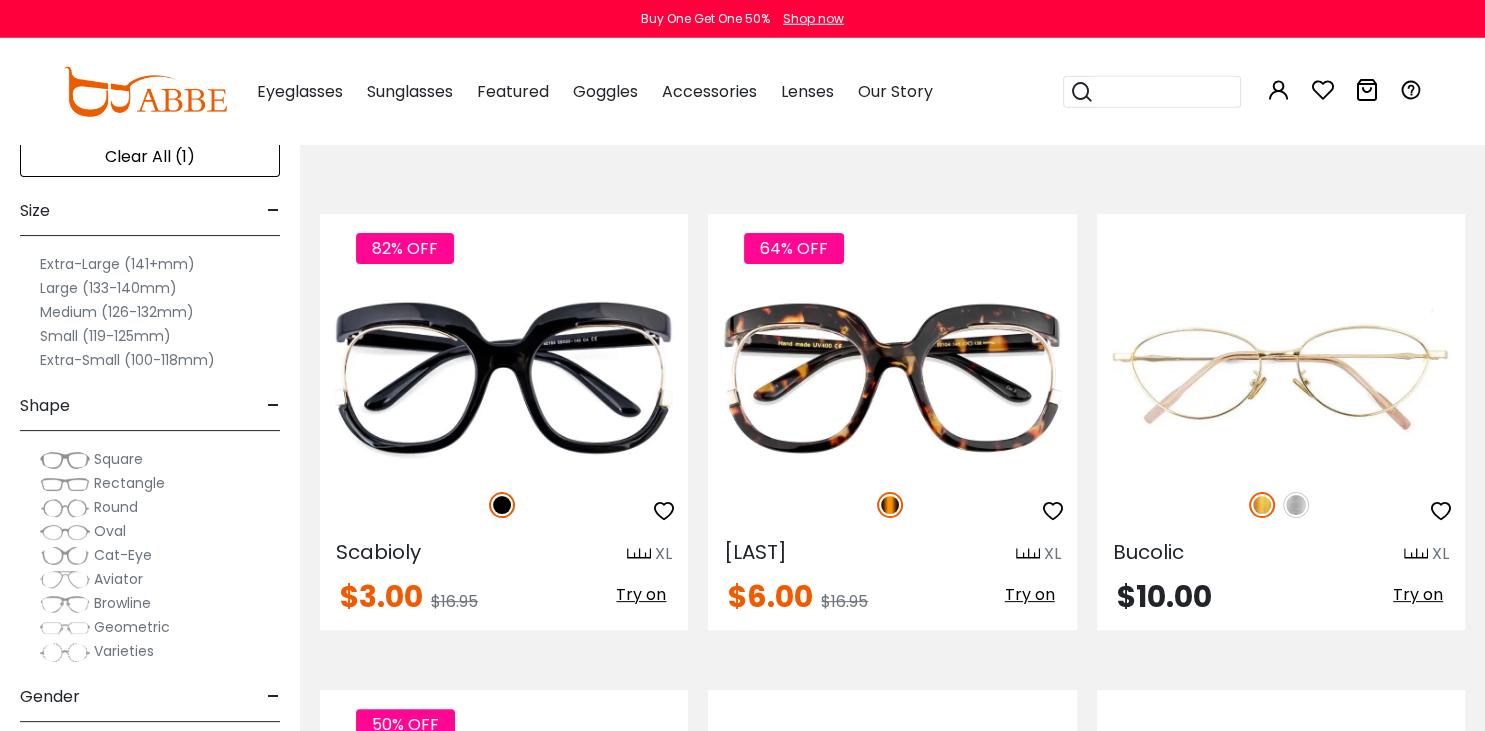 scroll, scrollTop: 376, scrollLeft: 0, axis: vertical 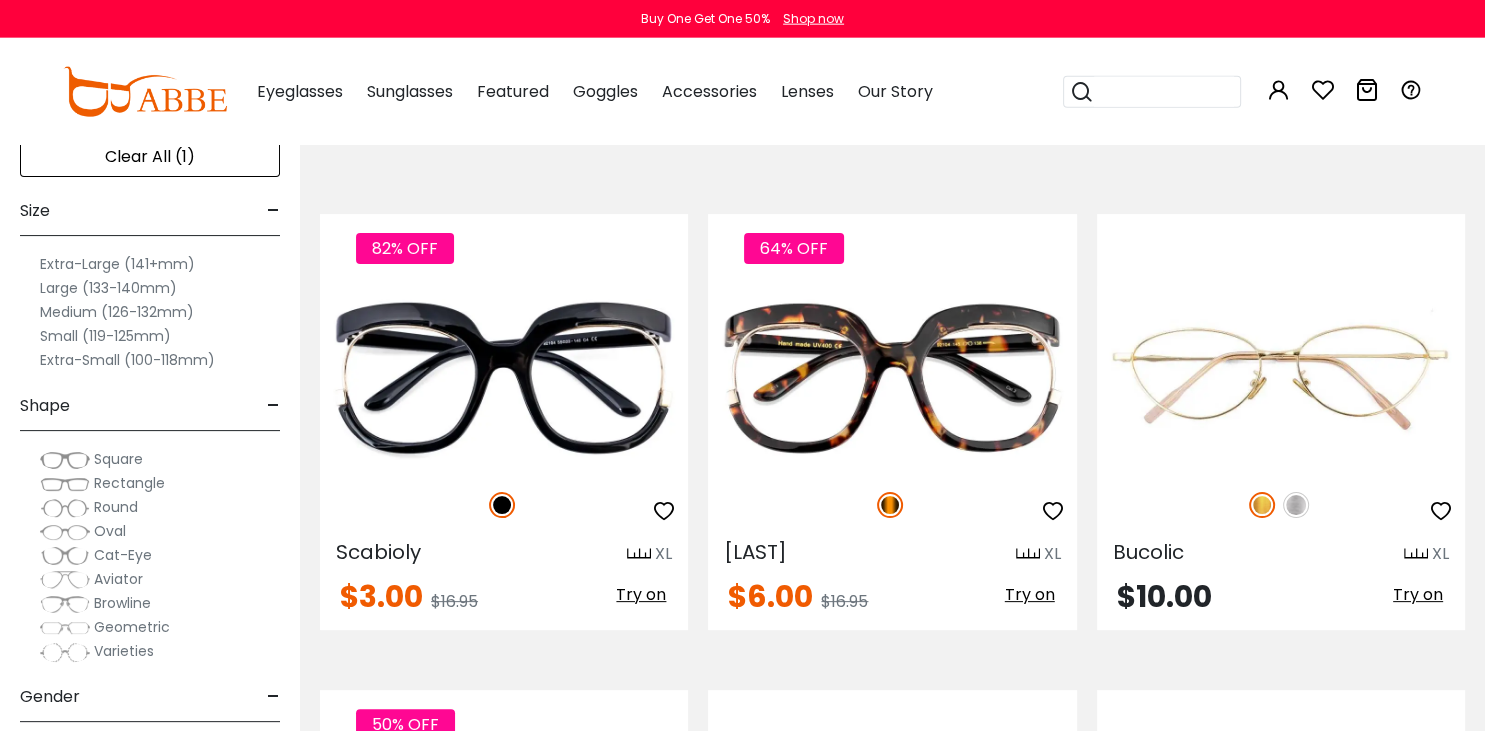 click on "Large (133-140mm)" at bounding box center (108, 288) 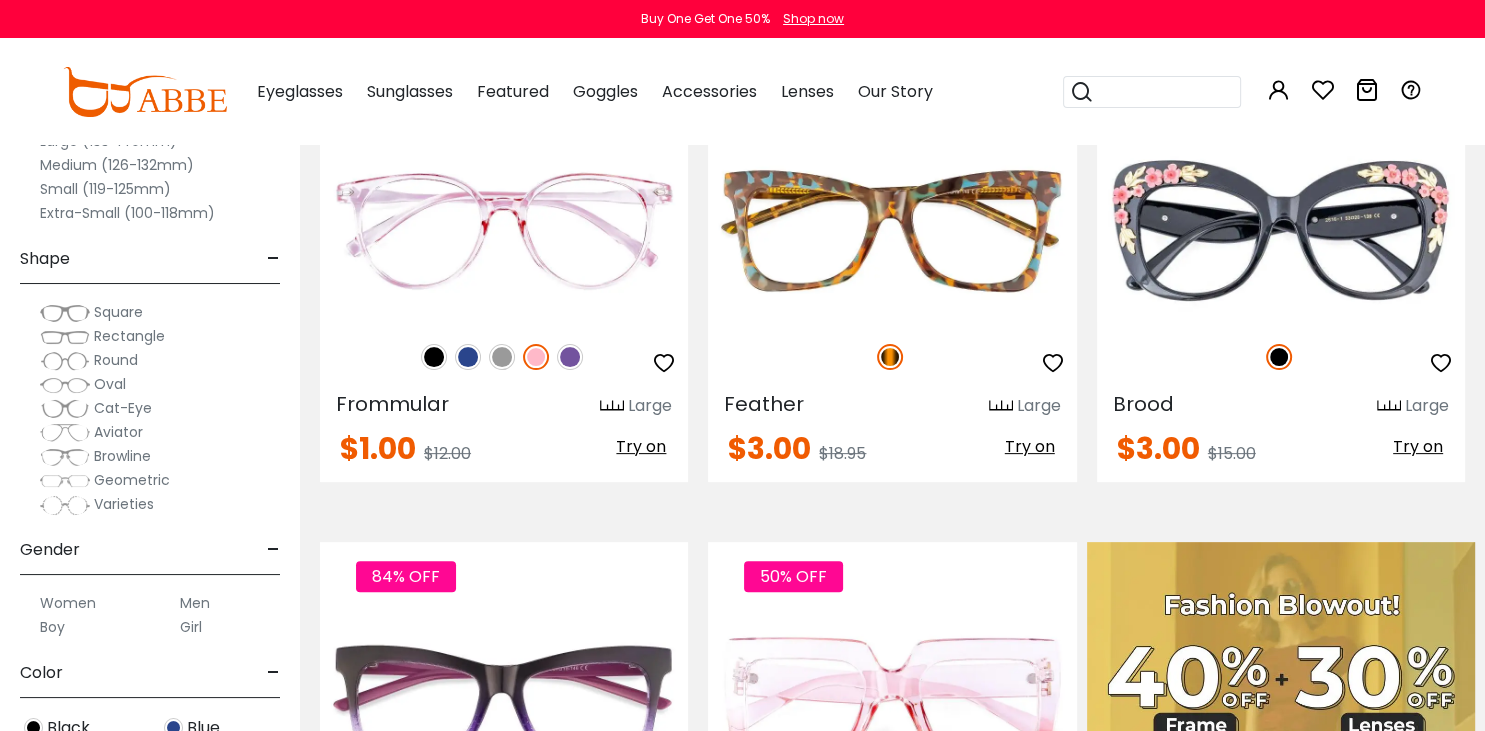 scroll, scrollTop: 505, scrollLeft: 0, axis: vertical 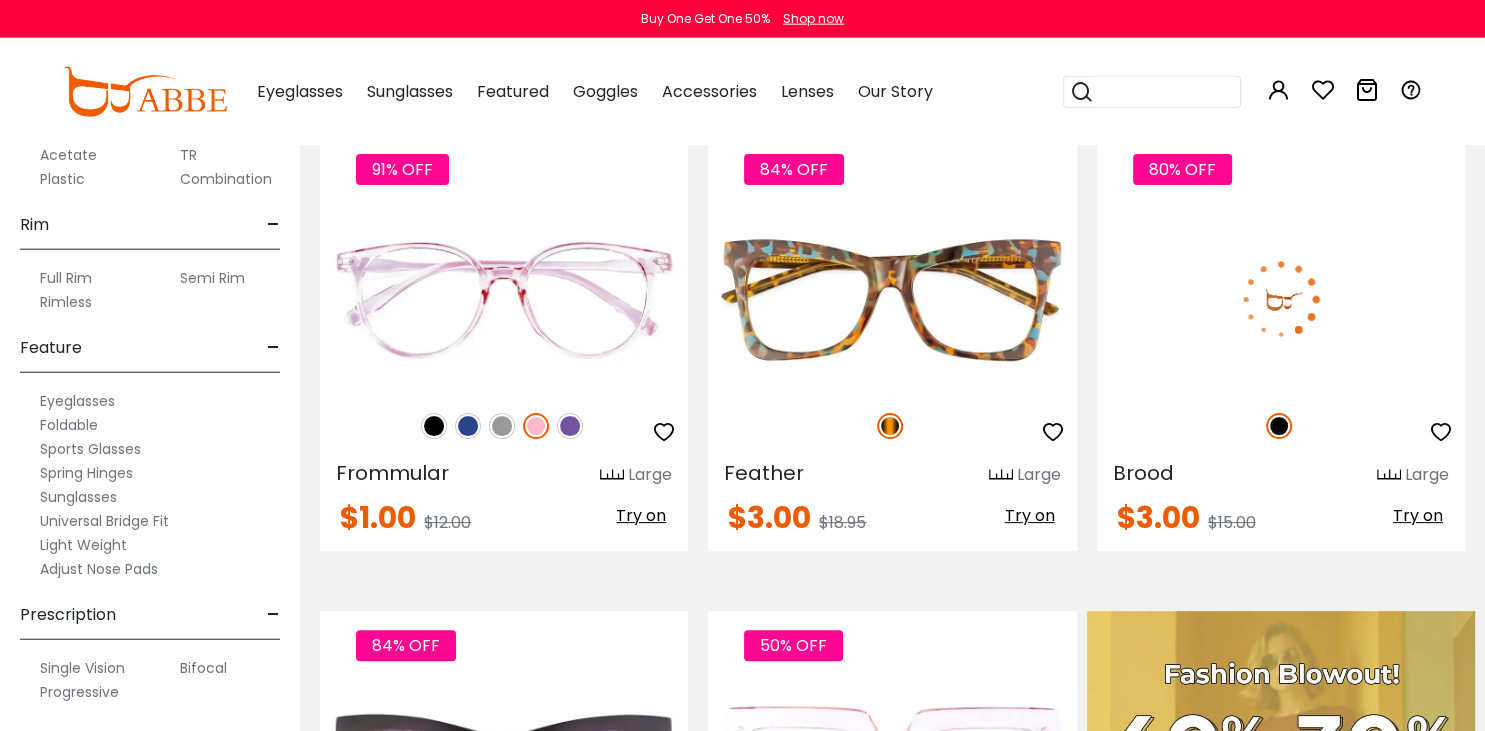click on "Large" at bounding box center [1427, 475] 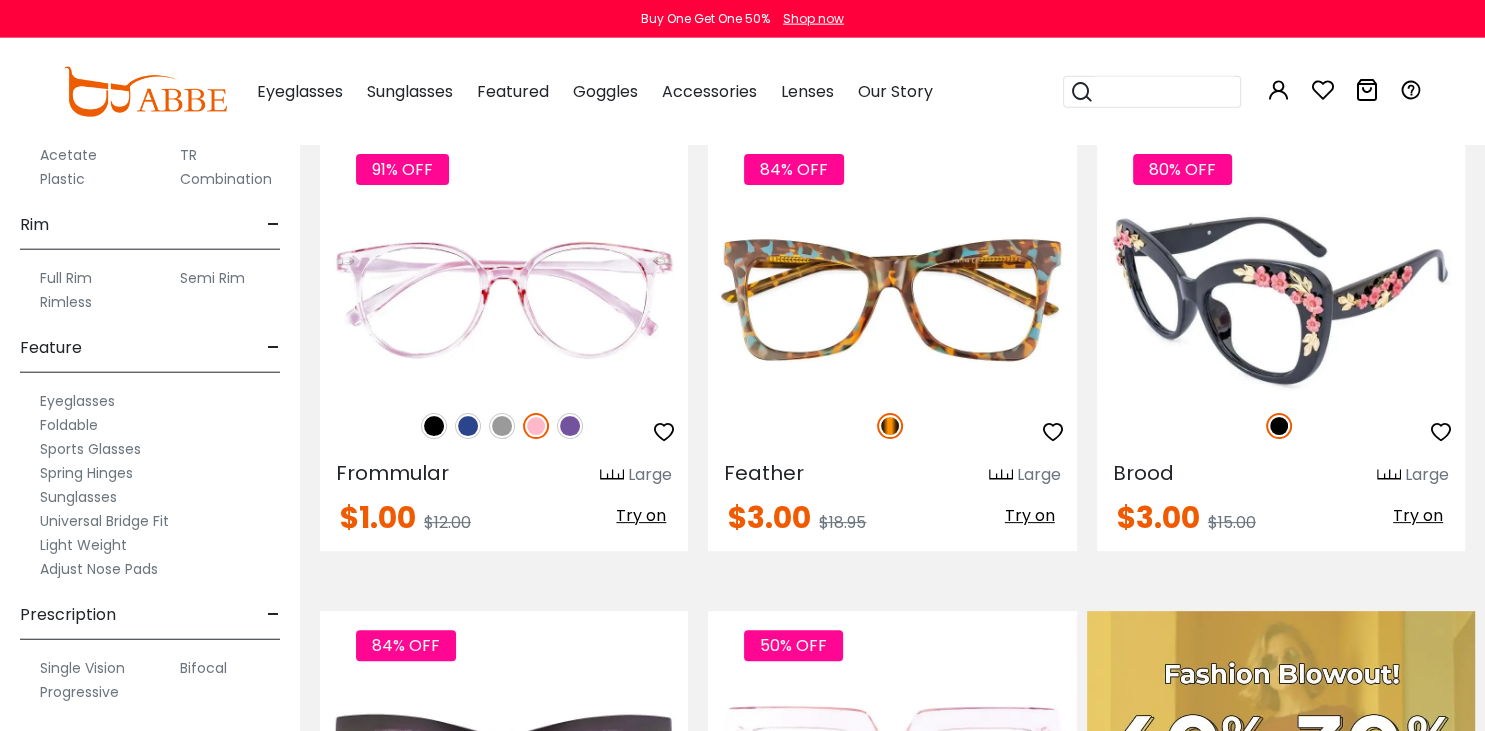 click on "Try on" at bounding box center [1418, 515] 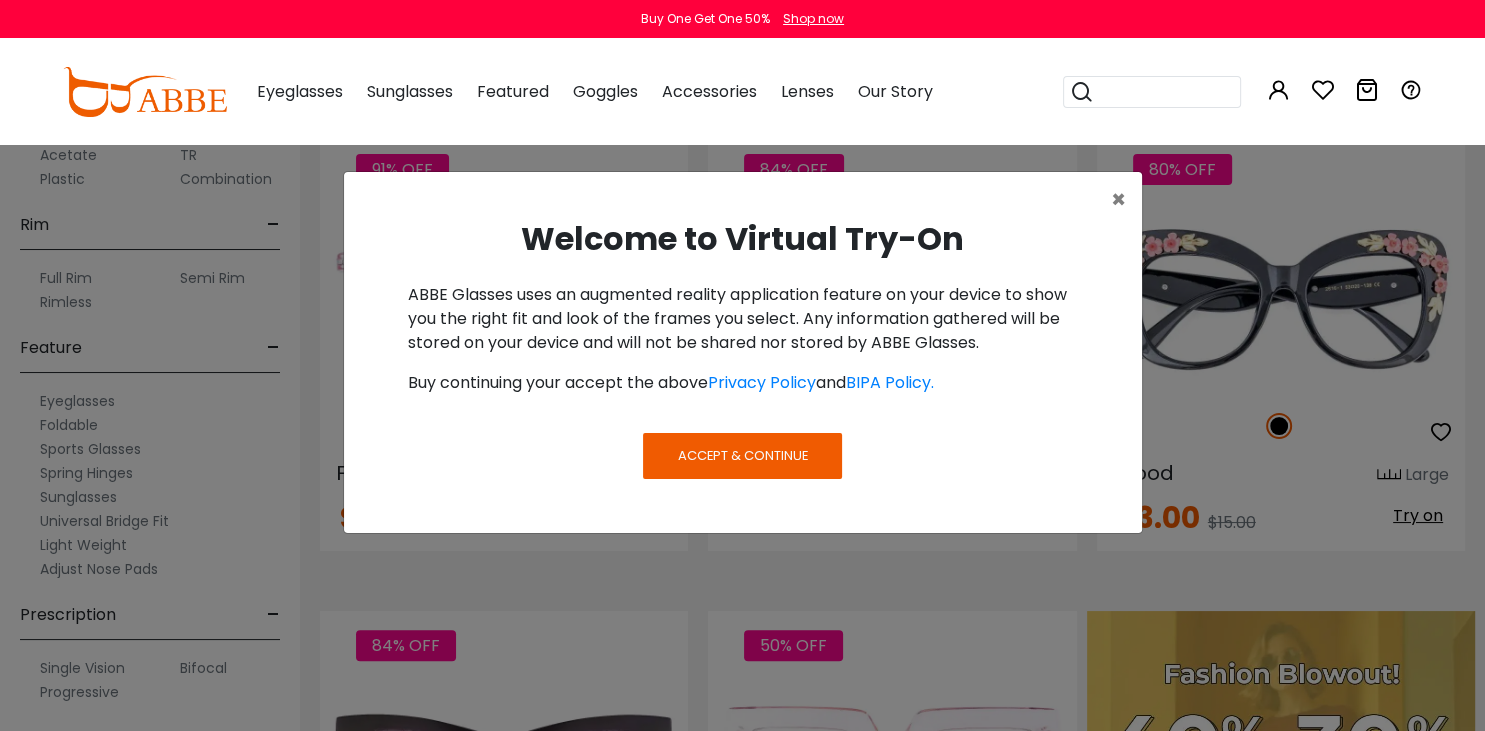 click on "Accept & Continue" at bounding box center [743, 455] 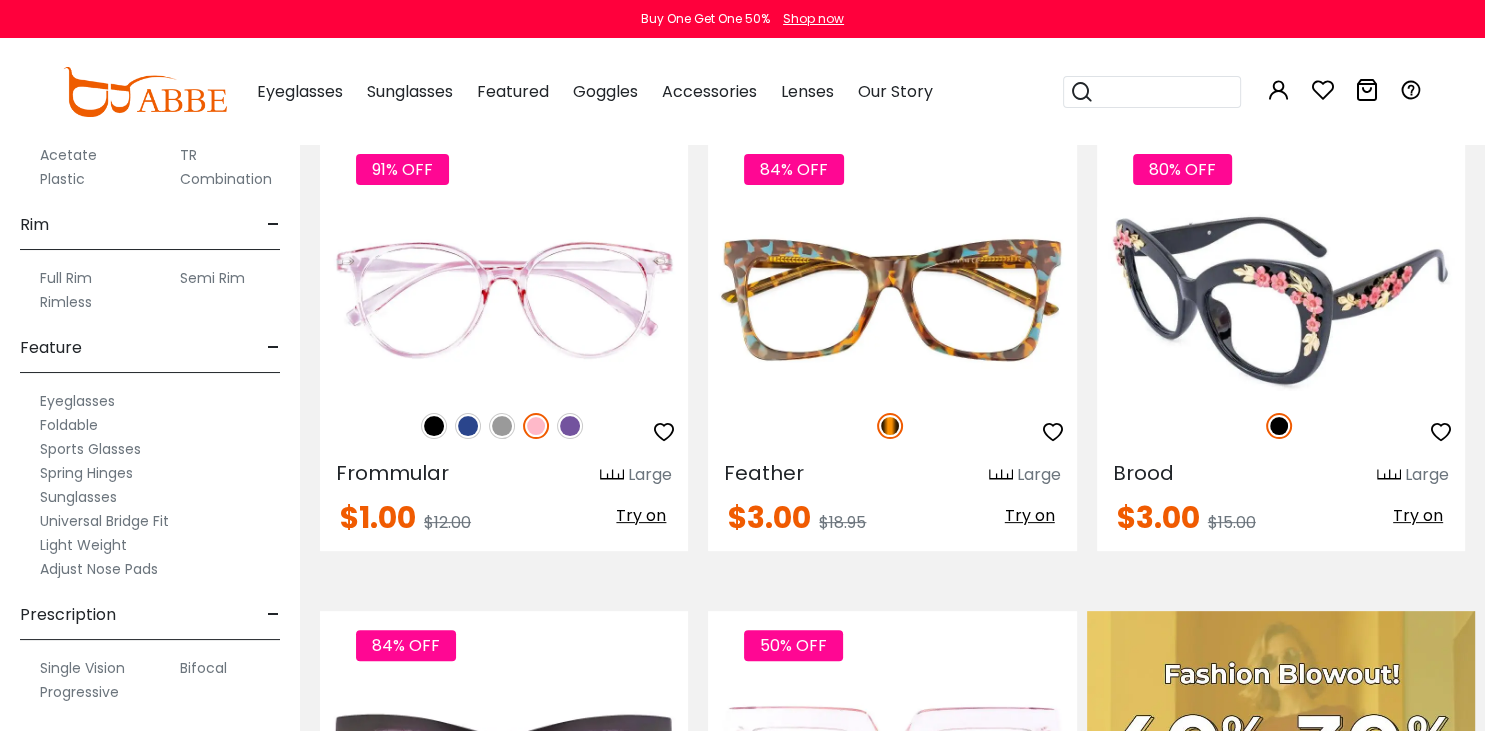 click on "Try on" at bounding box center [1418, 515] 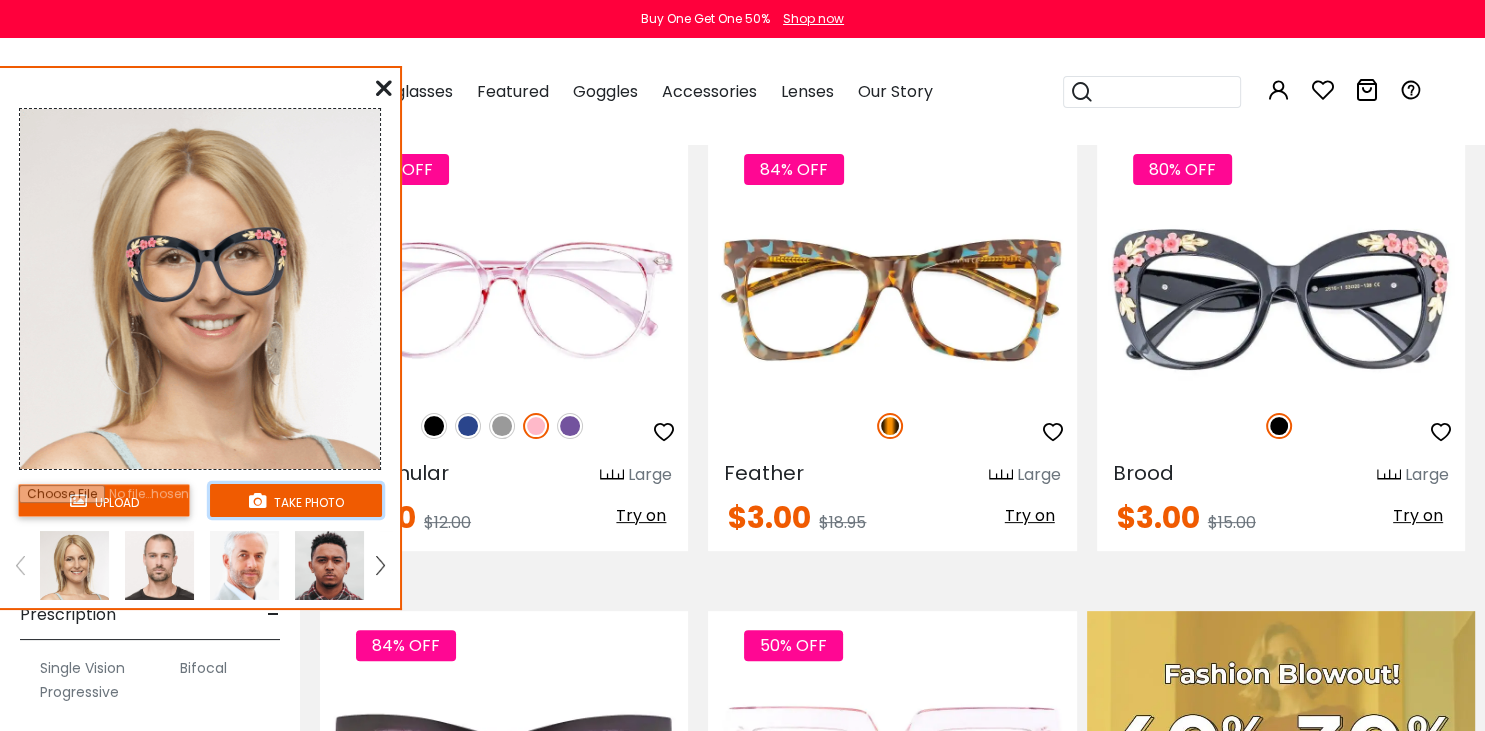 click on "take photo" at bounding box center (296, 500) 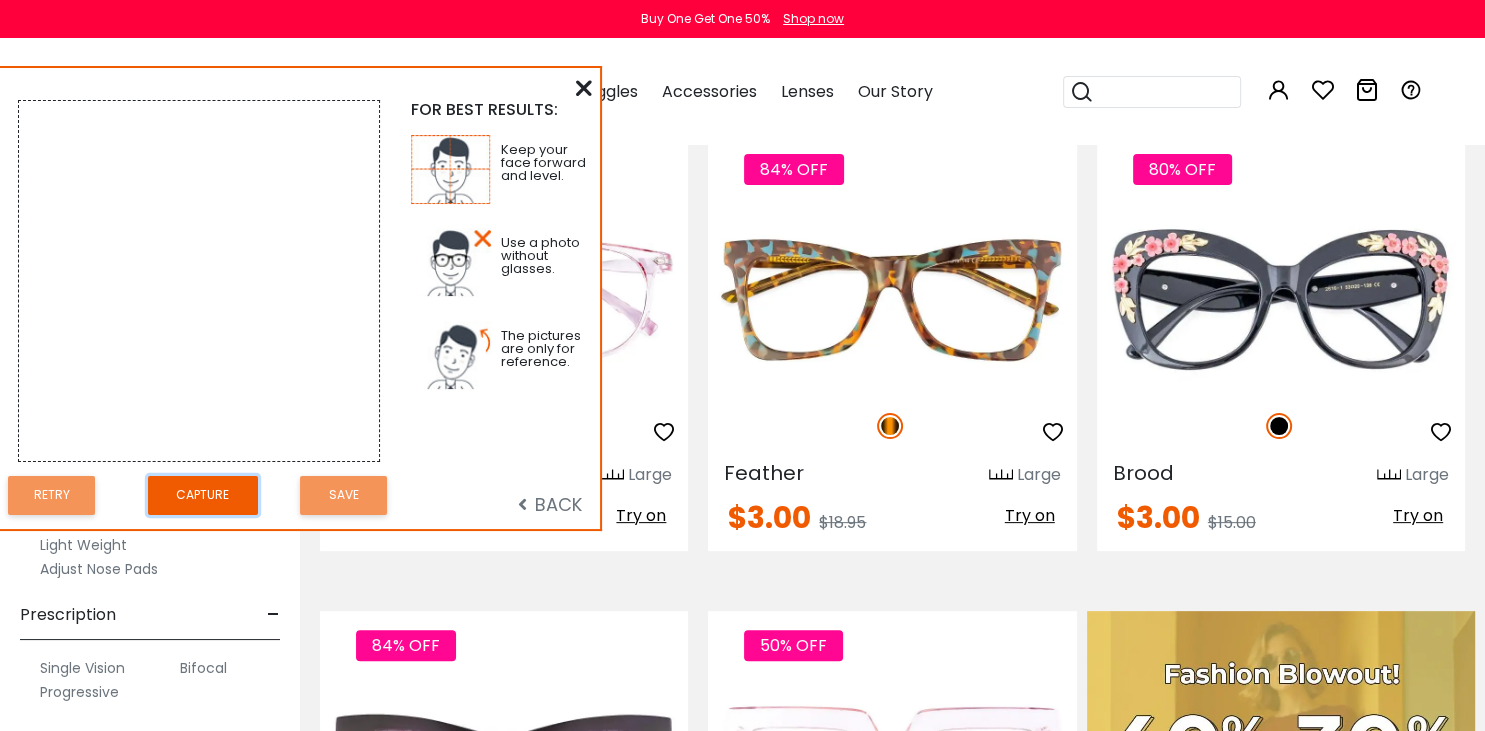 click on "Capture" at bounding box center [203, 495] 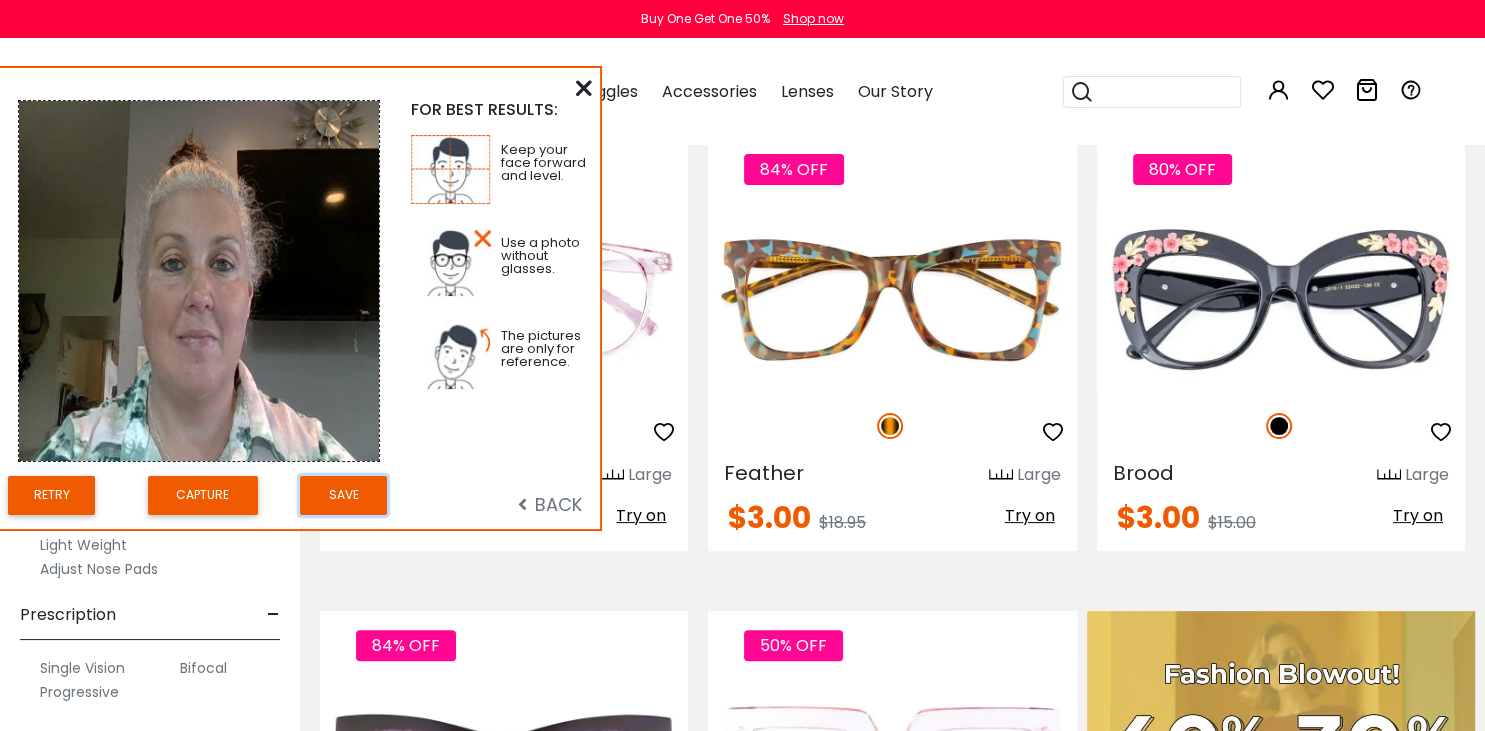 click on "Save" at bounding box center [343, 495] 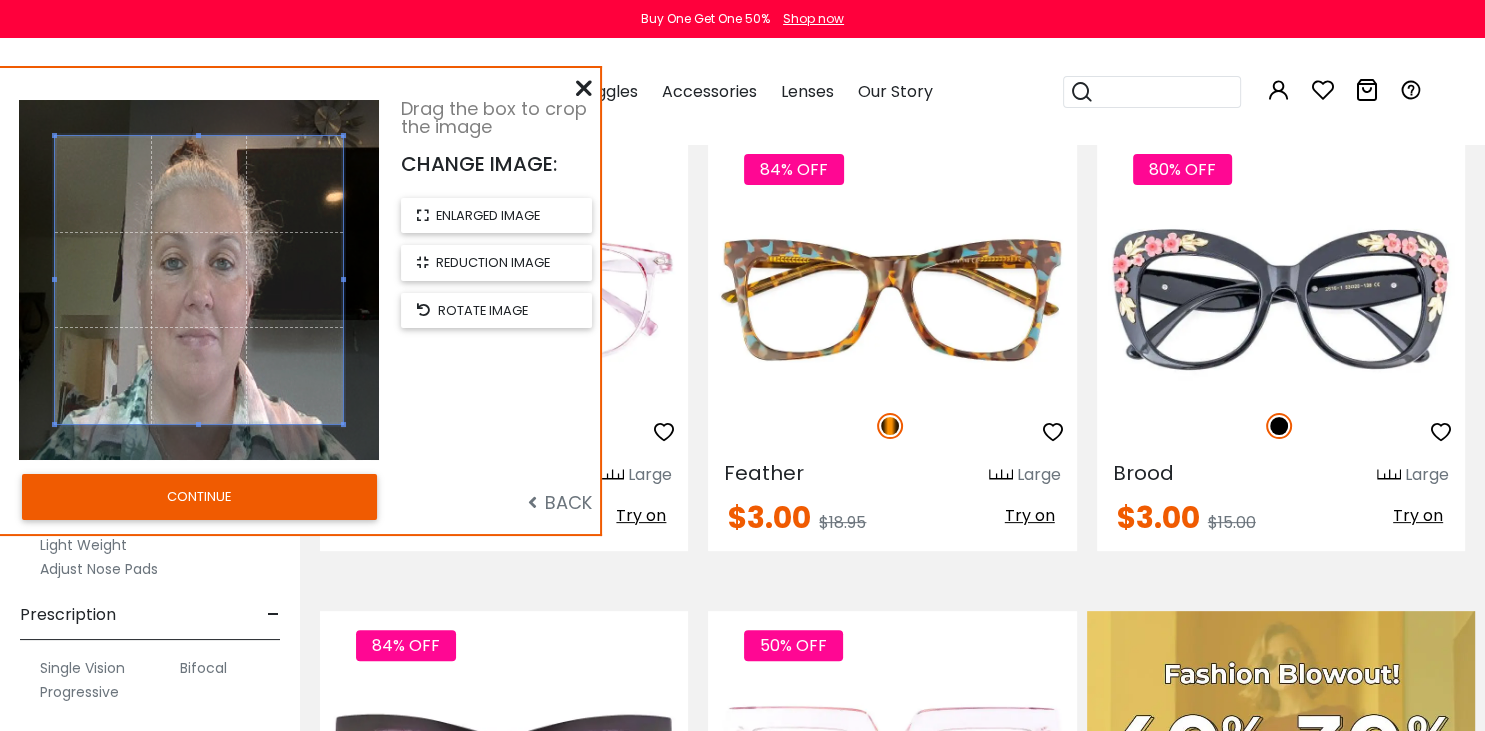 click on "CONTINUE" at bounding box center [199, 497] 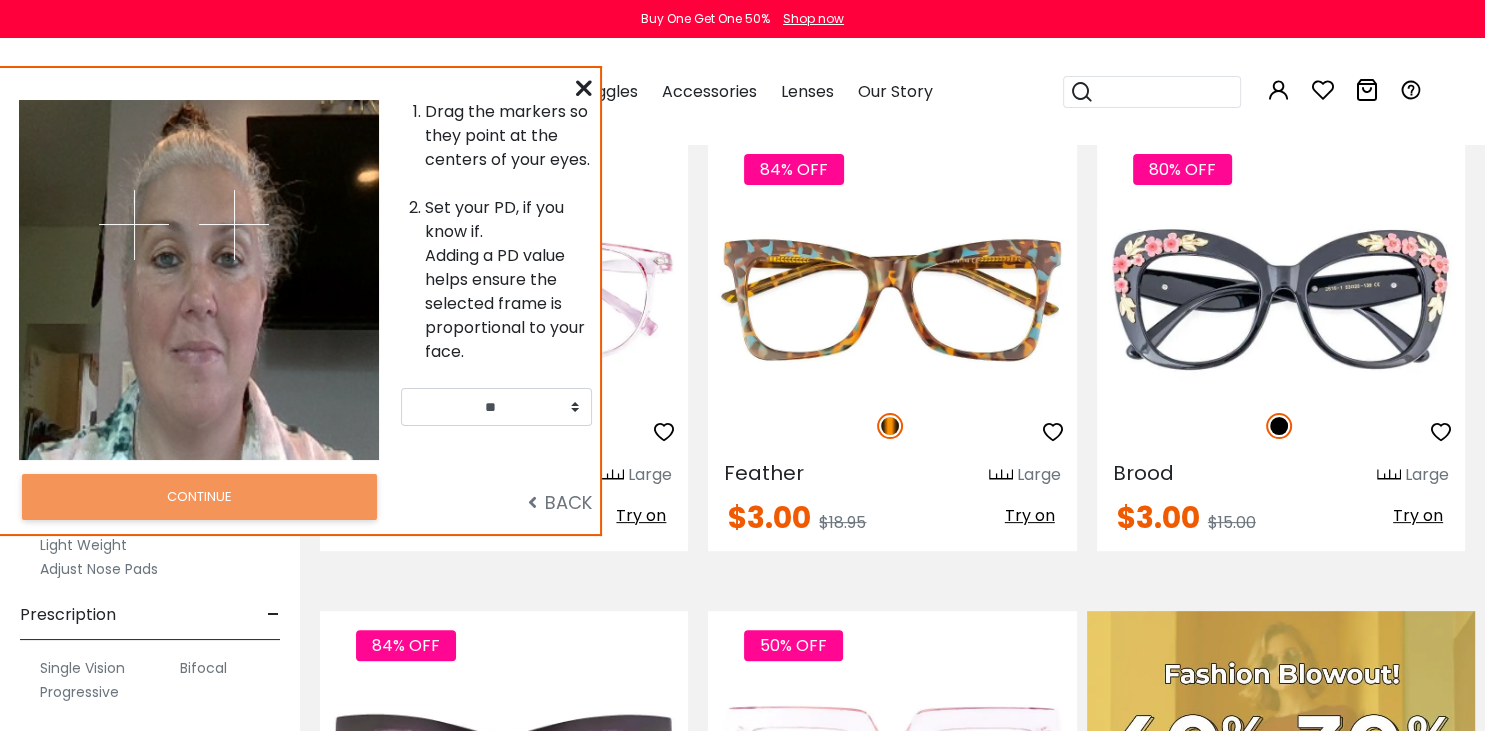 scroll, scrollTop: 464, scrollLeft: 0, axis: vertical 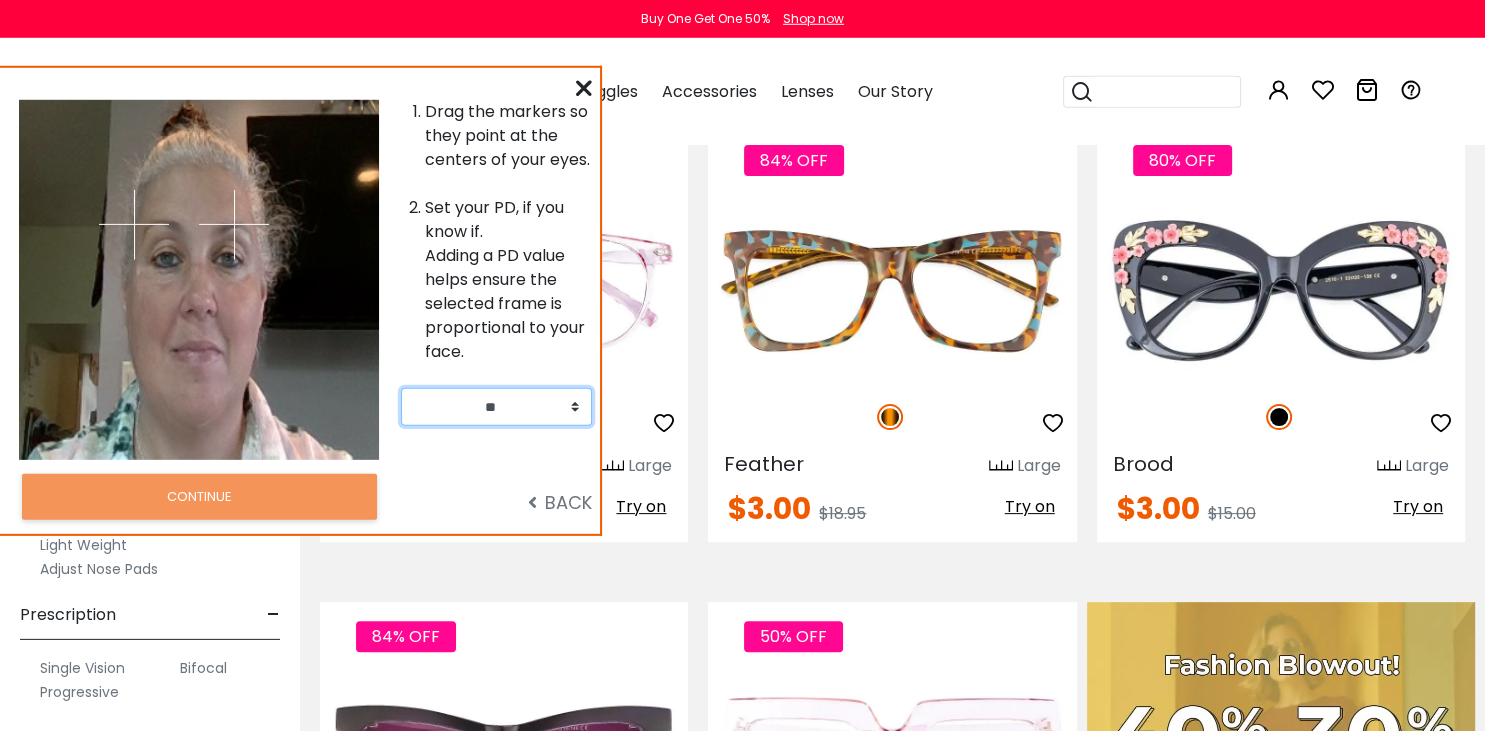 click on "** ** ** ** ** ** ** ** ** ** ** ** ** ** ** ** ** ** ** ** ** ** ** ** ** ** ** ** ** ** ** ** ** **" at bounding box center (496, 407) 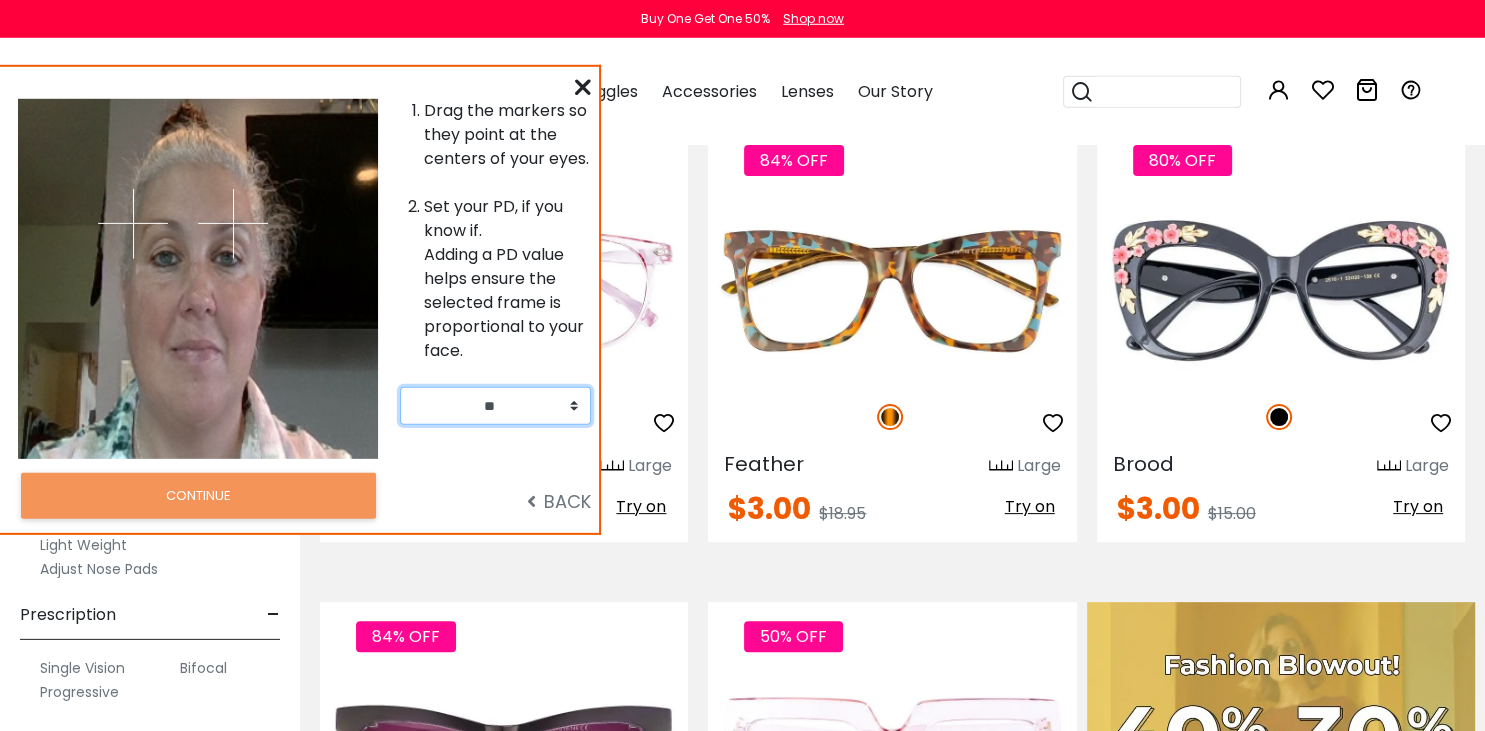 click at bounding box center [108, 279] 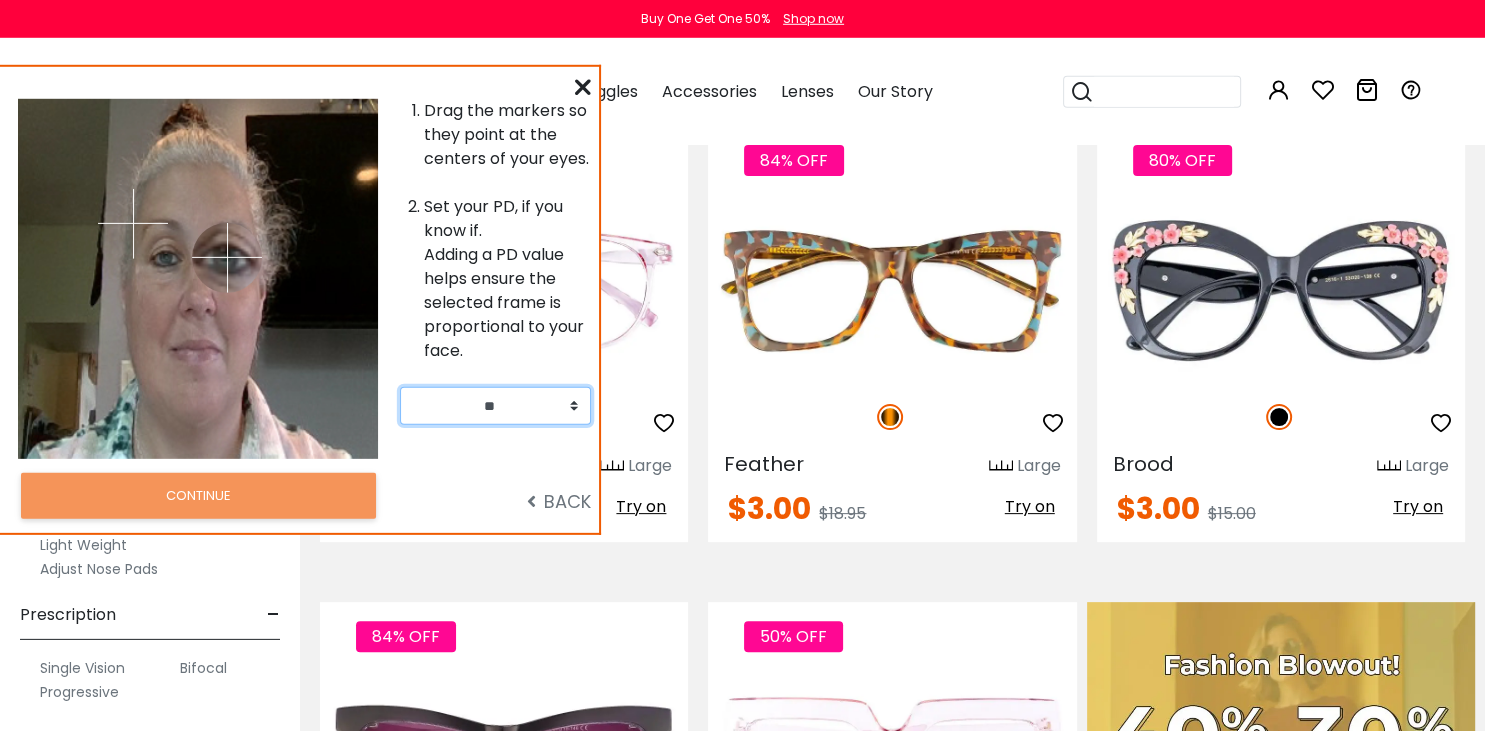 drag, startPoint x: 234, startPoint y: 224, endPoint x: 227, endPoint y: 257, distance: 33.734257 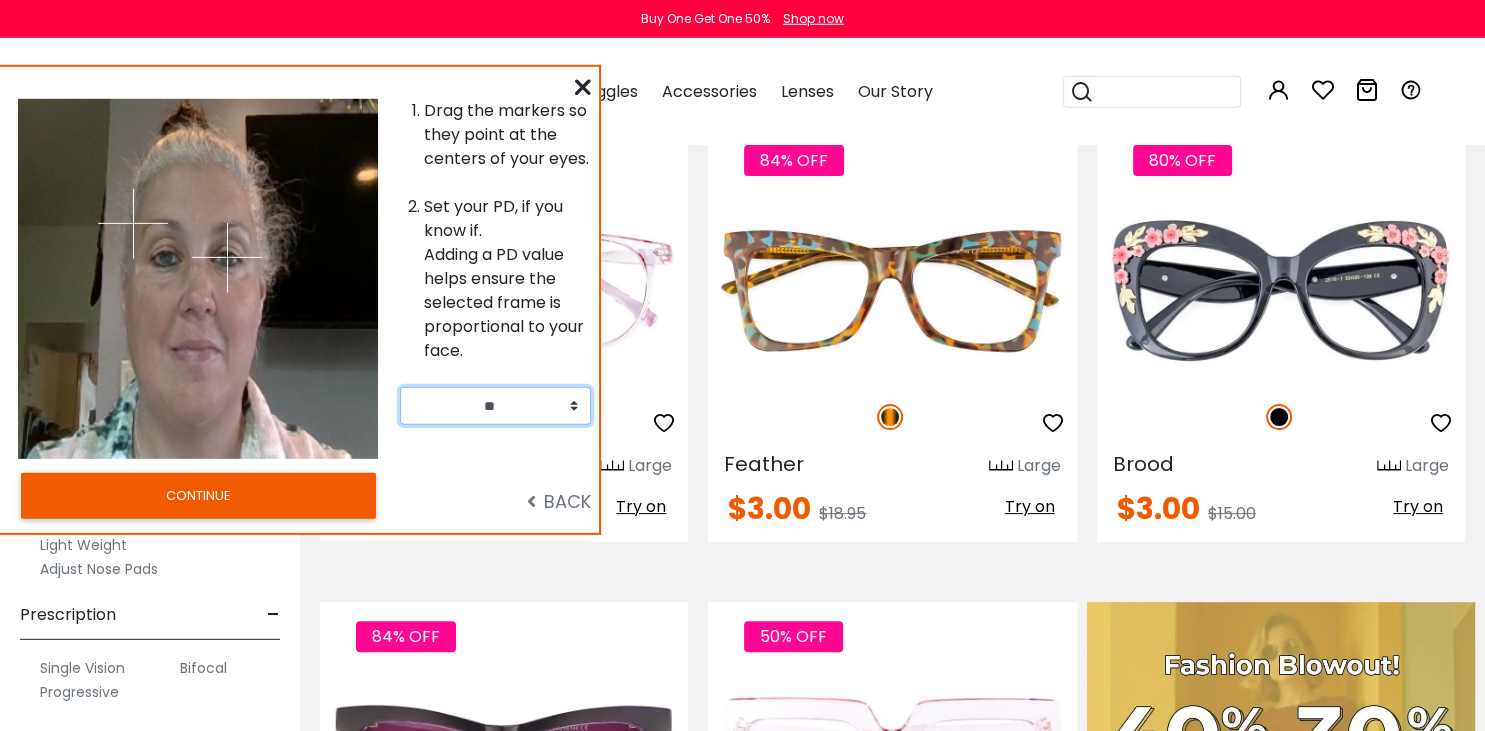 click at bounding box center (133, 224) 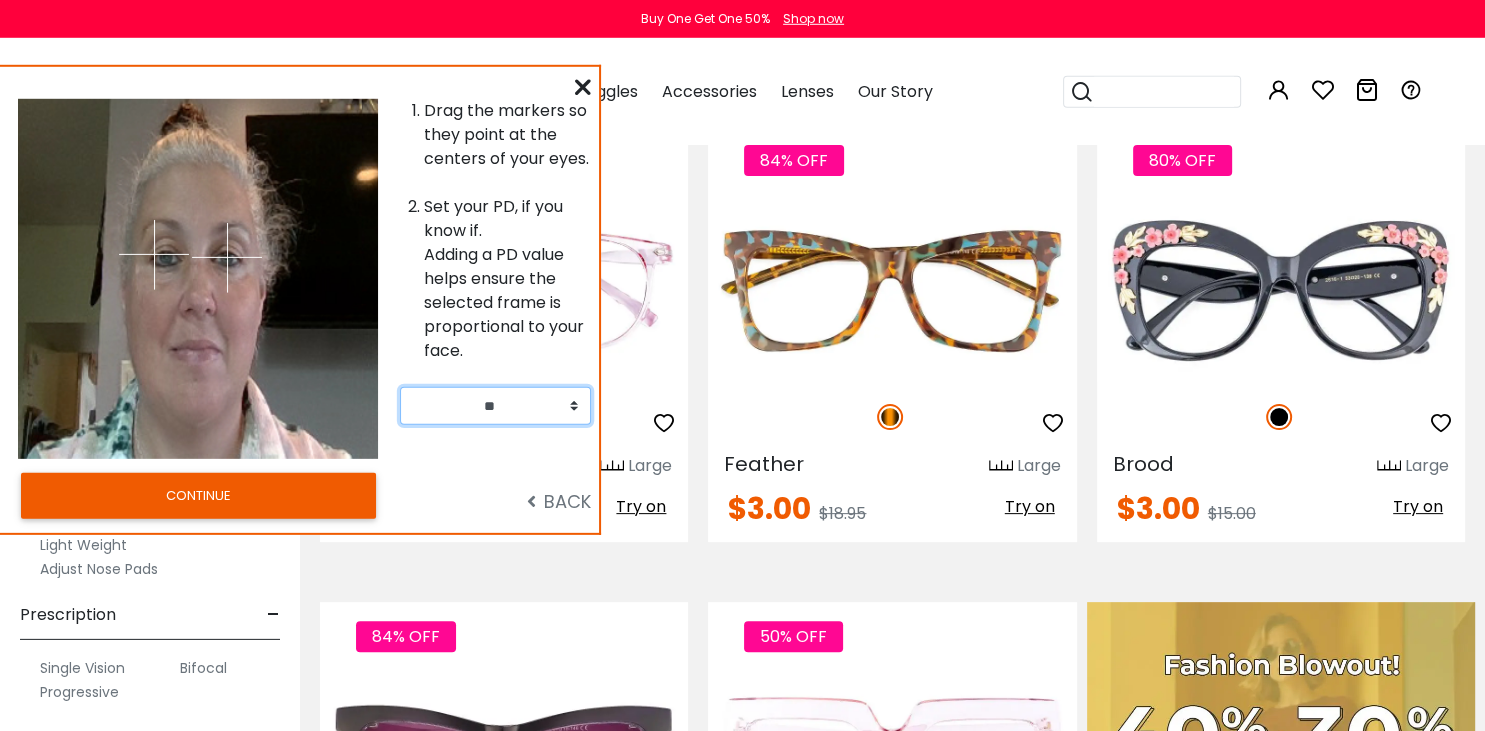 click at bounding box center [154, 255] 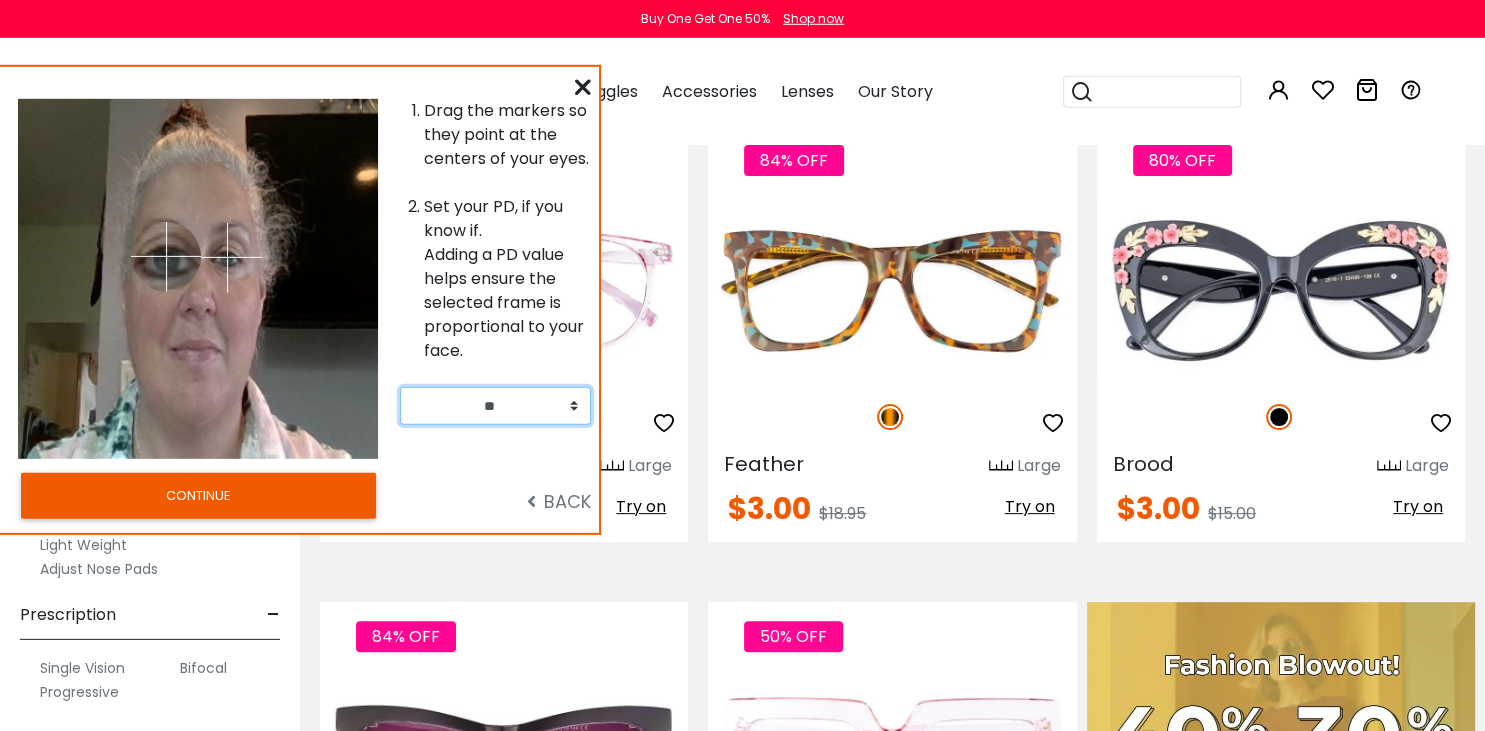 drag, startPoint x: 155, startPoint y: 252, endPoint x: 166, endPoint y: 256, distance: 11.7046995 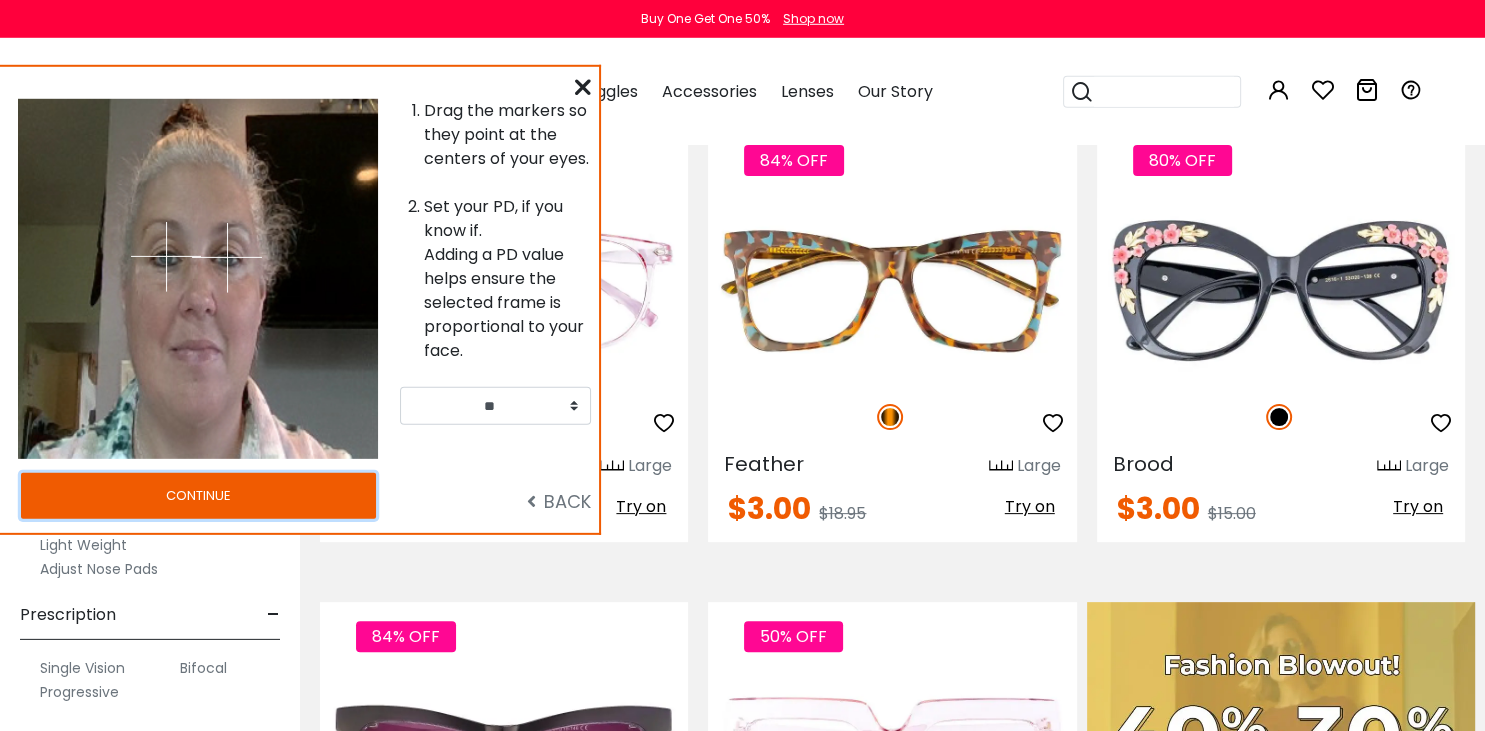 click on "CONTINUE" at bounding box center (198, 496) 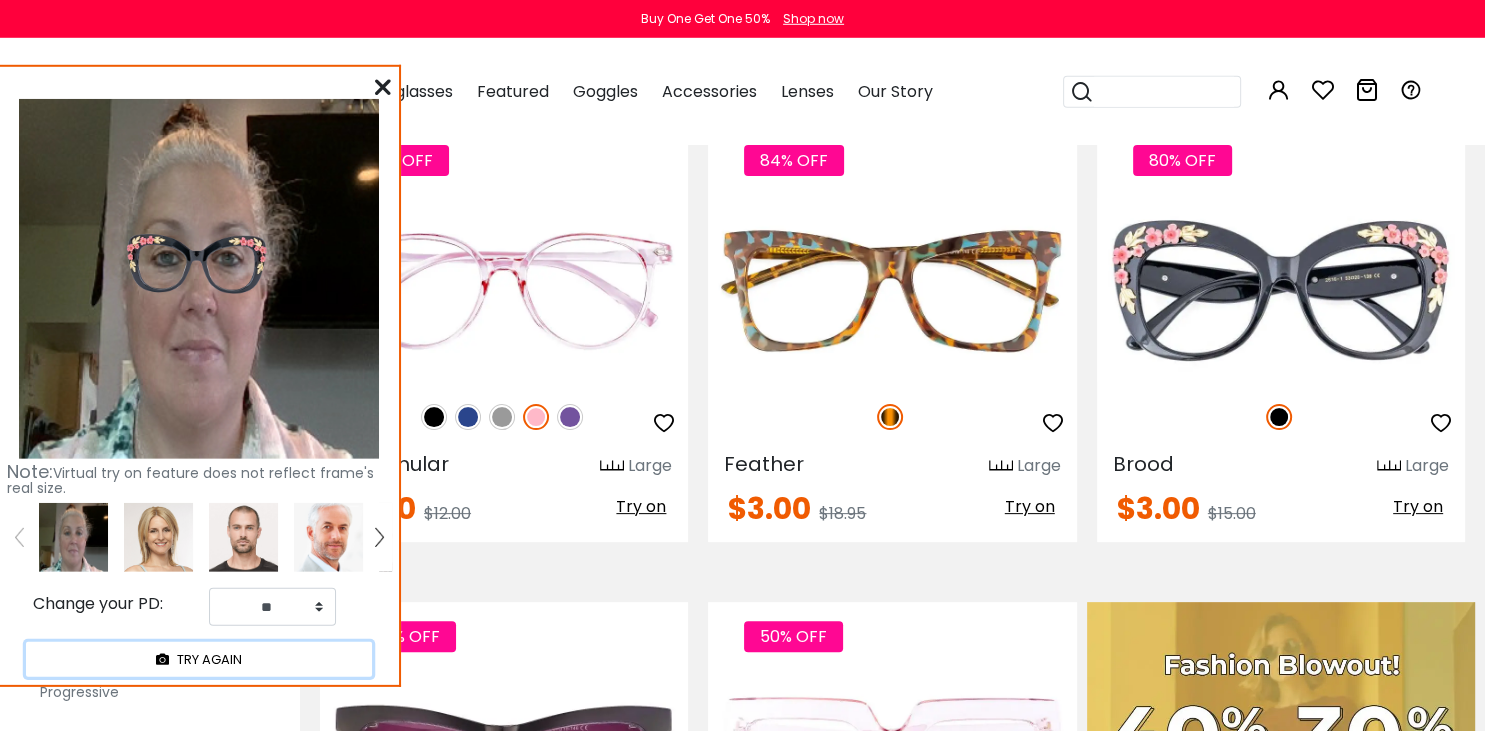 click on "TRY AGAIN" at bounding box center (199, 659) 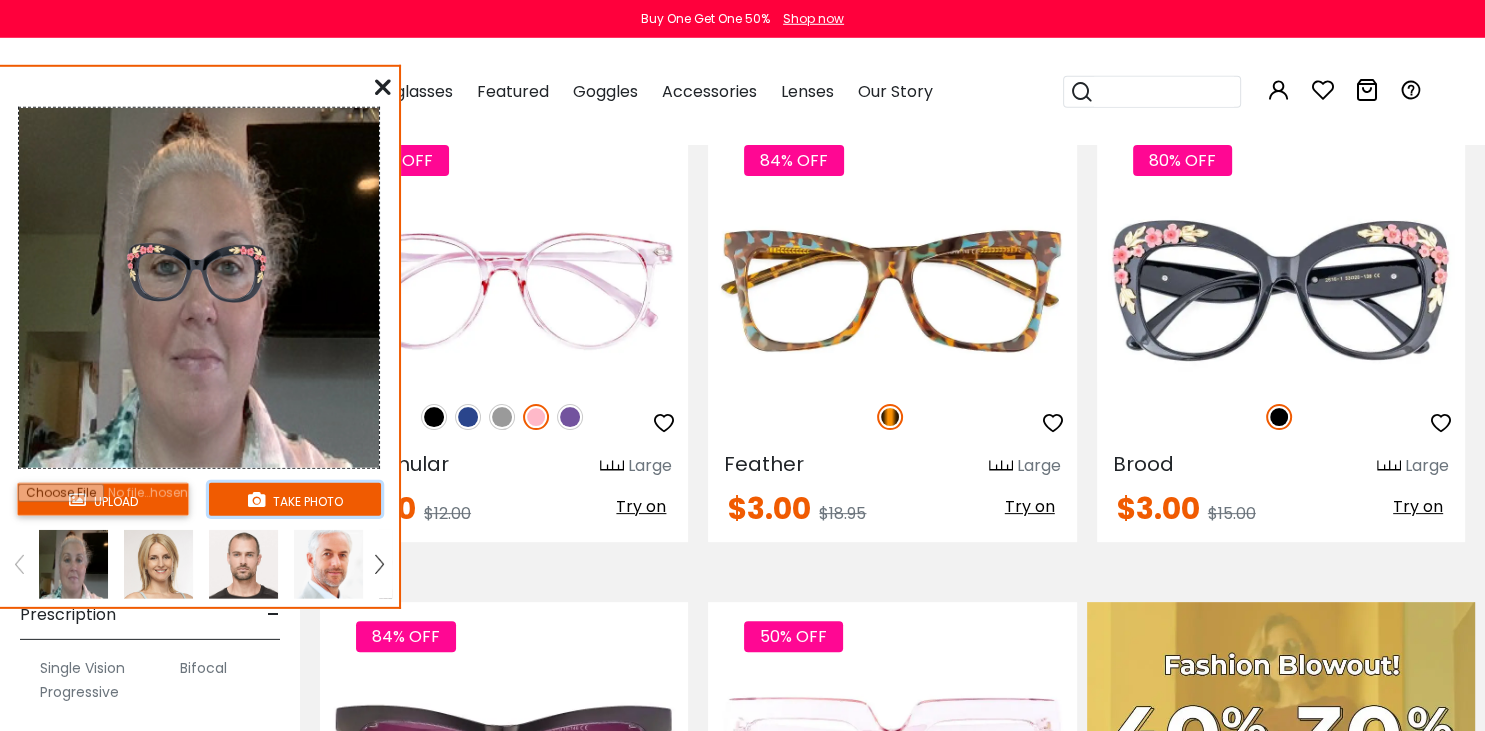 click on "take photo" at bounding box center (295, 499) 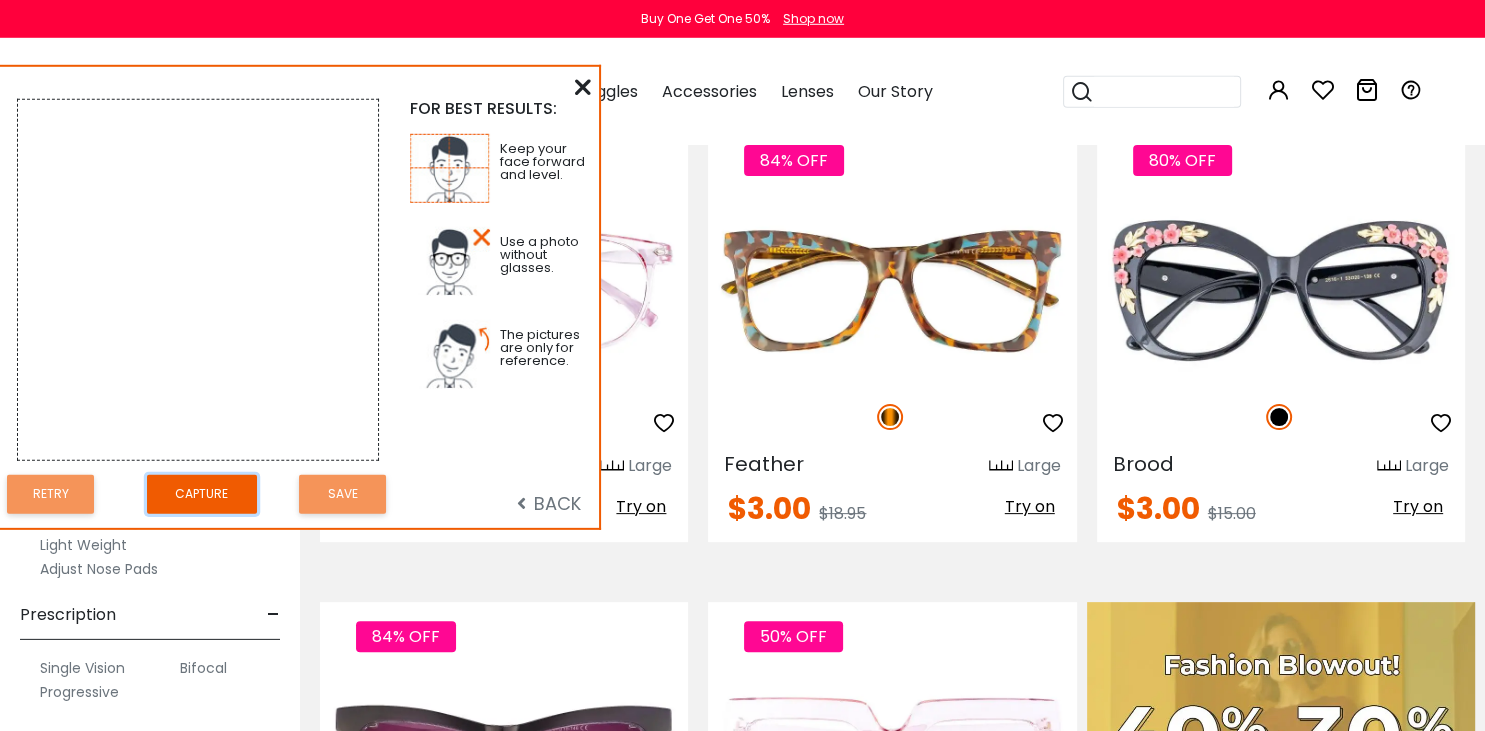click on "Capture" at bounding box center (202, 494) 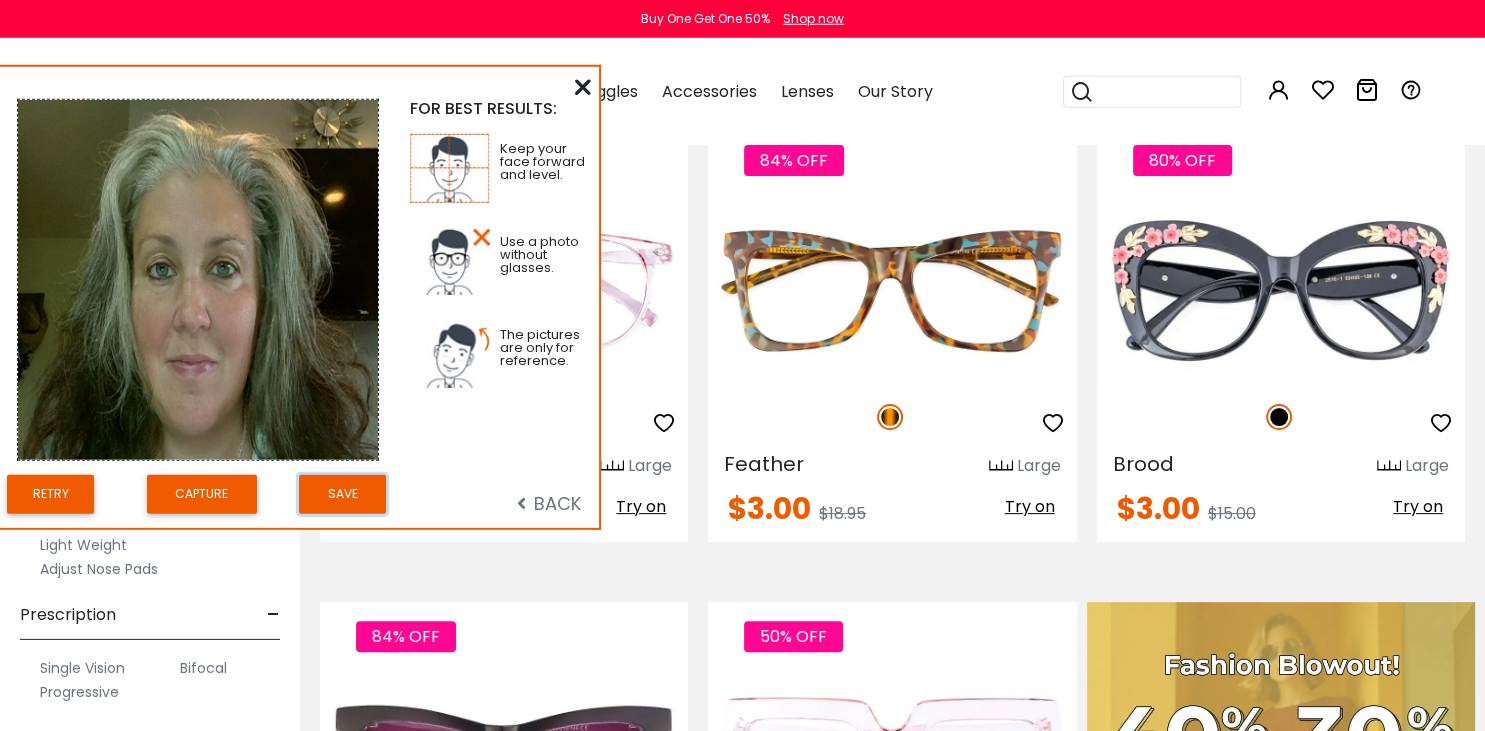click on "Save" at bounding box center [342, 494] 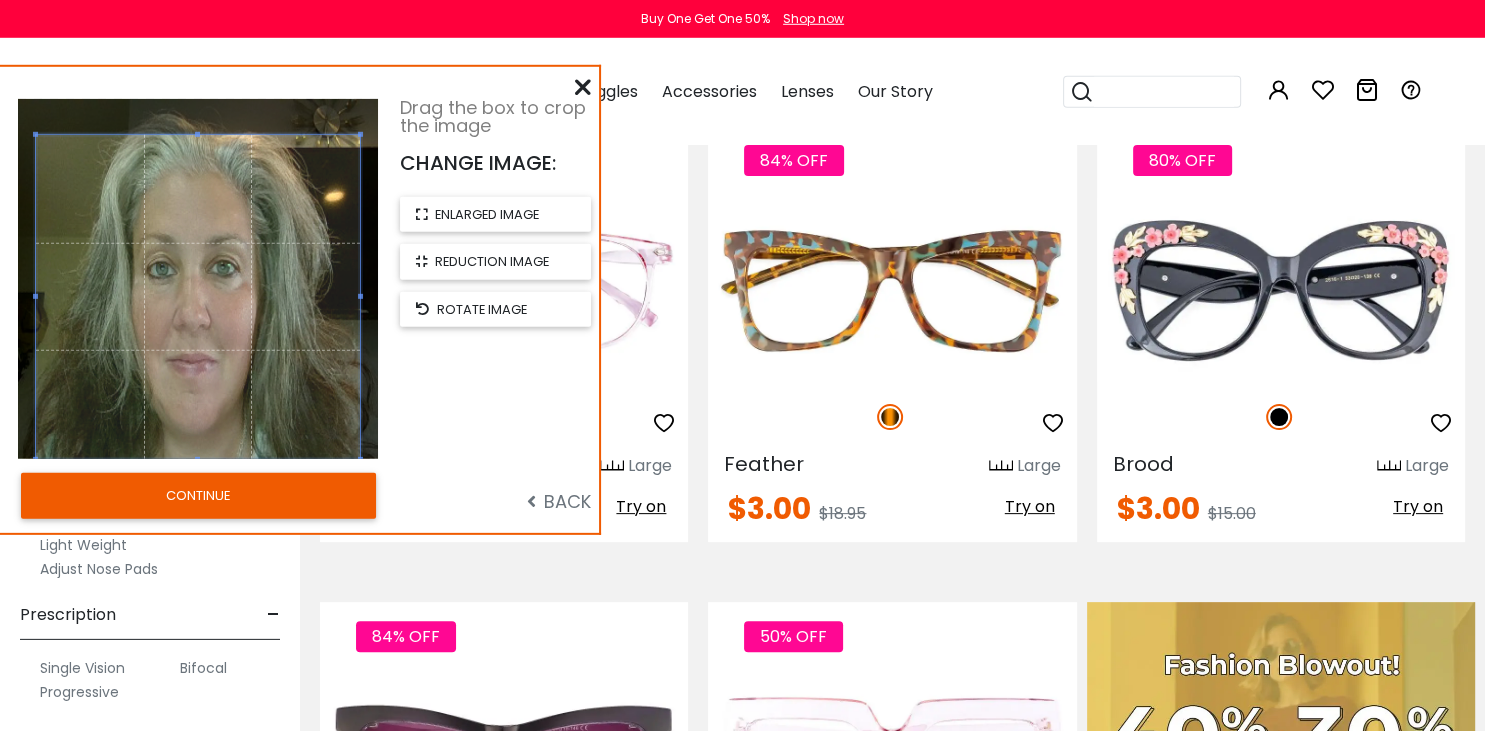 drag, startPoint x: 199, startPoint y: 425, endPoint x: 195, endPoint y: 462, distance: 37.215588 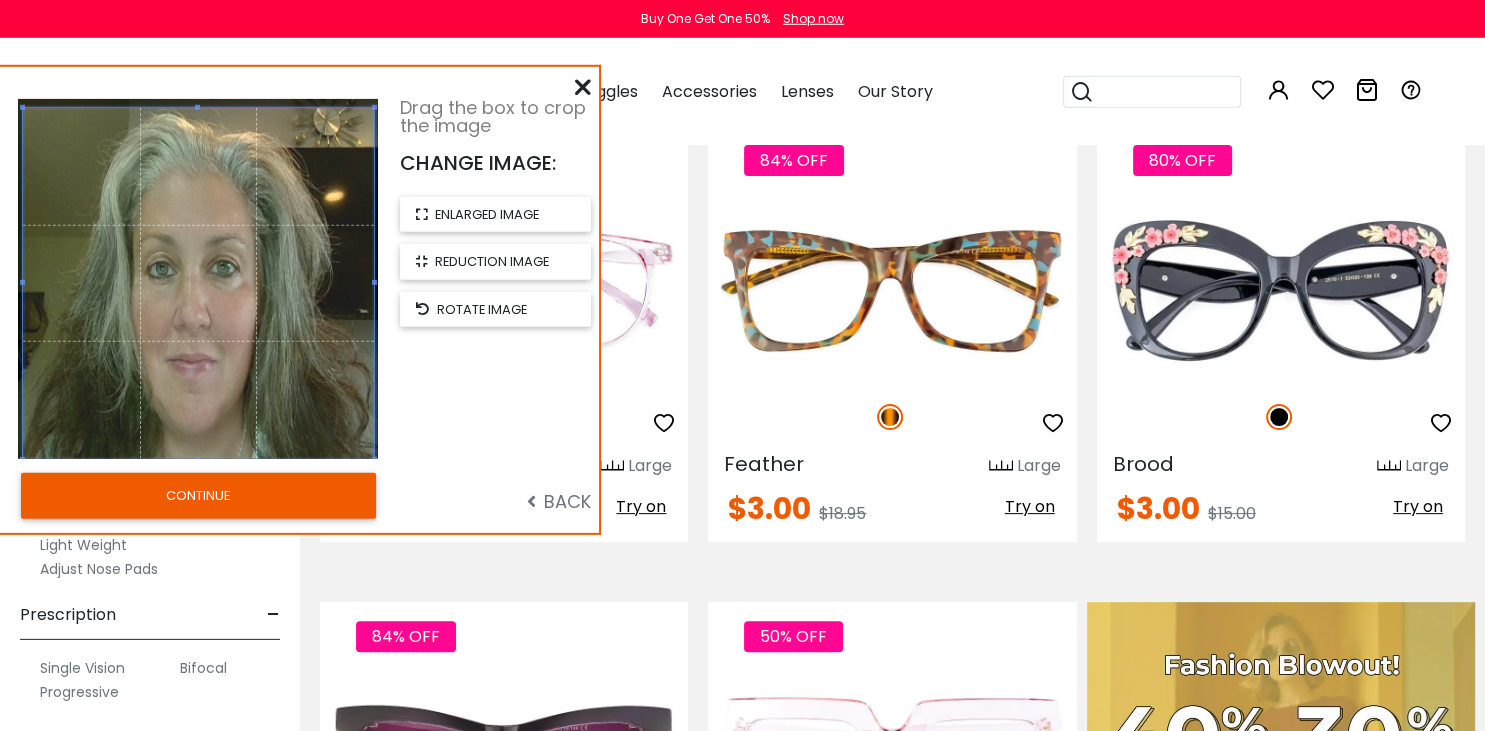 drag, startPoint x: 198, startPoint y: 134, endPoint x: 202, endPoint y: 107, distance: 27.294687 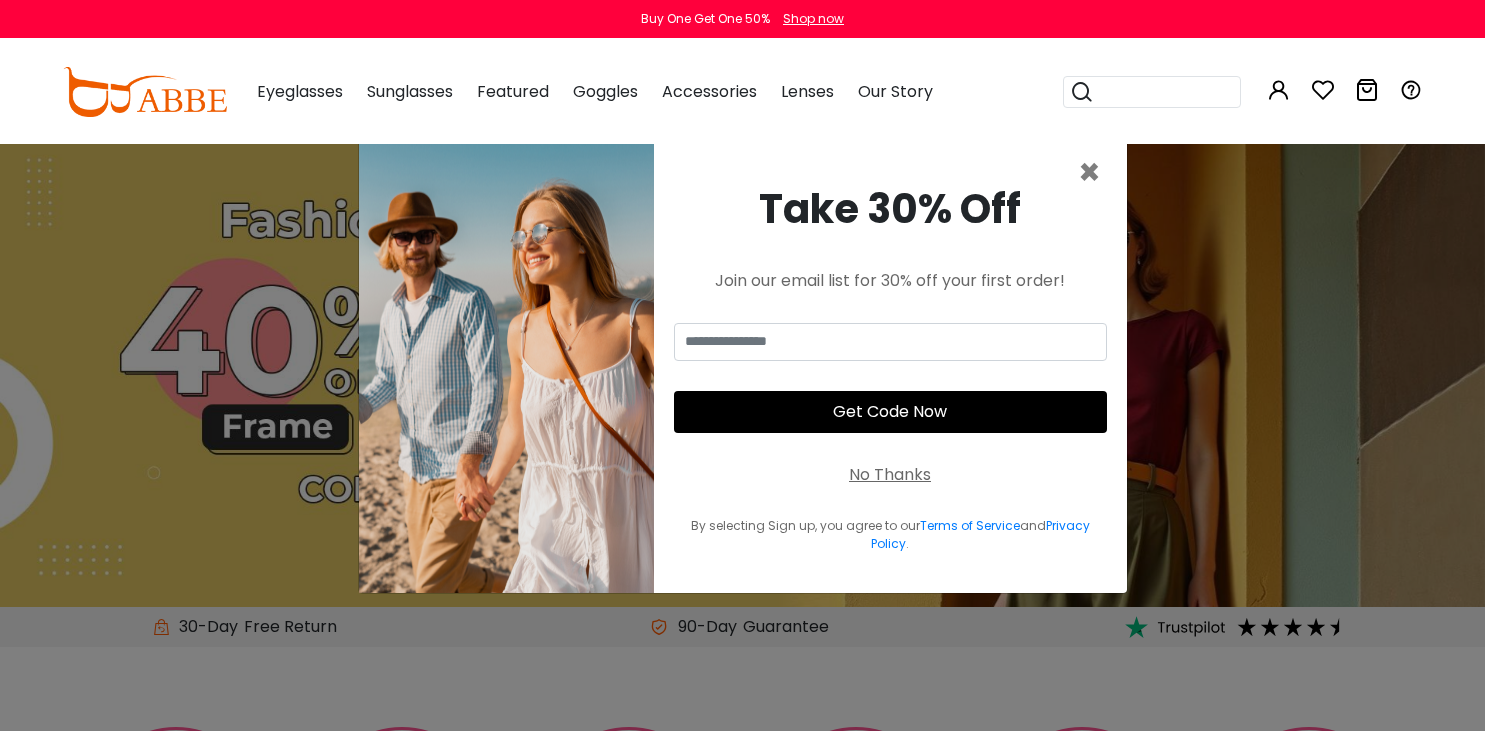 scroll, scrollTop: 0, scrollLeft: 0, axis: both 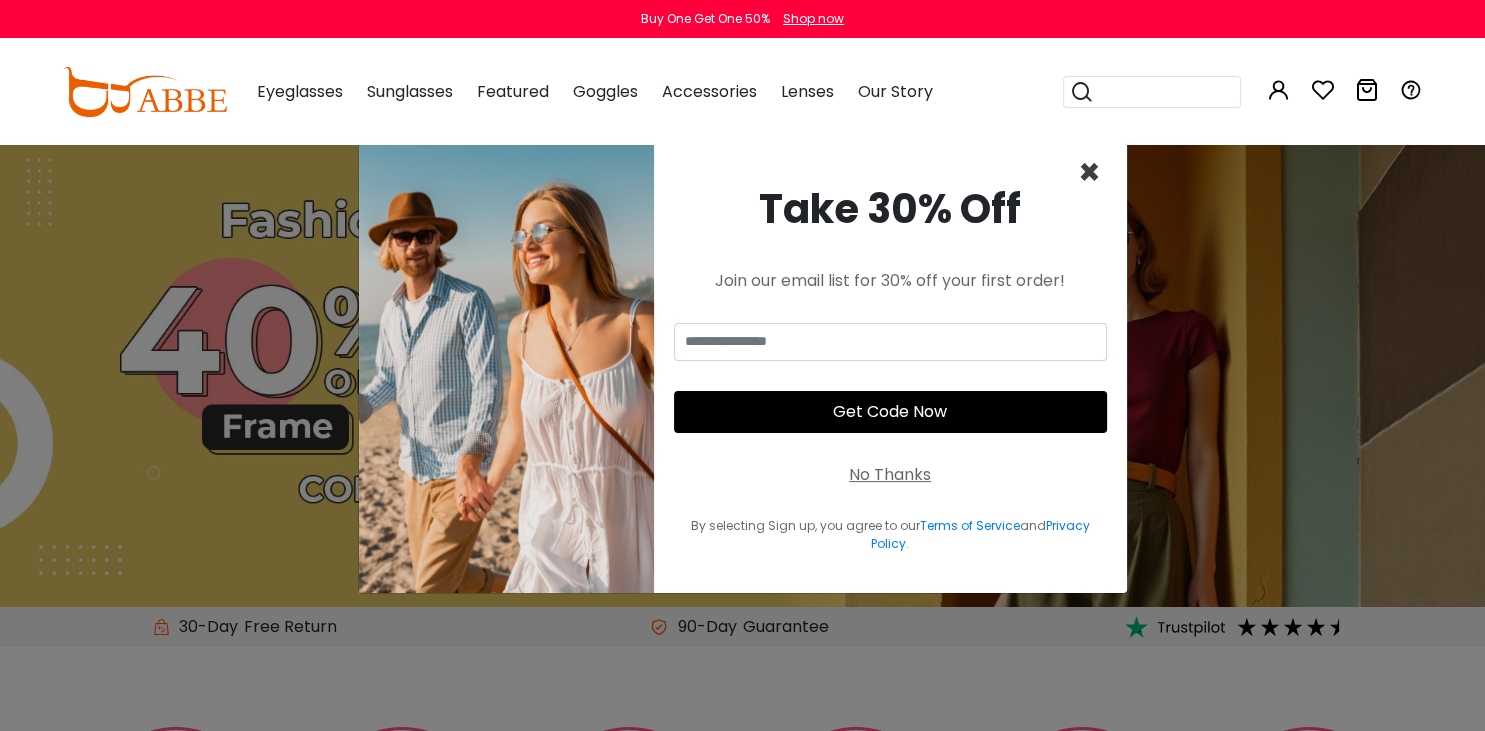 click on "×" at bounding box center (1089, 172) 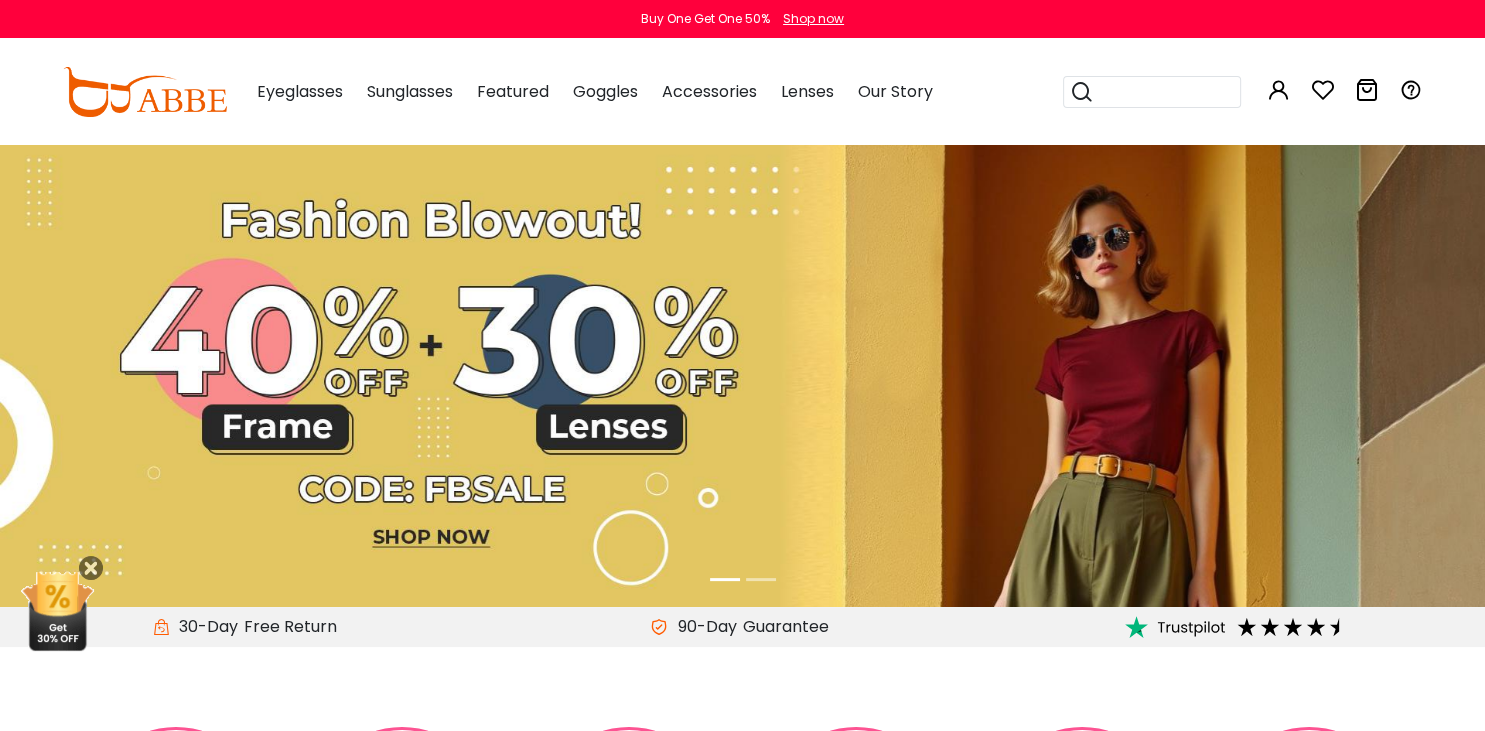 click on "Eyeglasses" at bounding box center (300, 91) 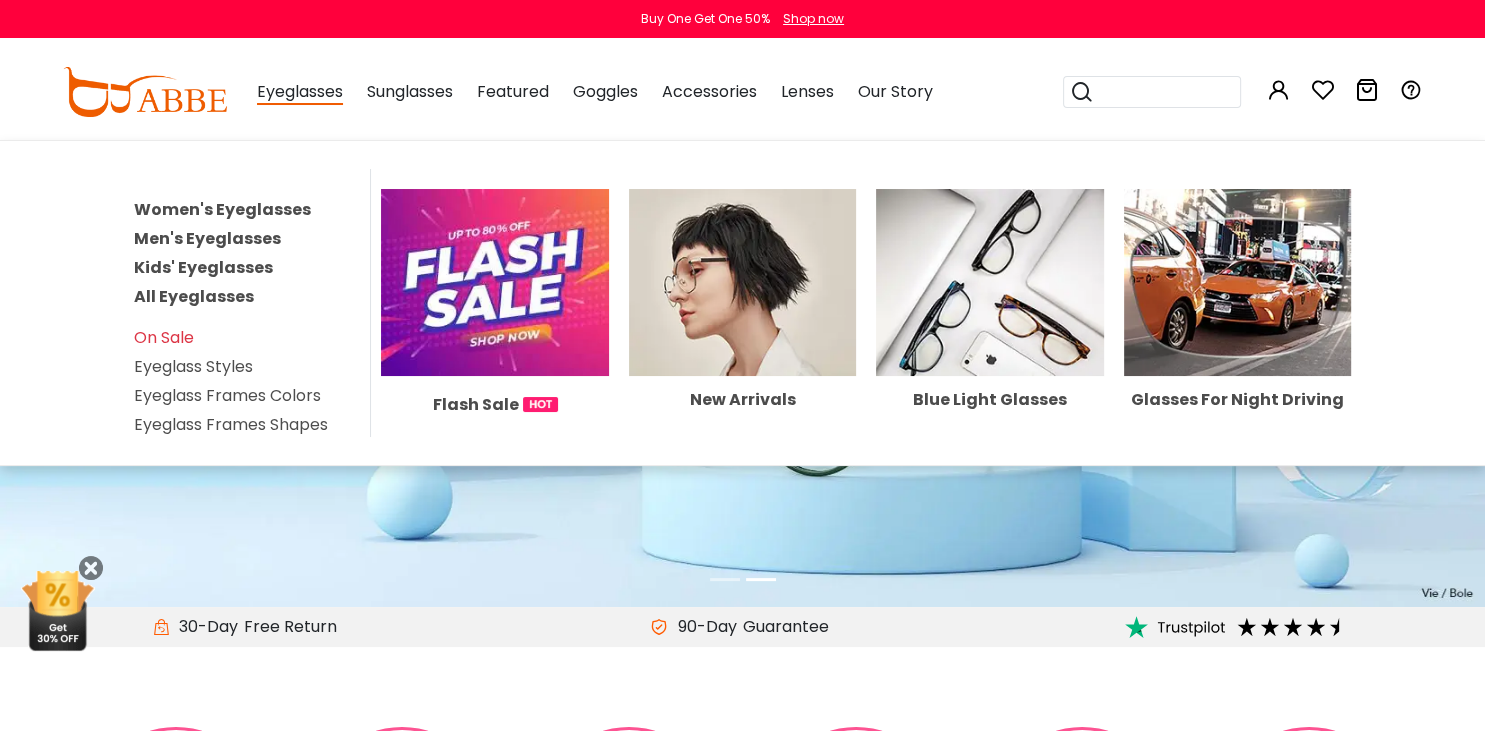 click on "Eyeglasses" at bounding box center [300, 92] 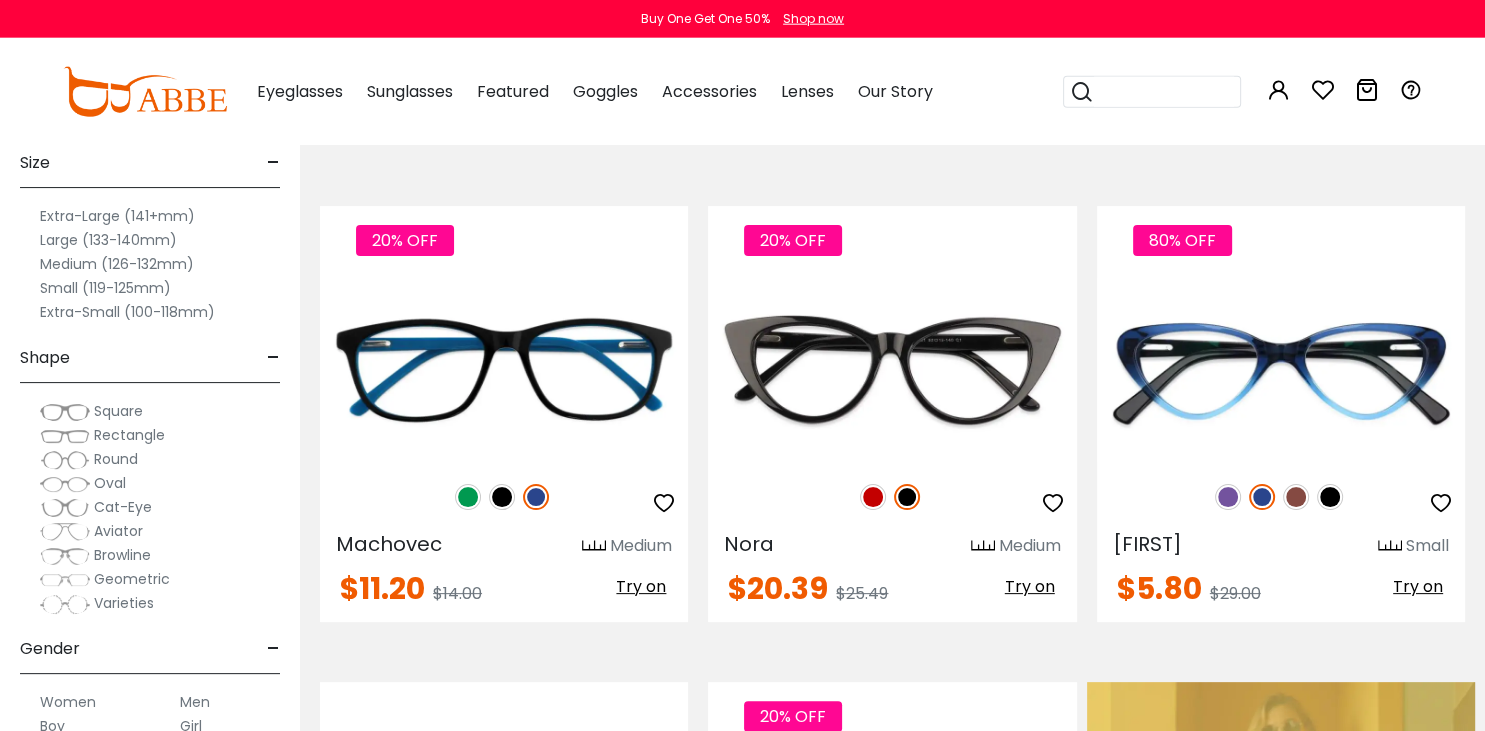 scroll, scrollTop: 377, scrollLeft: 0, axis: vertical 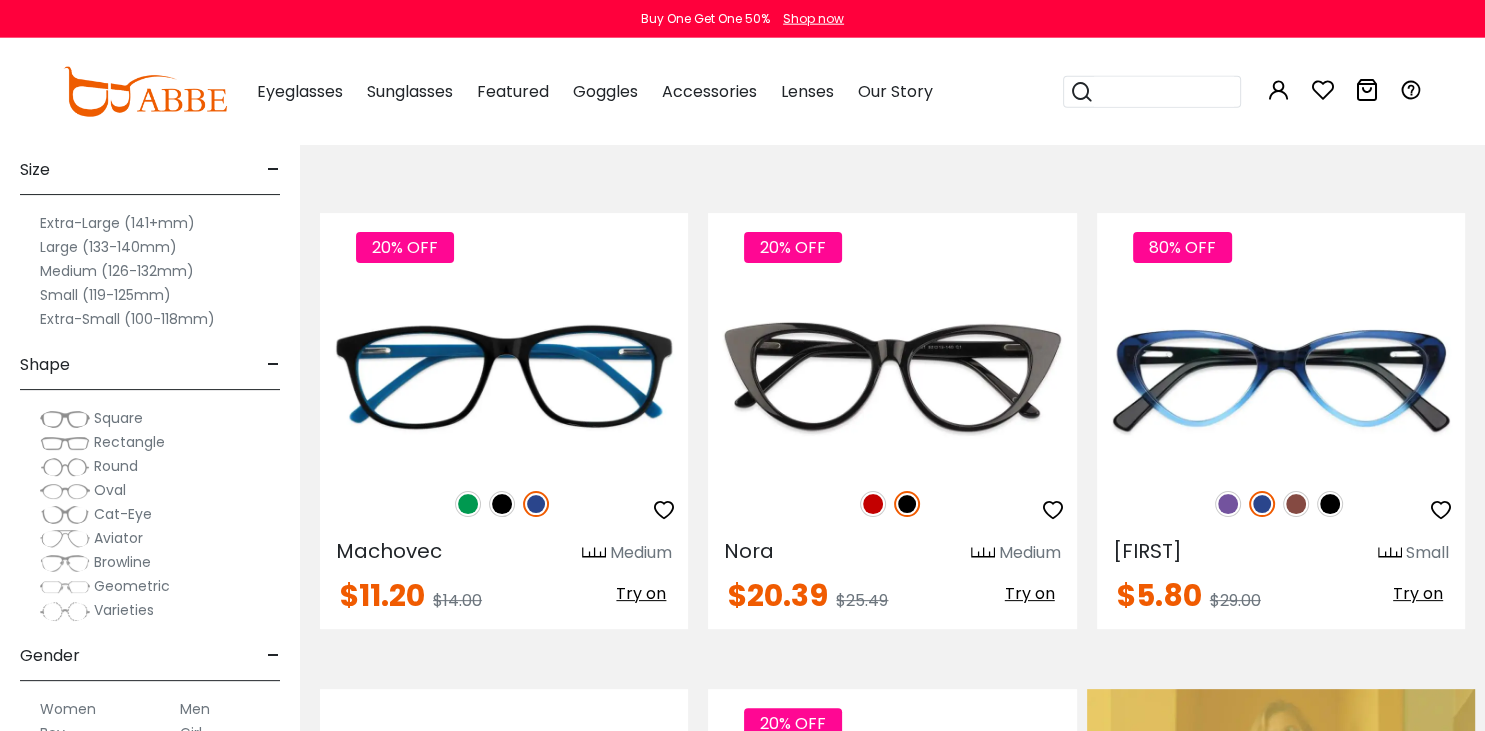 click on "Extra-Large (141+mm)" at bounding box center [117, 223] 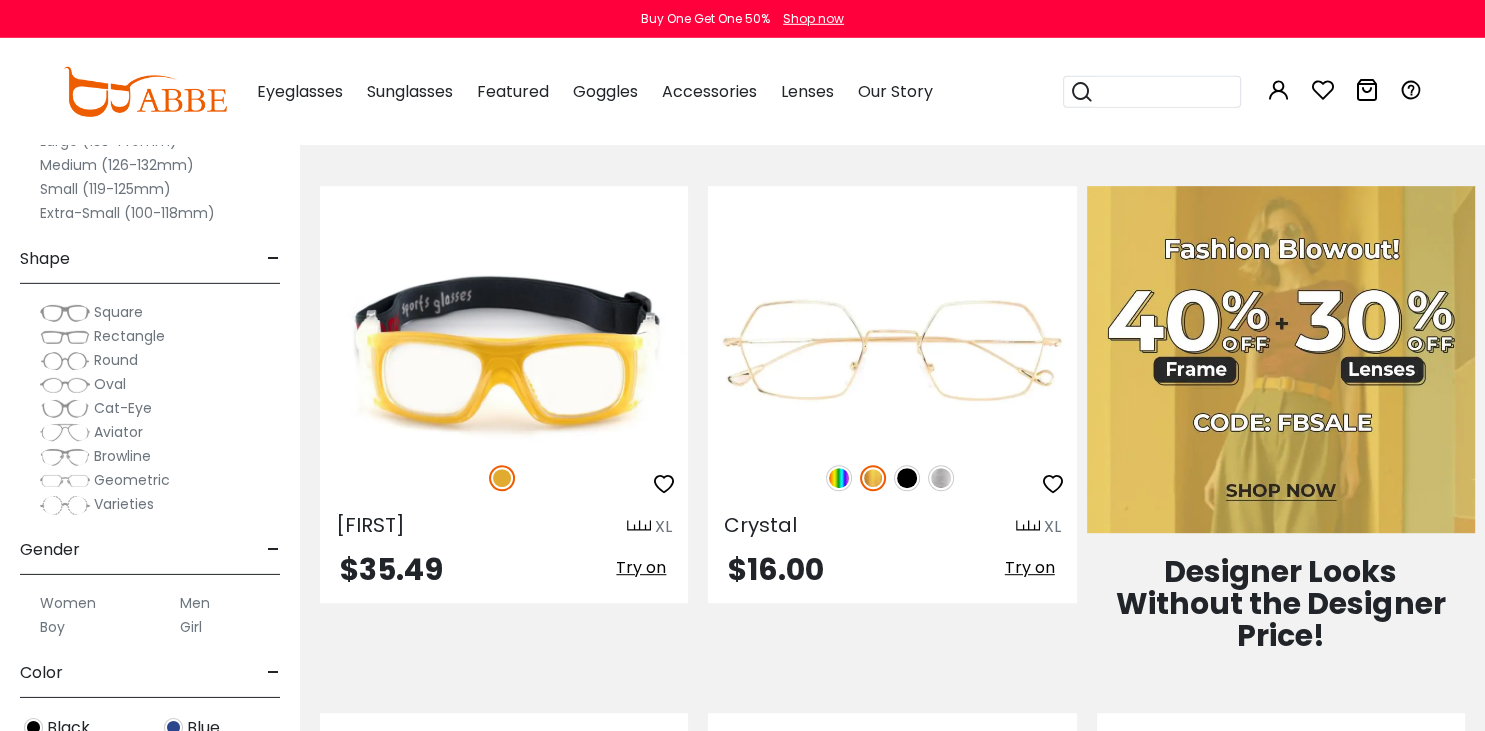 scroll, scrollTop: 882, scrollLeft: 0, axis: vertical 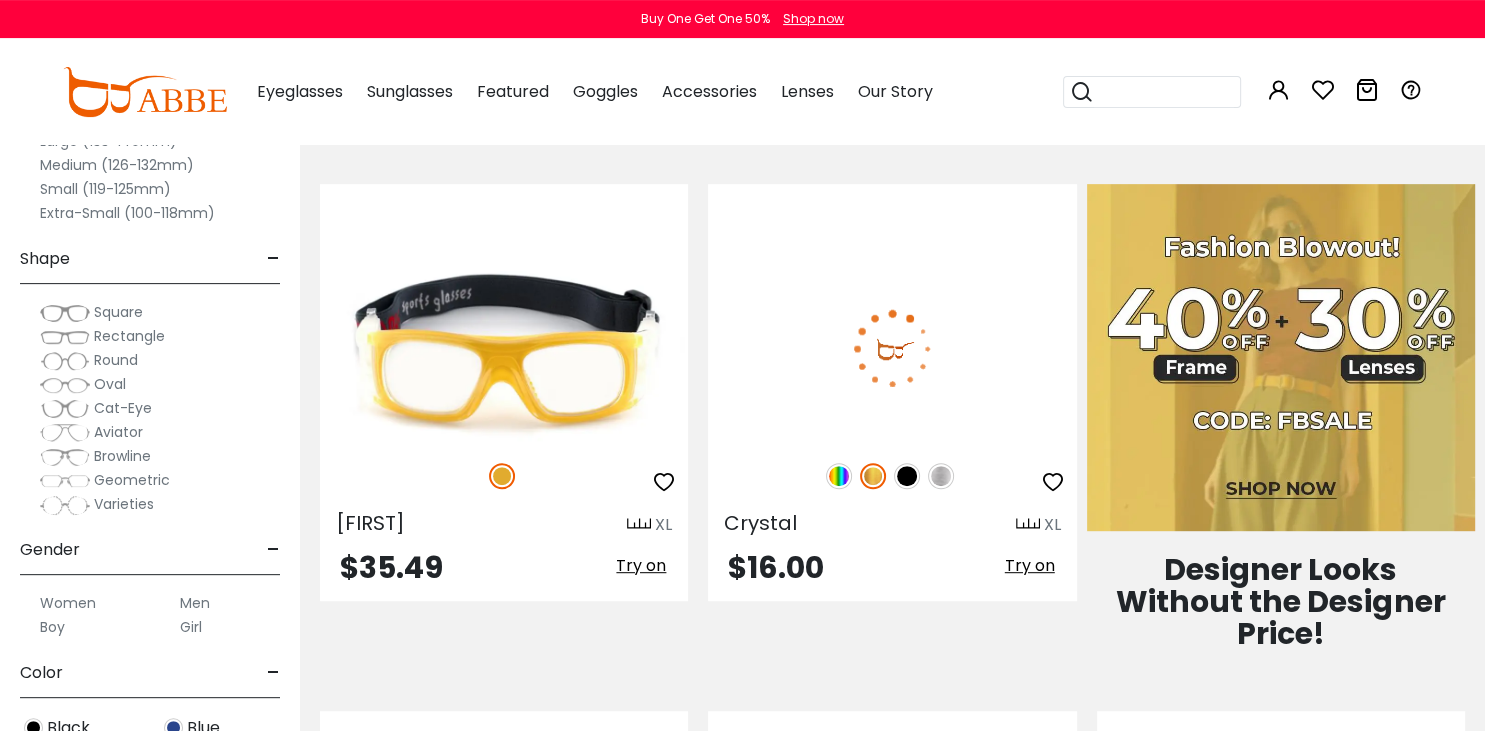 click at bounding box center (892, 476) 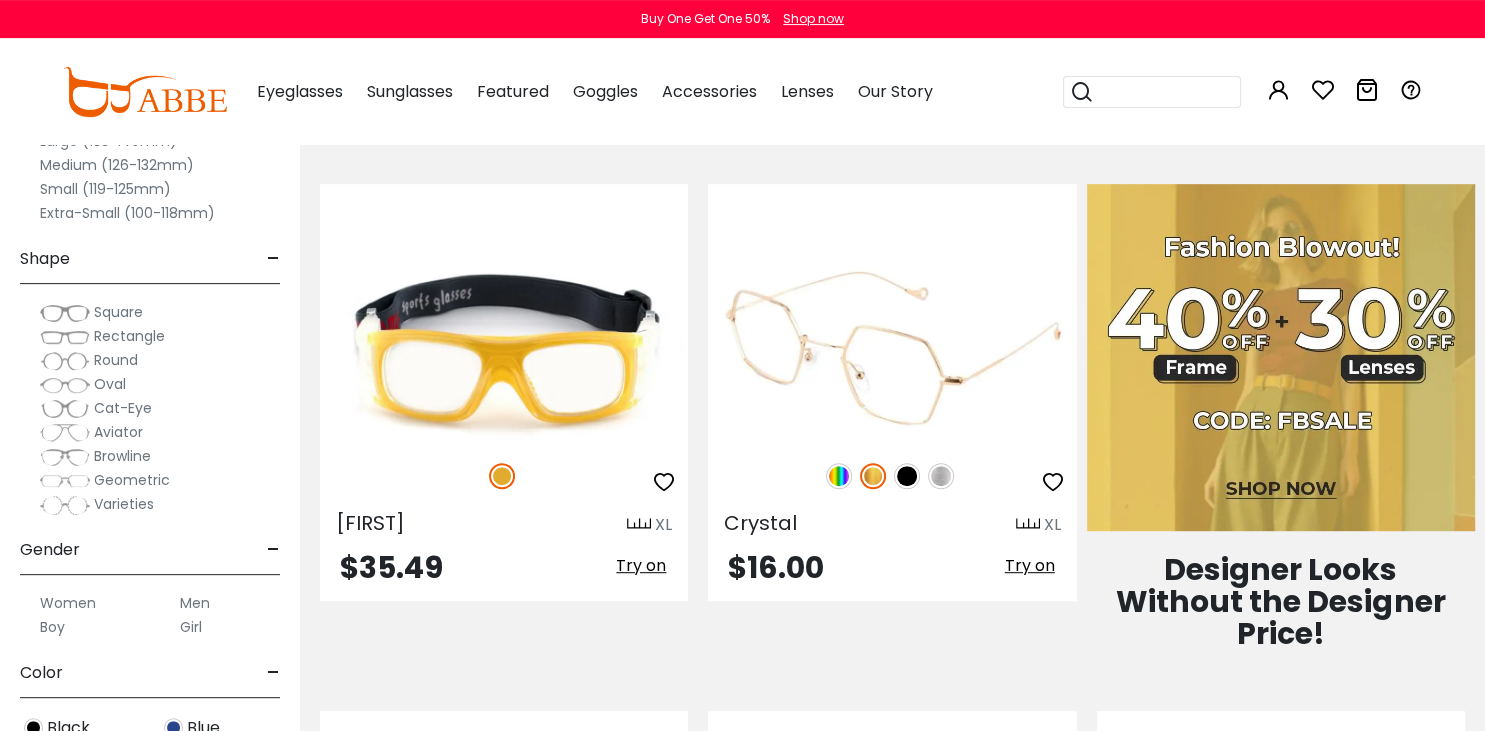 click at bounding box center (839, 476) 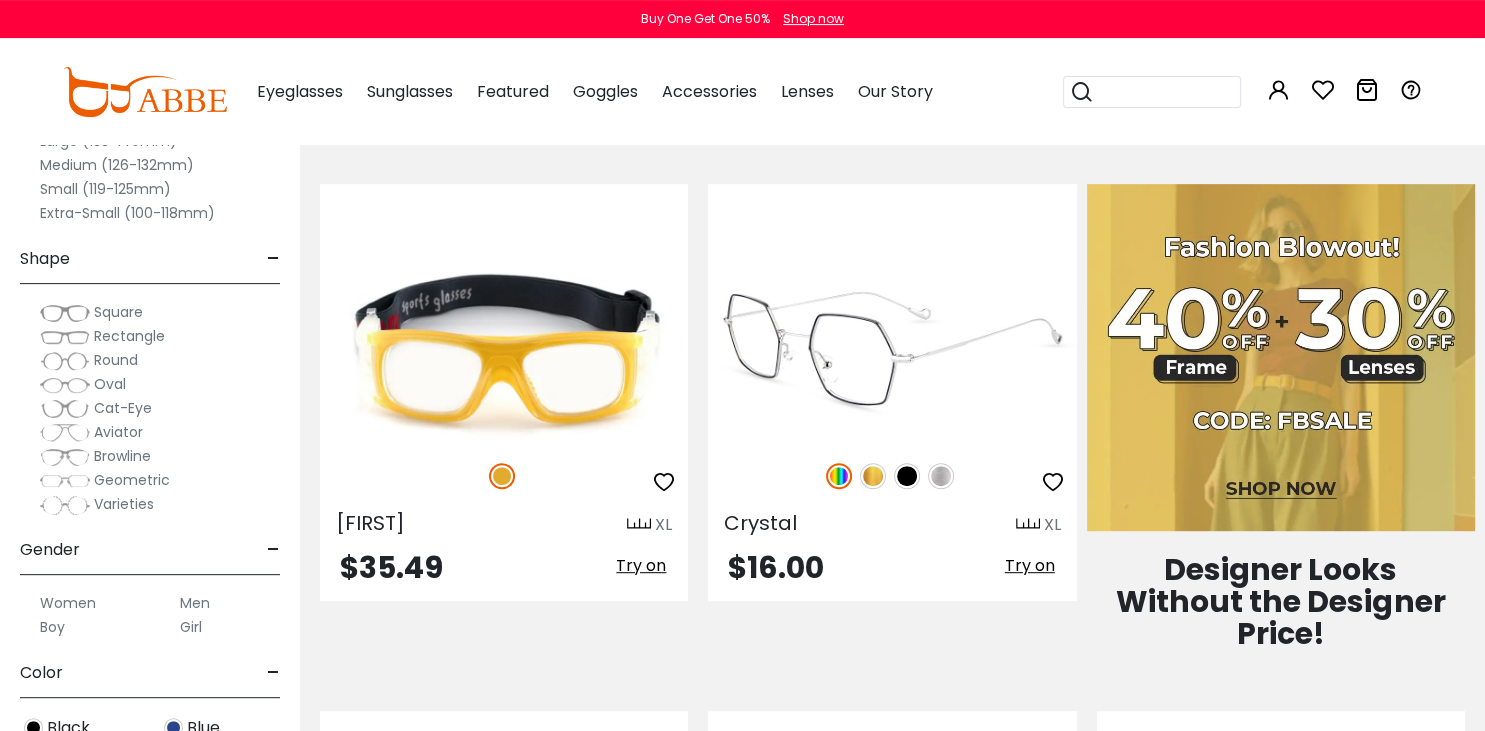 click at bounding box center [839, 476] 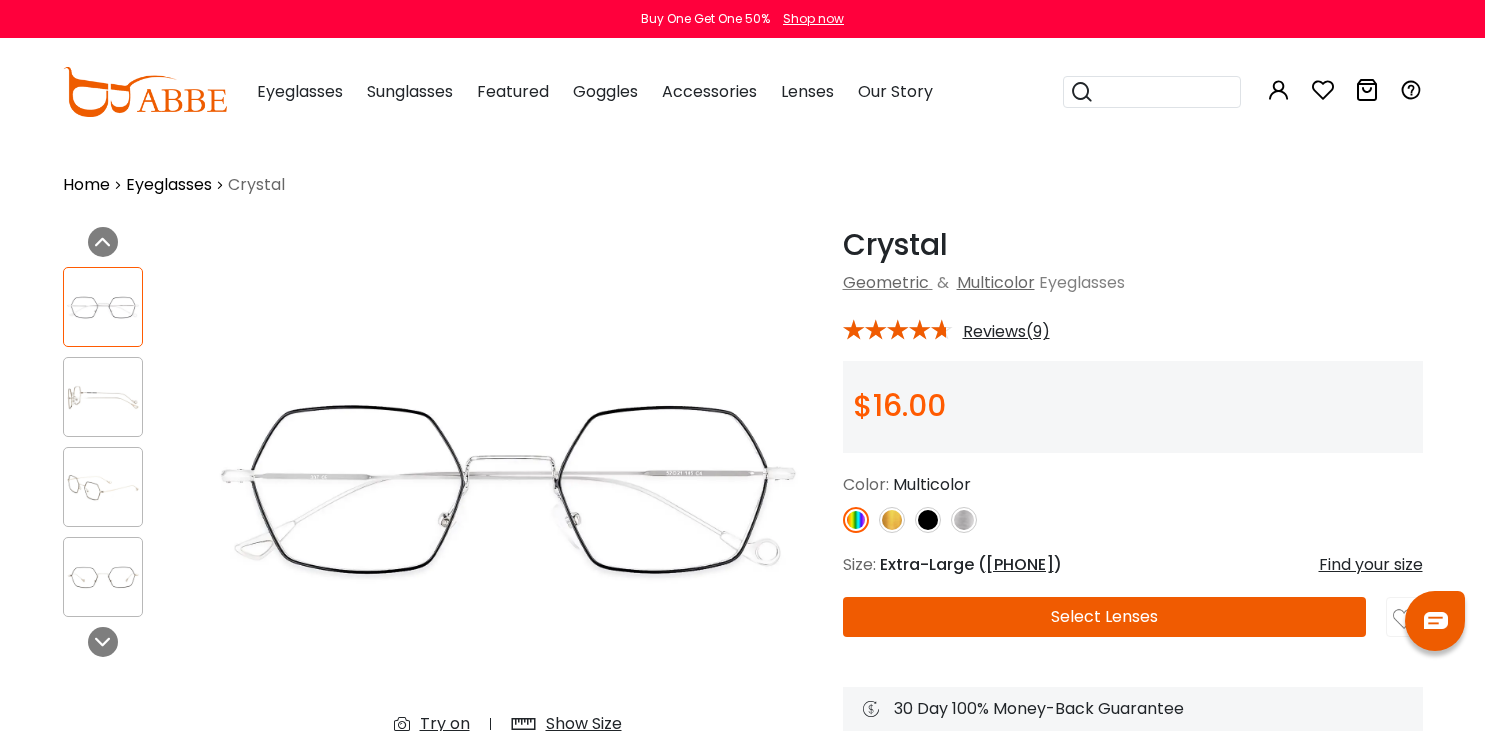 scroll, scrollTop: 8, scrollLeft: 0, axis: vertical 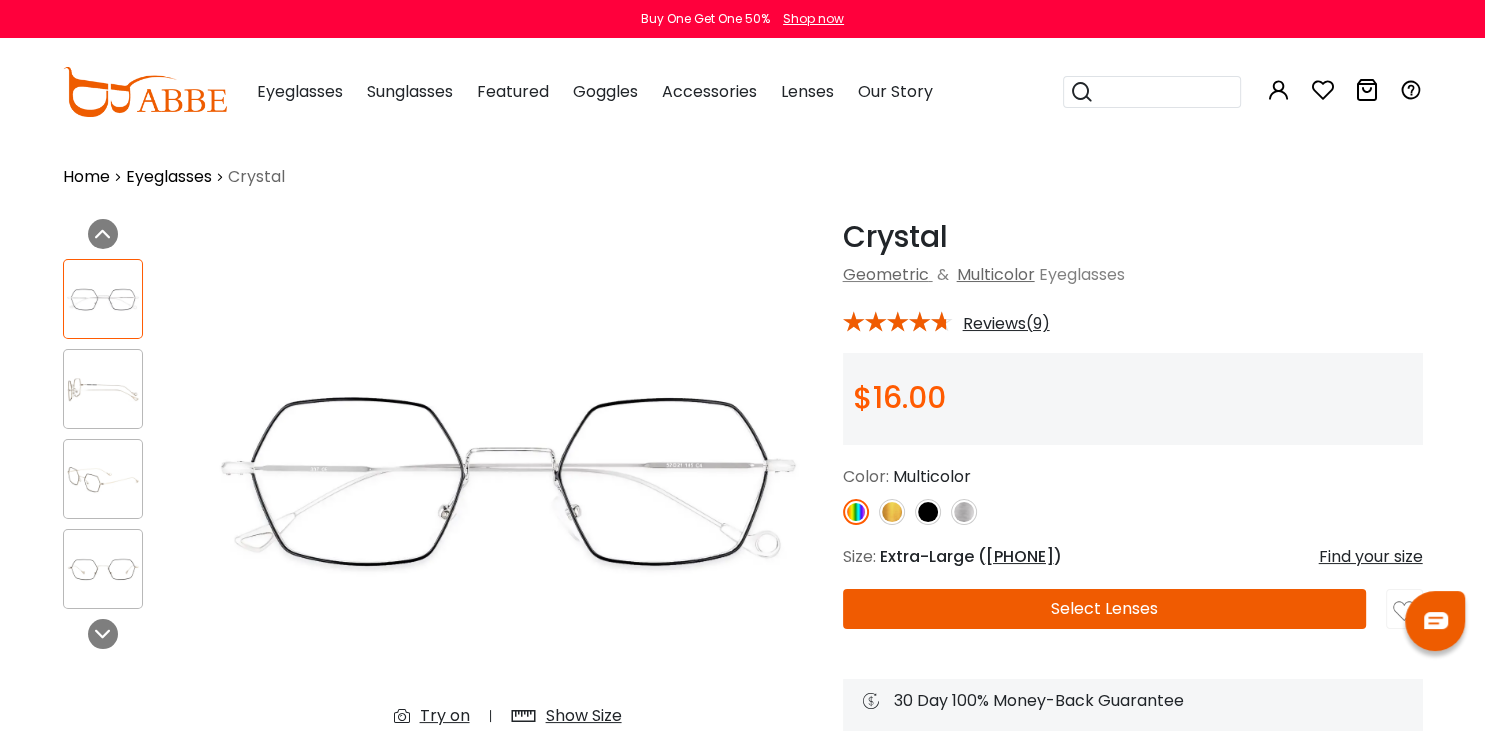 click at bounding box center (856, 512) 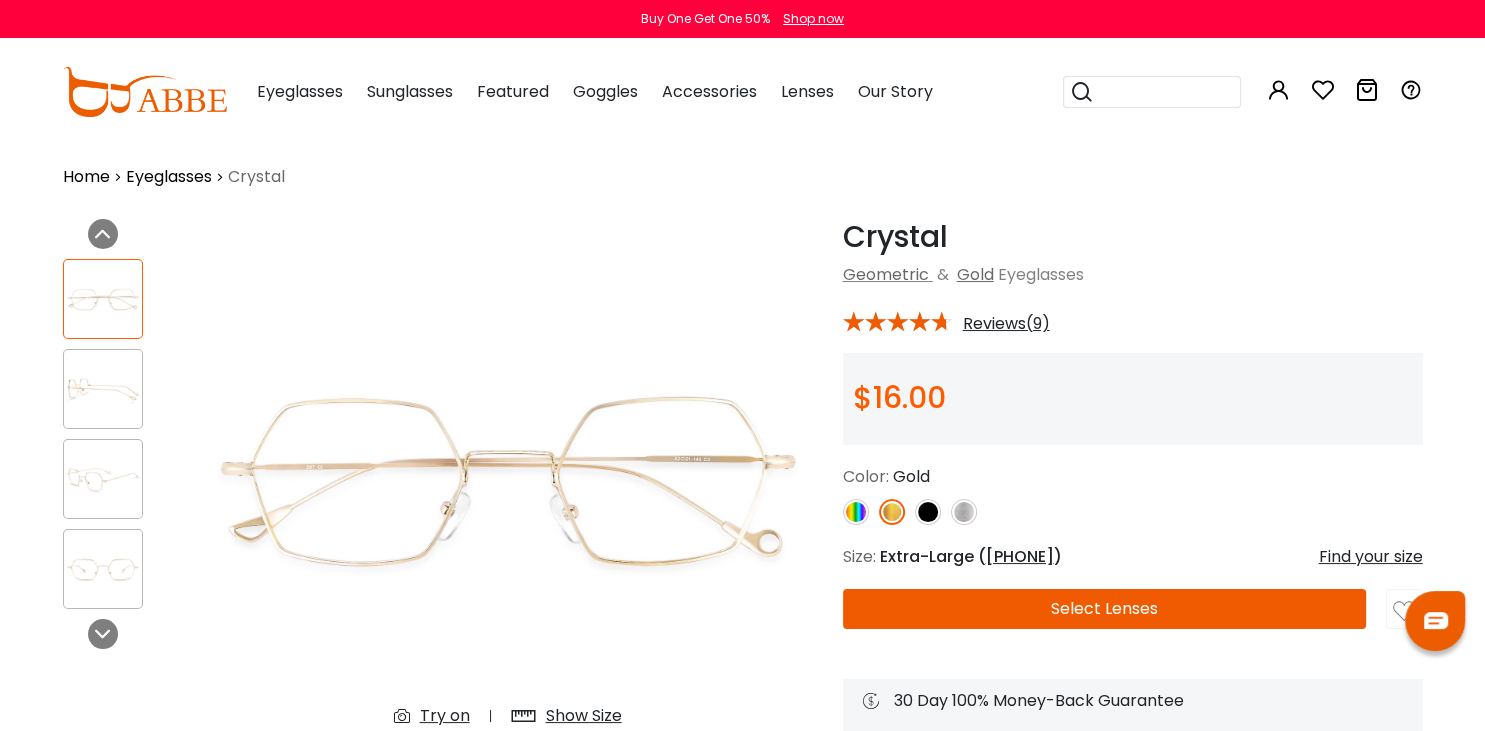 click at bounding box center (928, 512) 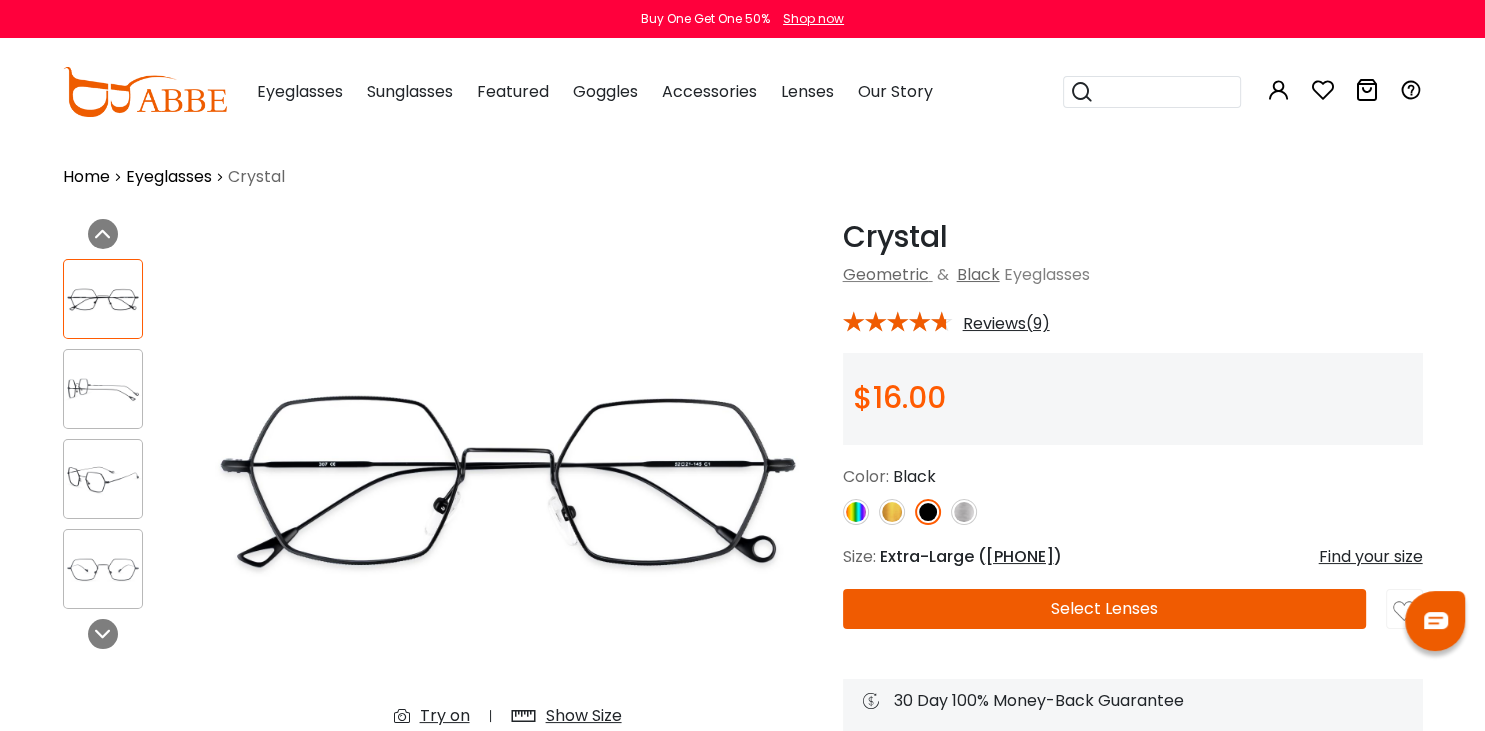 click on "Crystal
Black
Geometric
&
Black
Eyeglasses
***
Reviews(9)" at bounding box center (1133, 510) 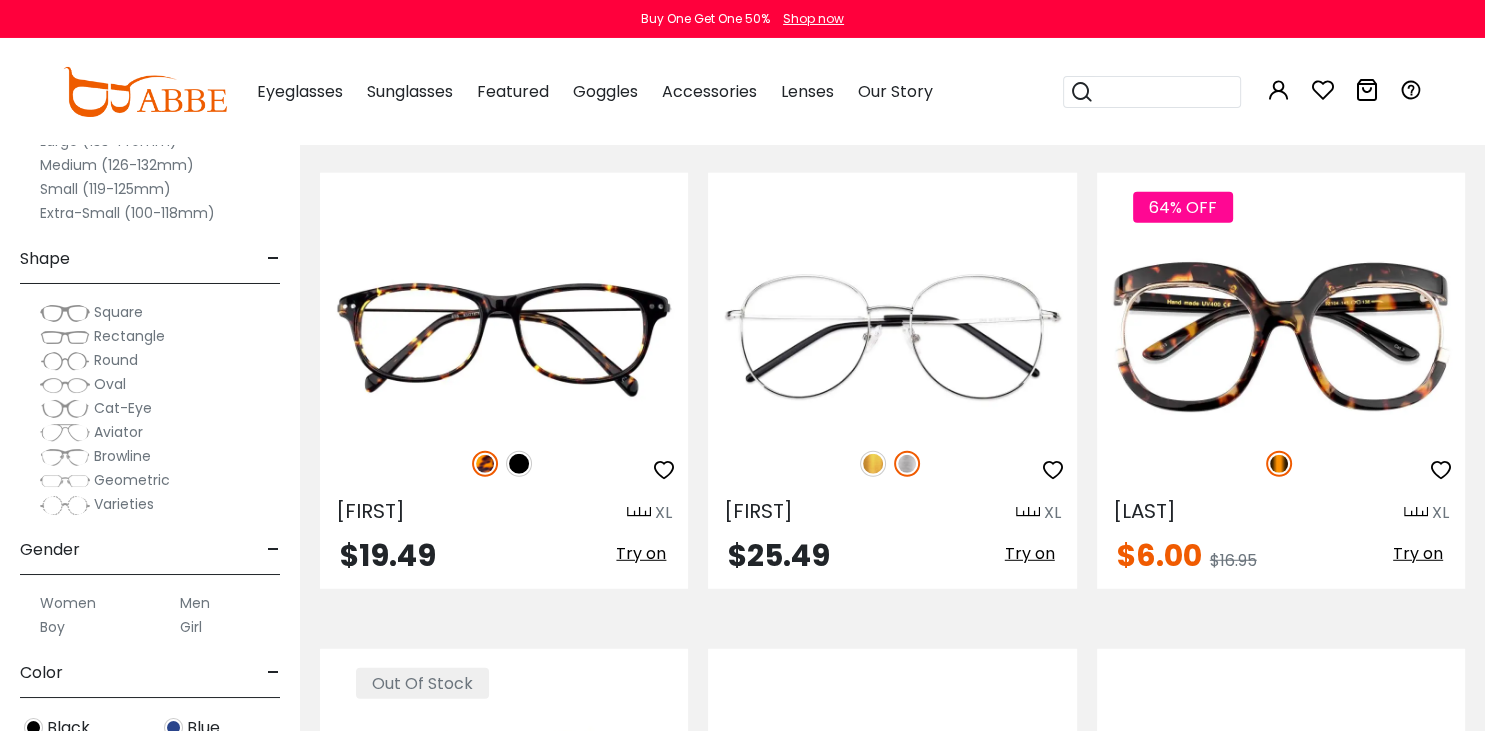 scroll, scrollTop: 5232, scrollLeft: 0, axis: vertical 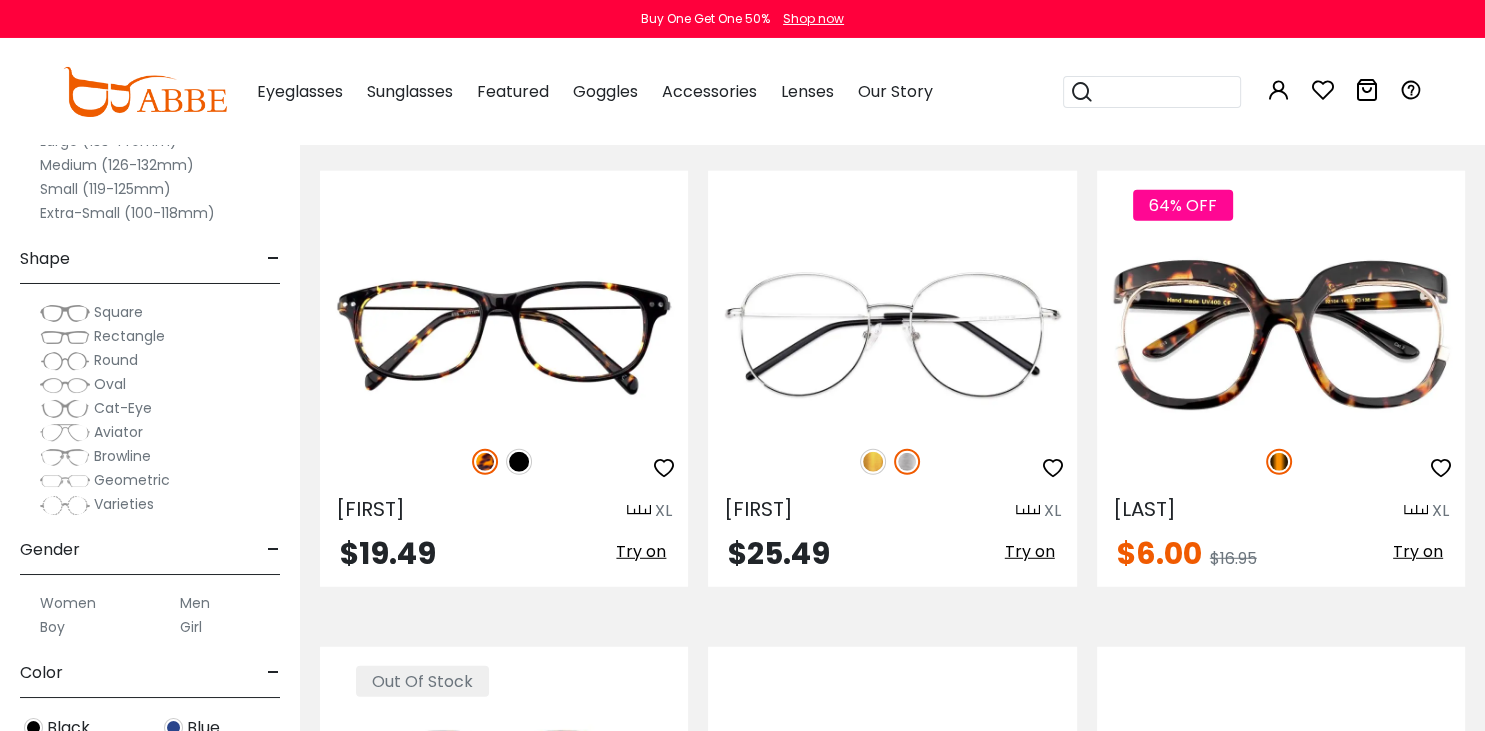 click on "Clear All (1)
Size
-
Extra-Large (141+mm)
Large (133-140mm)
Medium (126-132mm)
Small (119-125mm)
- -" at bounding box center (150, 350) 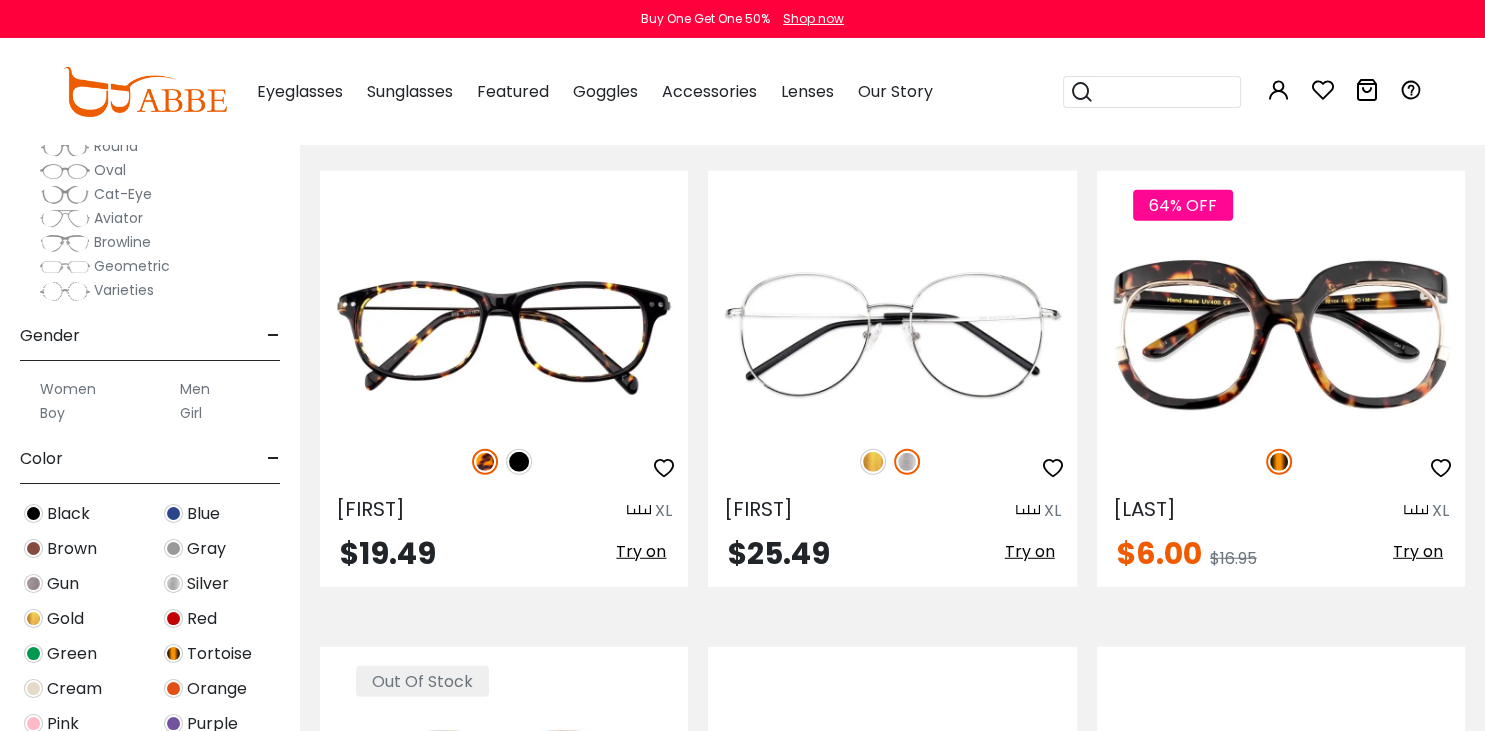 scroll, scrollTop: 0, scrollLeft: 0, axis: both 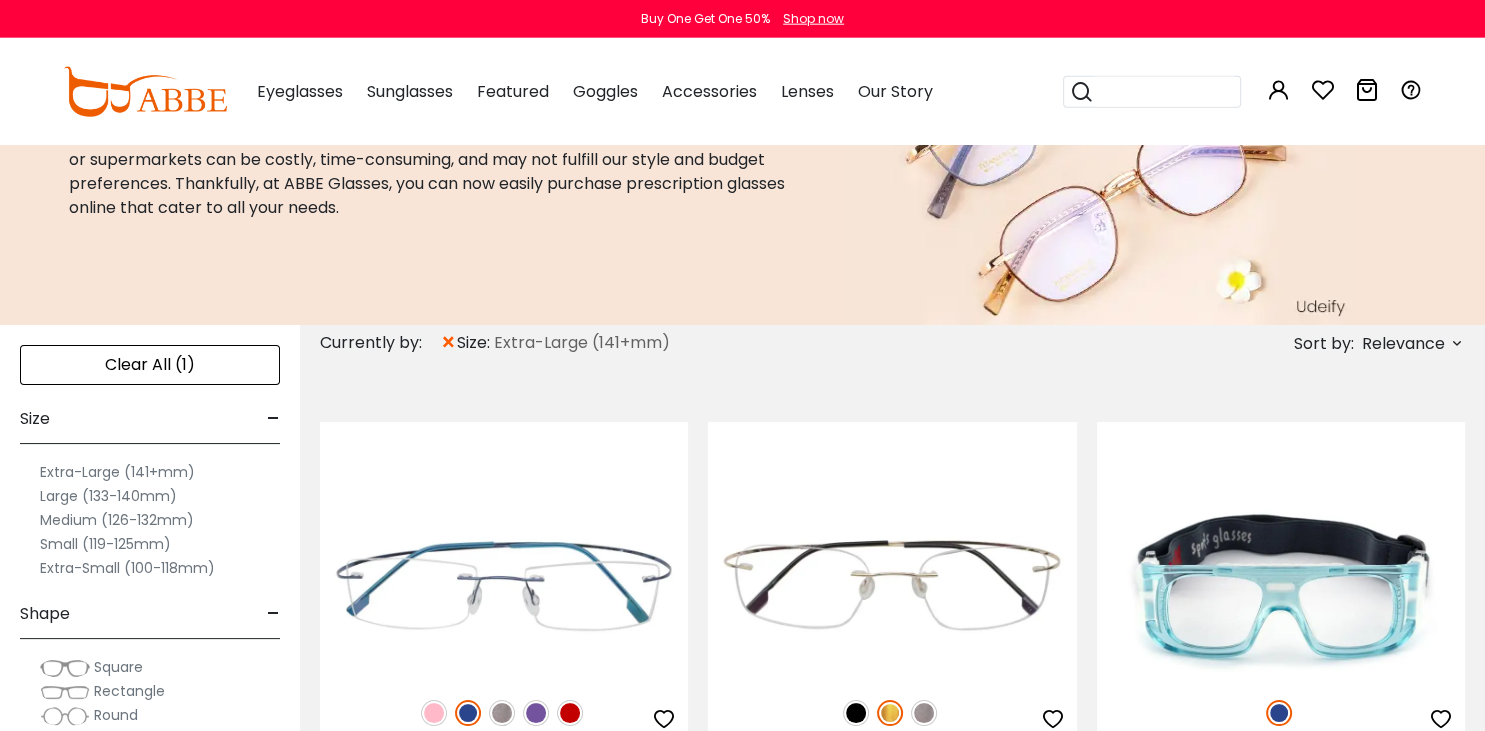 click on "Relevance" at bounding box center (1403, 344) 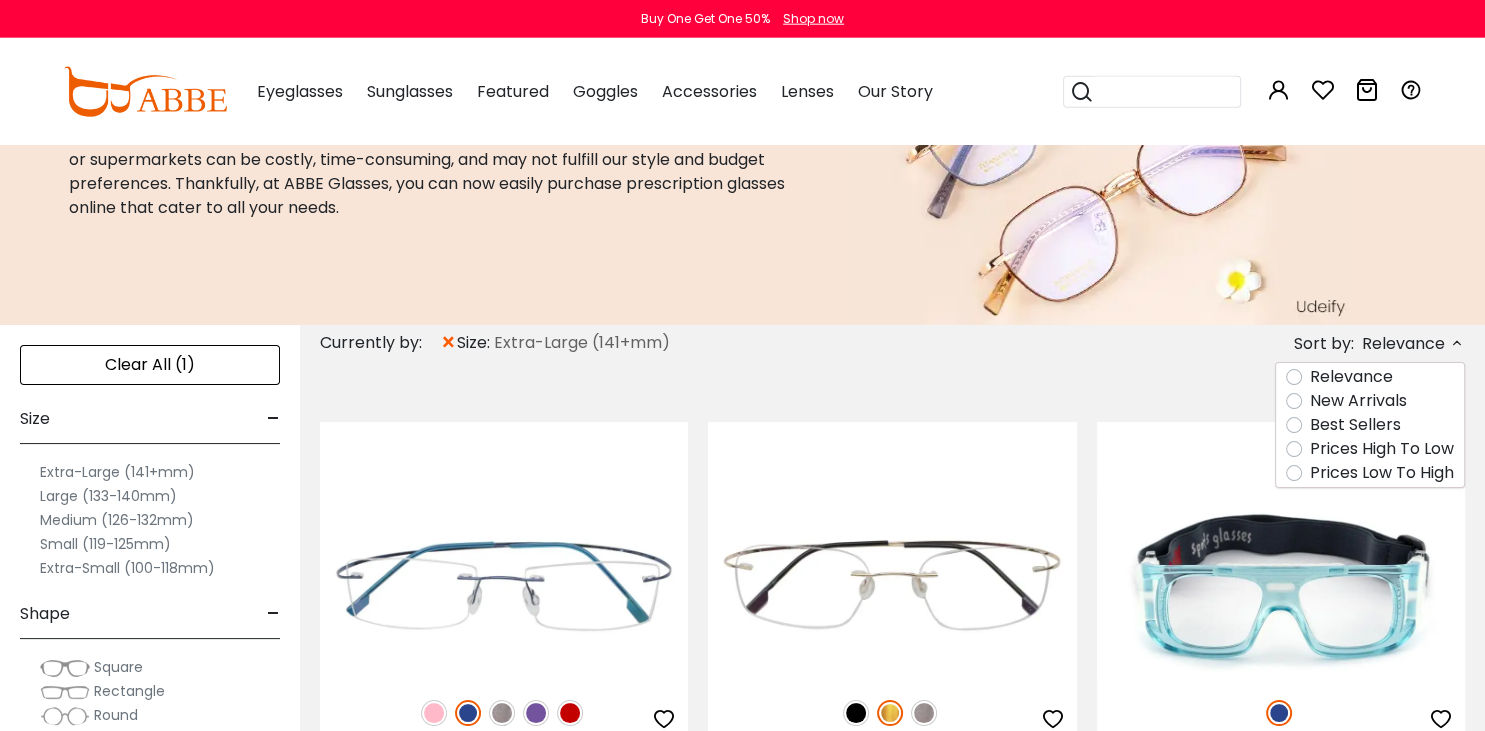 click on "Prices Low To High" at bounding box center (1382, 473) 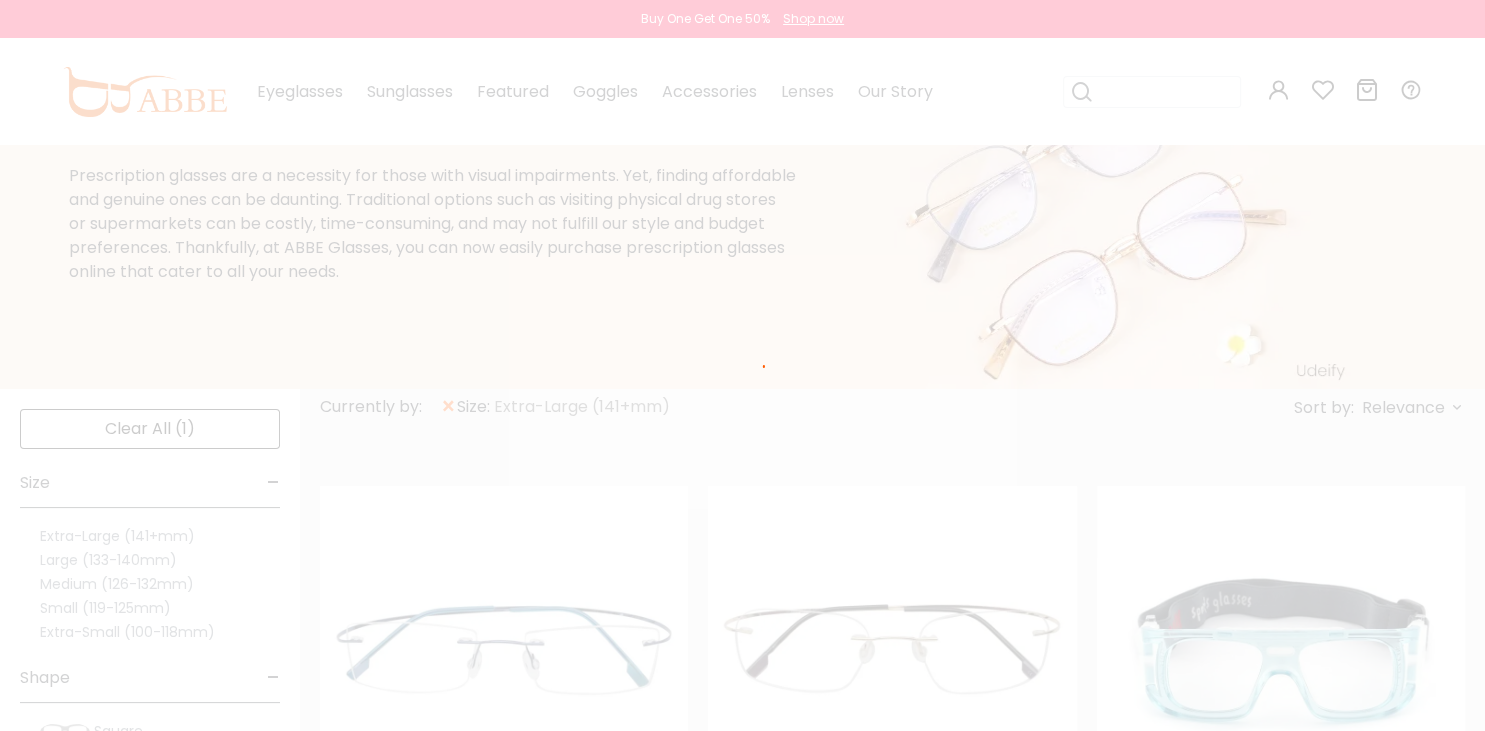 scroll, scrollTop: 81, scrollLeft: 0, axis: vertical 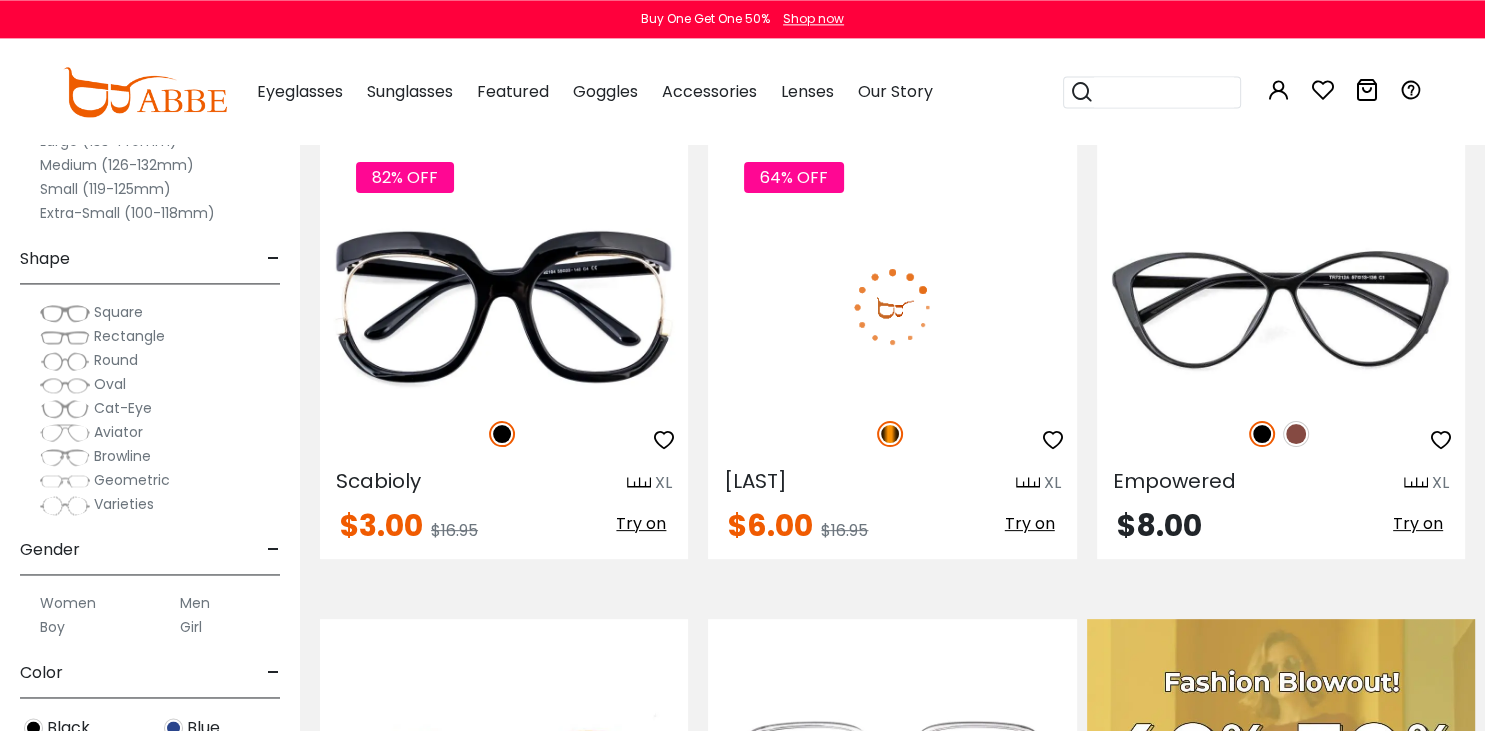 click at bounding box center (892, 307) 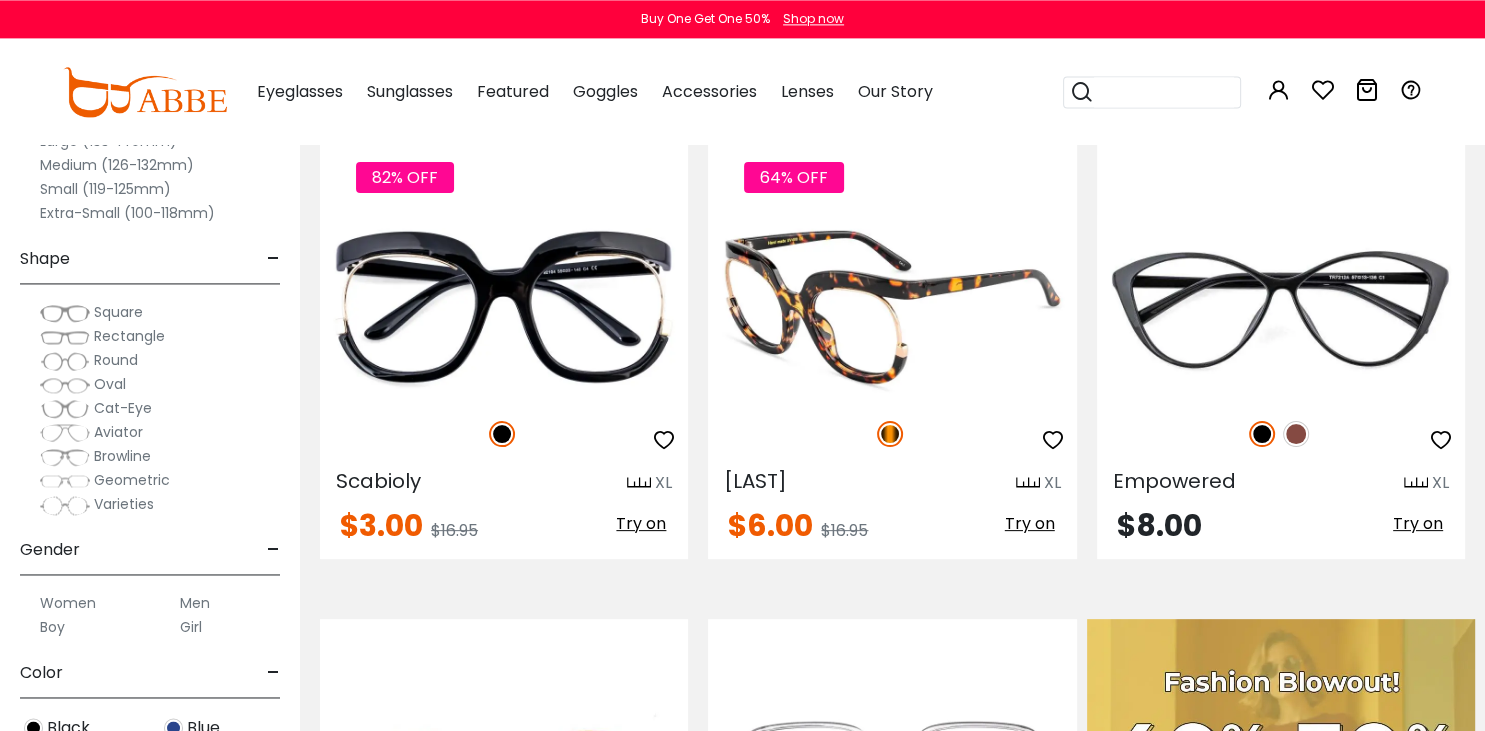 click on "Try on" at bounding box center (1030, 523) 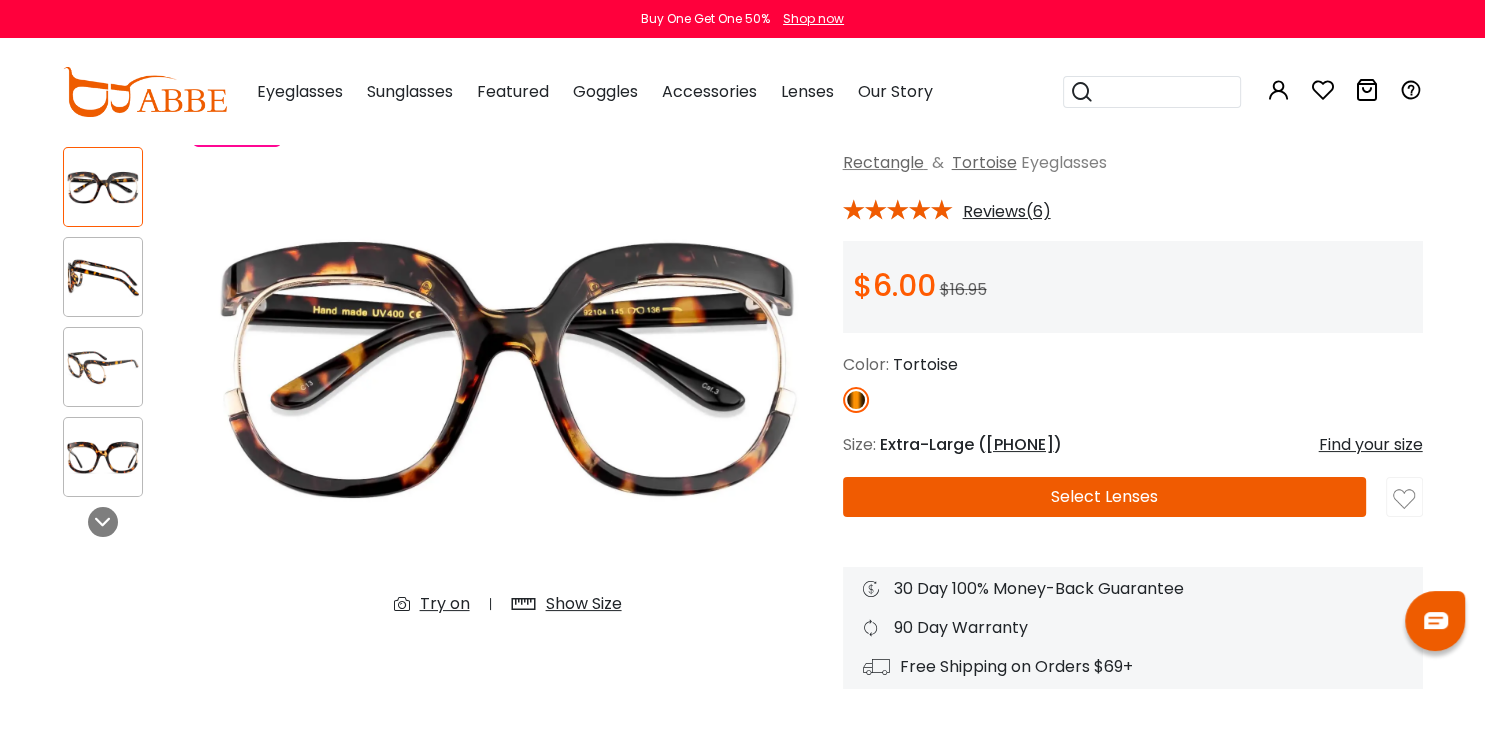 scroll, scrollTop: 120, scrollLeft: 0, axis: vertical 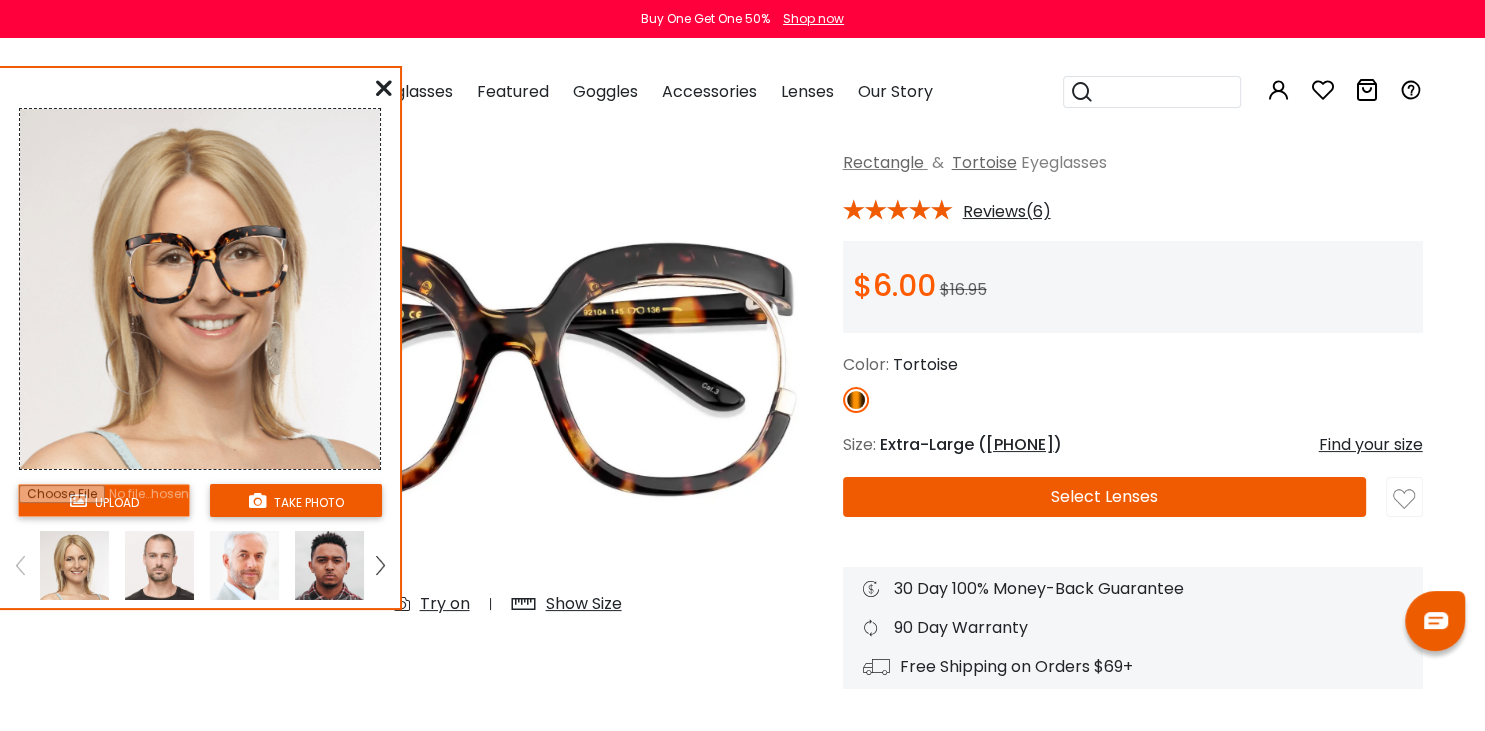 click on "take photo" at bounding box center (296, 500) 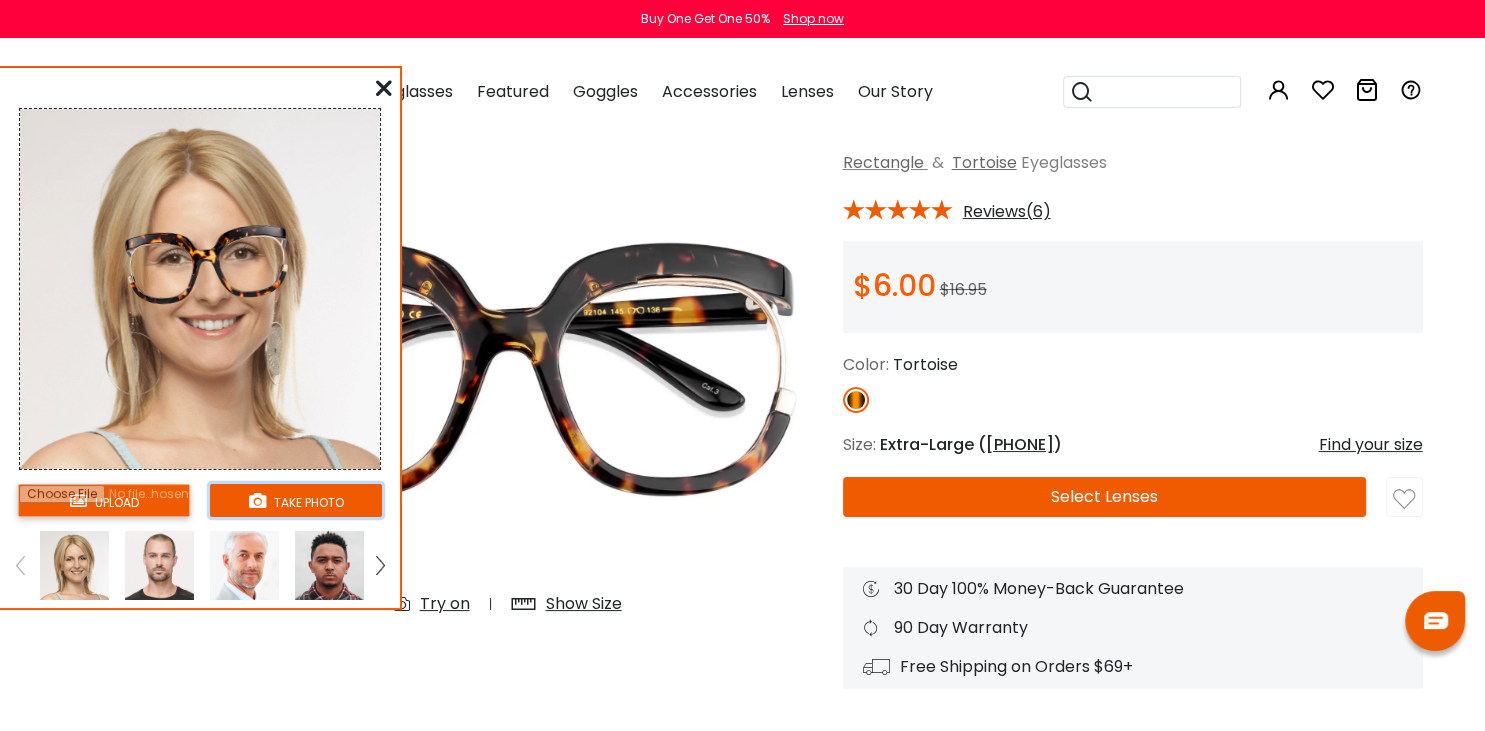 click on "take photo" at bounding box center (296, 500) 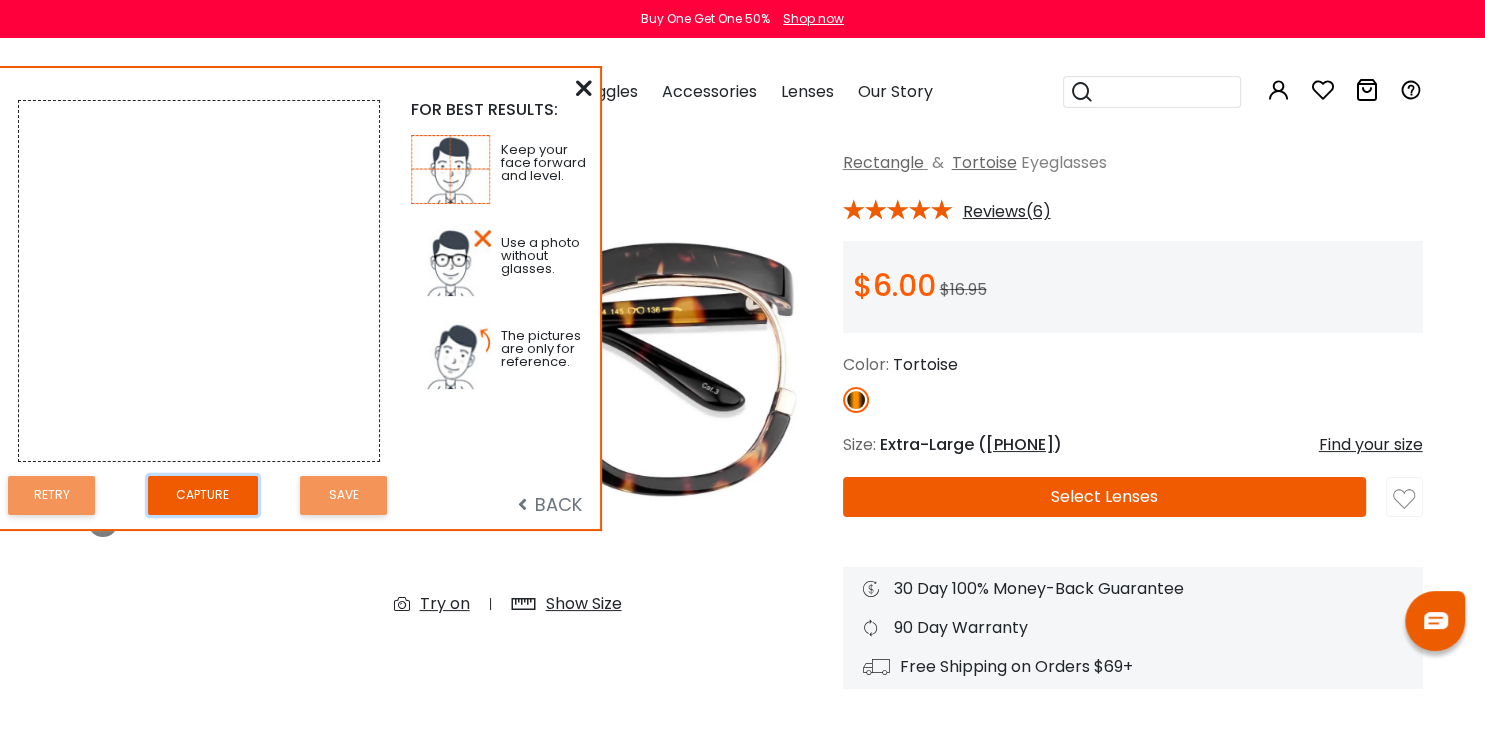 click on "Capture" at bounding box center (203, 495) 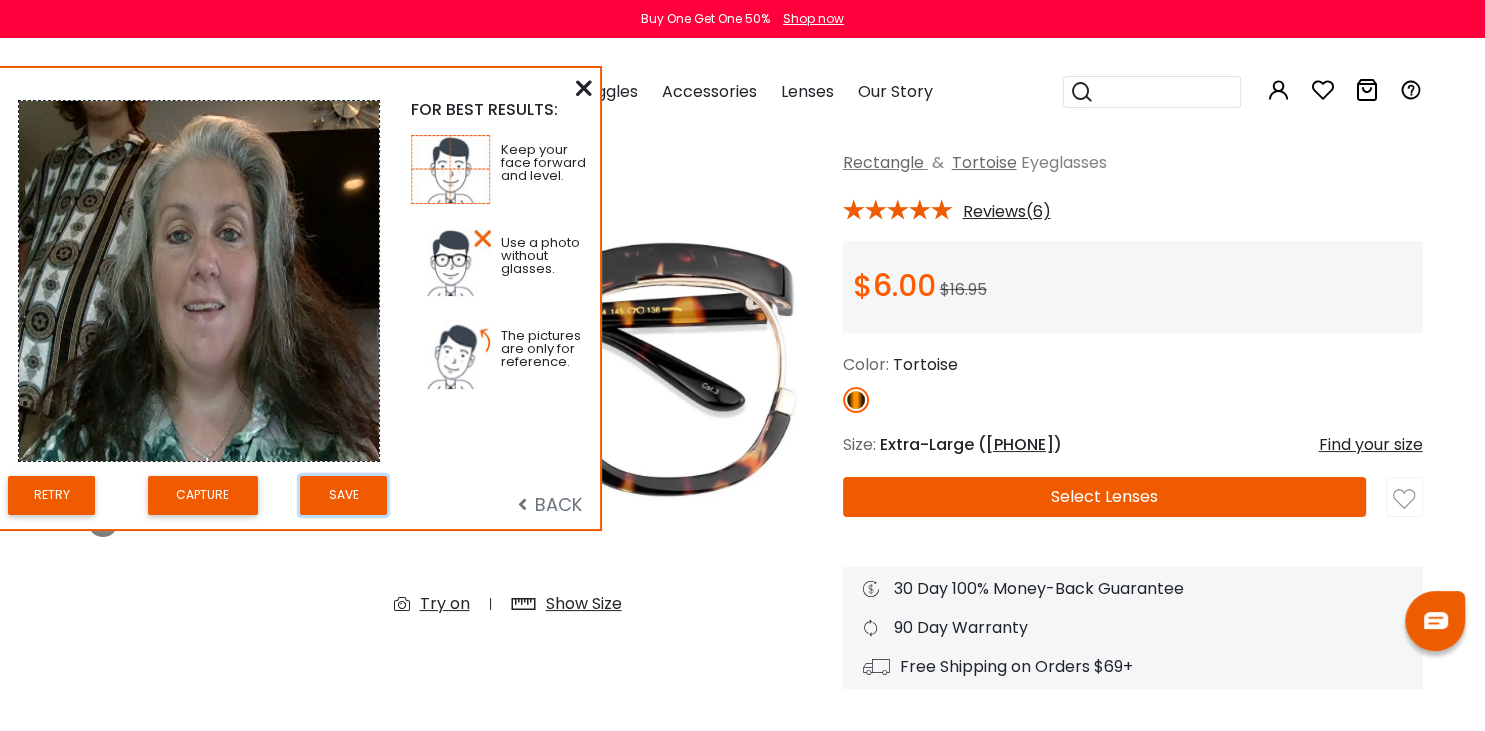 click on "Save" at bounding box center [343, 495] 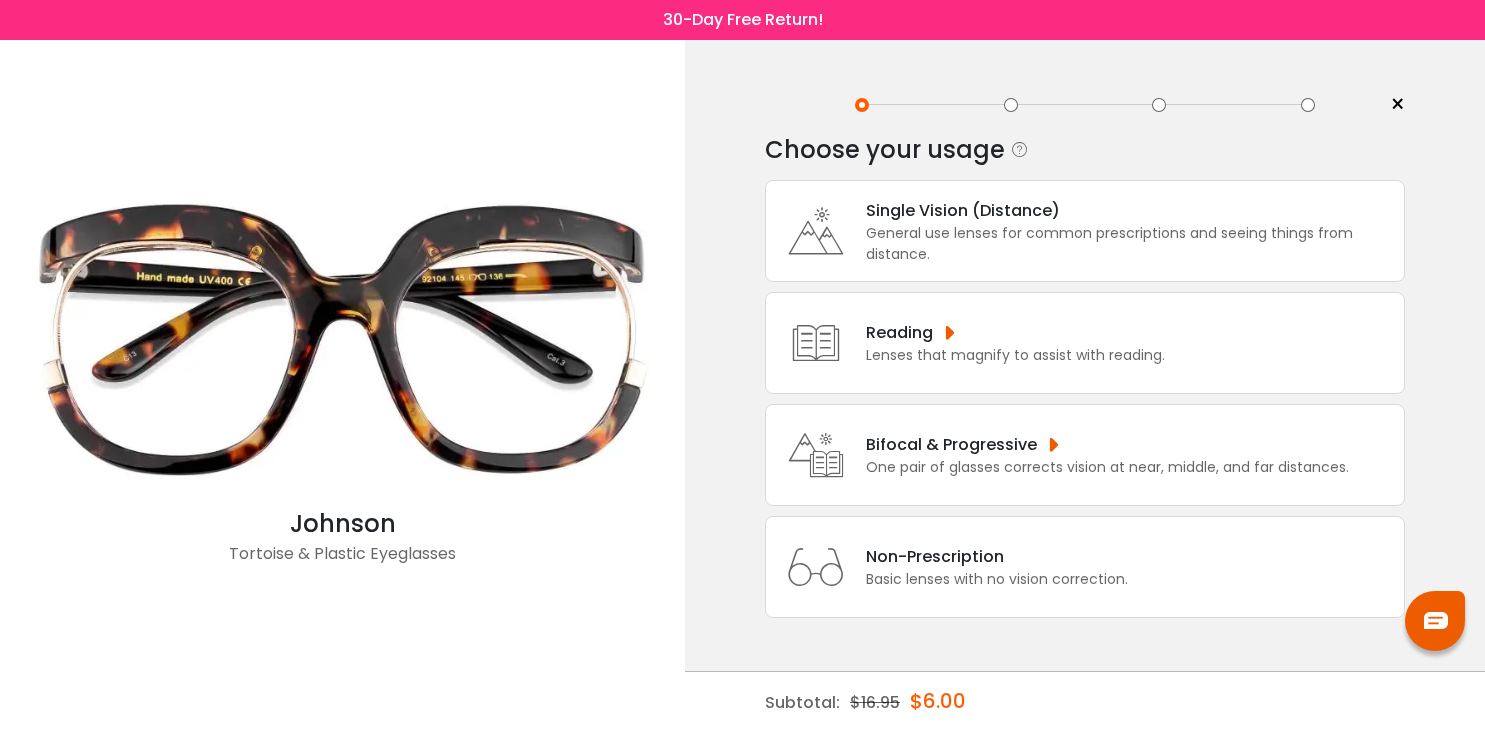 scroll, scrollTop: 0, scrollLeft: 0, axis: both 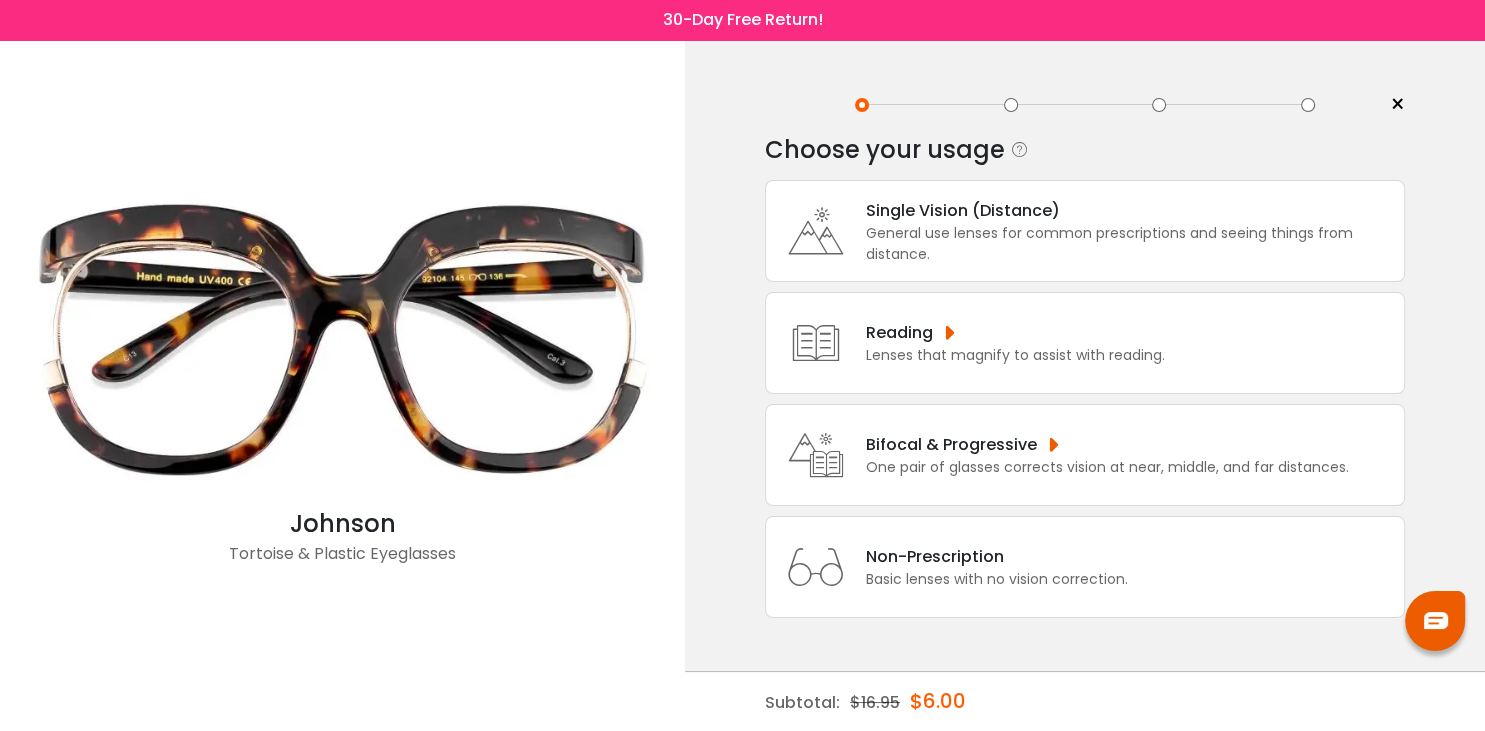 click on "General use lenses for common prescriptions and seeing things from distance." at bounding box center [1130, 244] 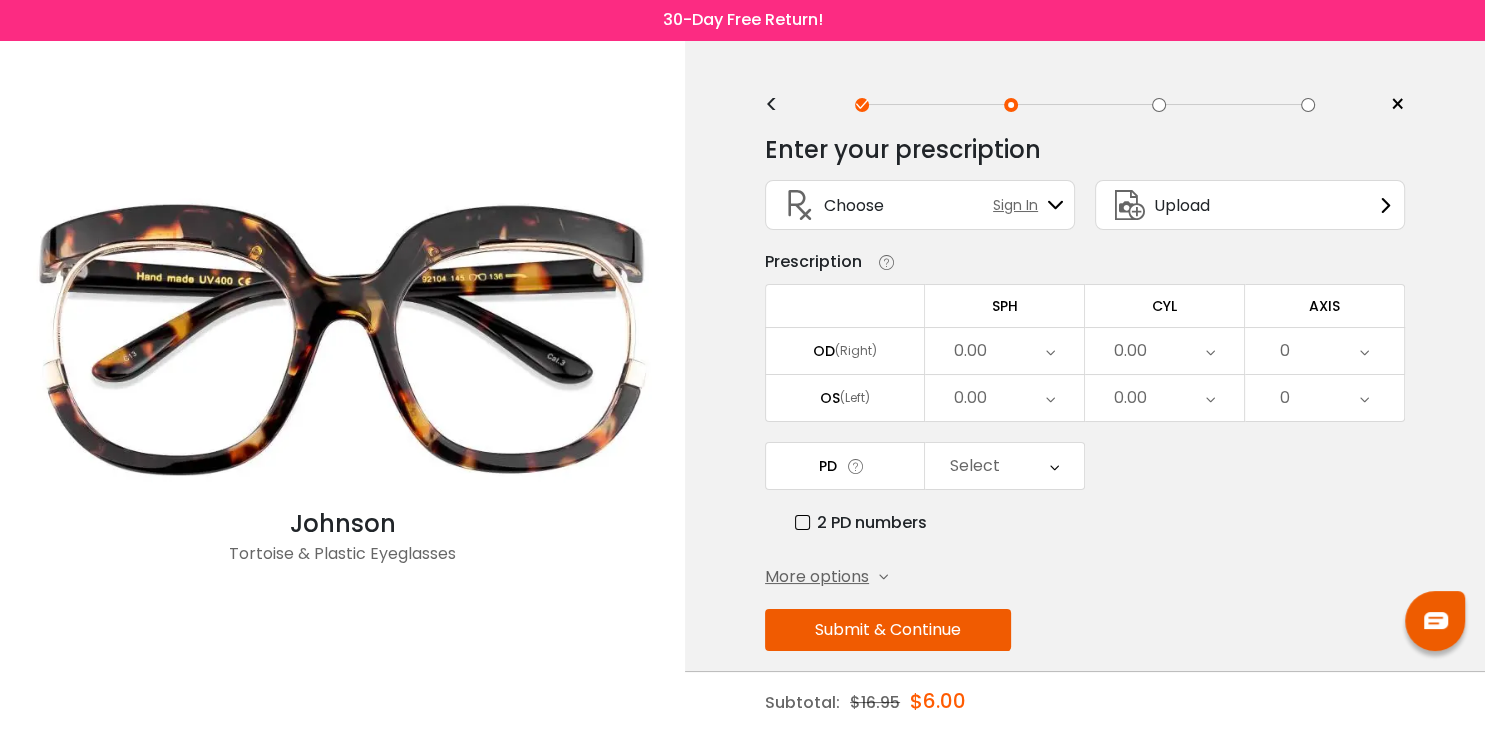 click on "0.00" at bounding box center [1004, 351] 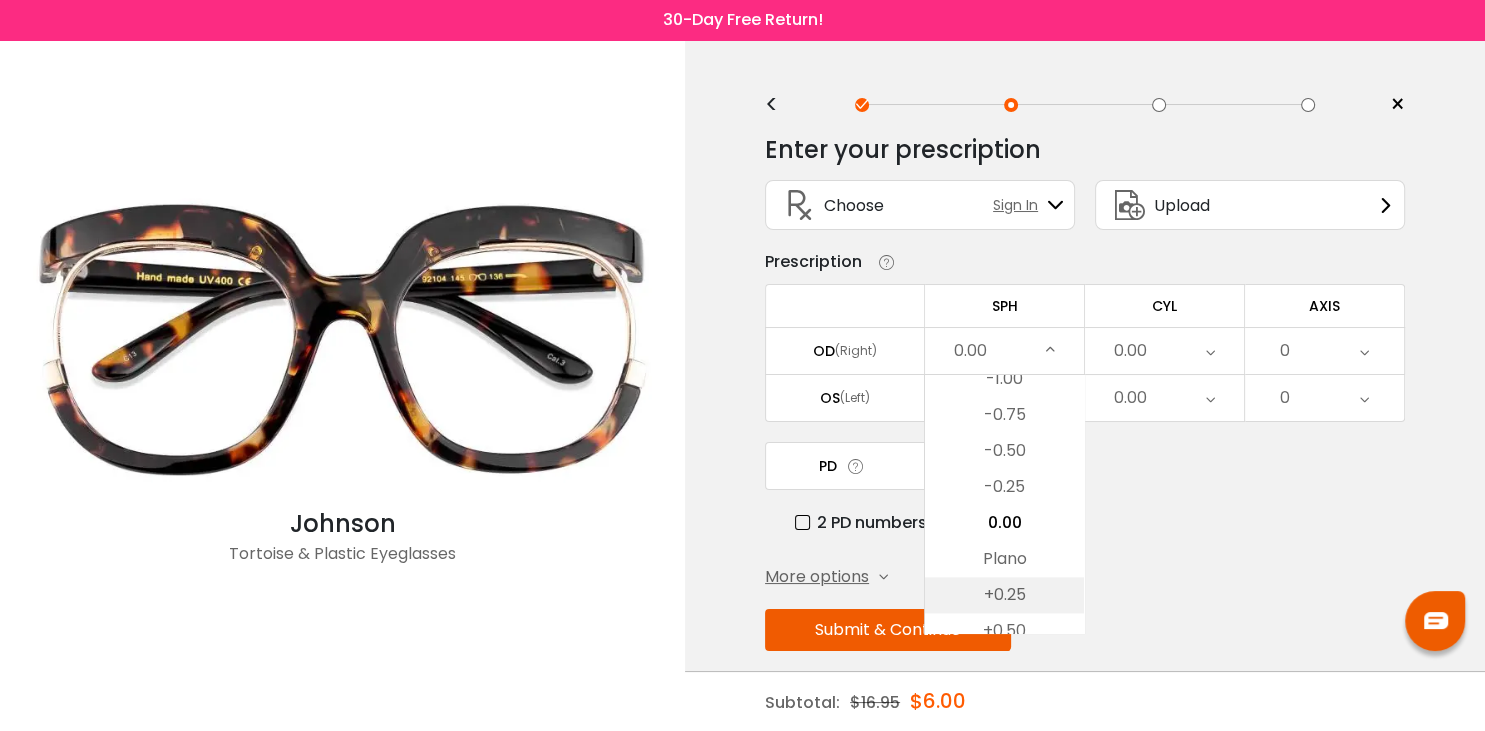 click on "+0.25" at bounding box center [1004, 595] 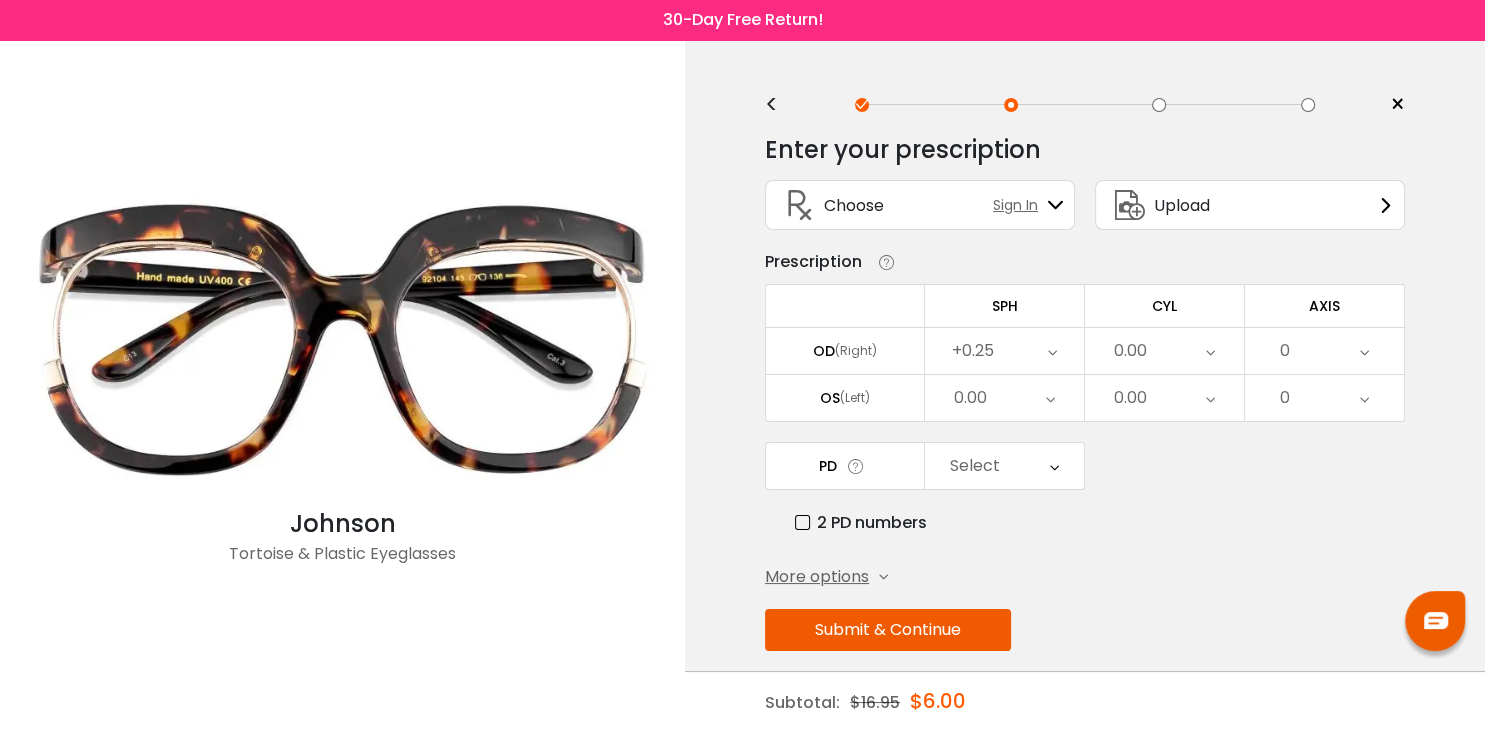 click on "+0.25" at bounding box center [1004, 351] 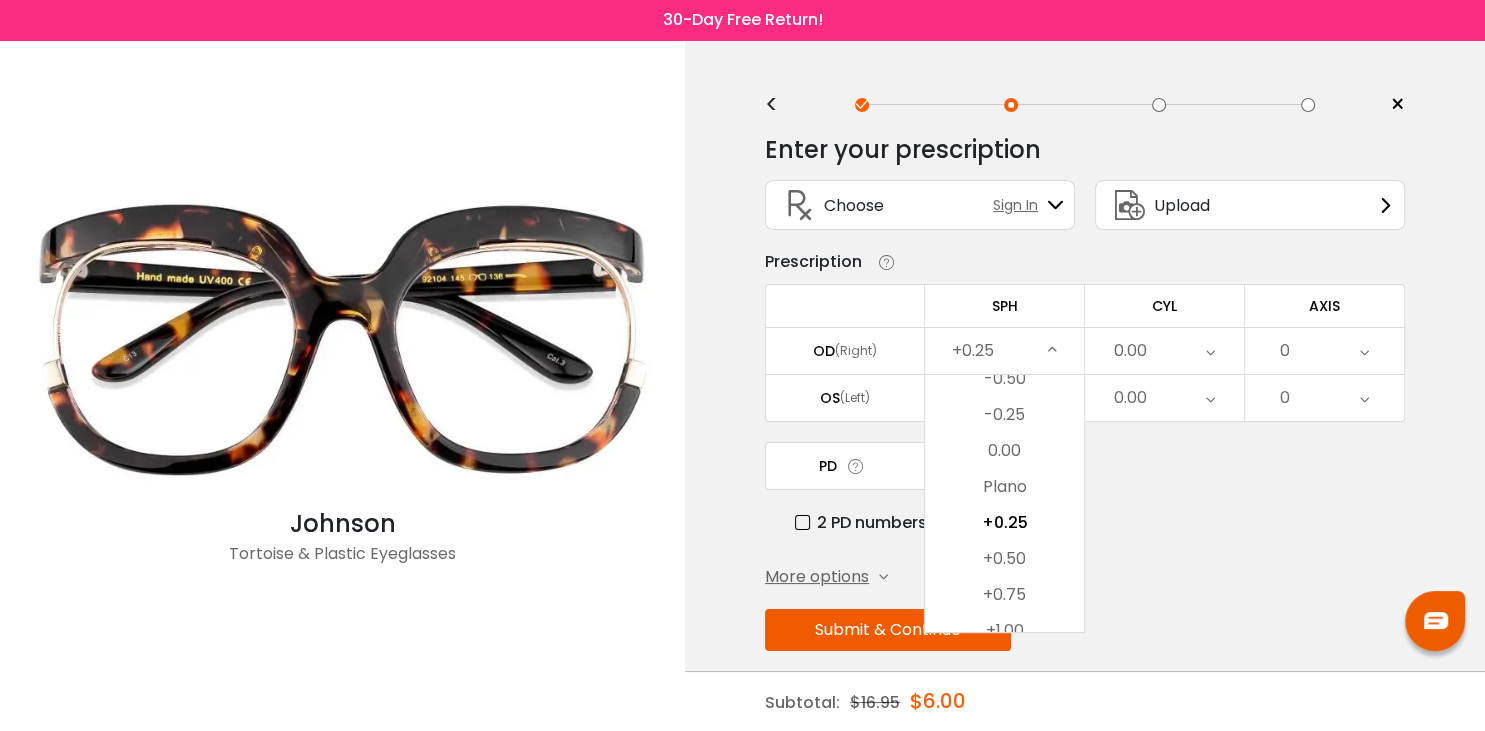 scroll, scrollTop: 2822, scrollLeft: 0, axis: vertical 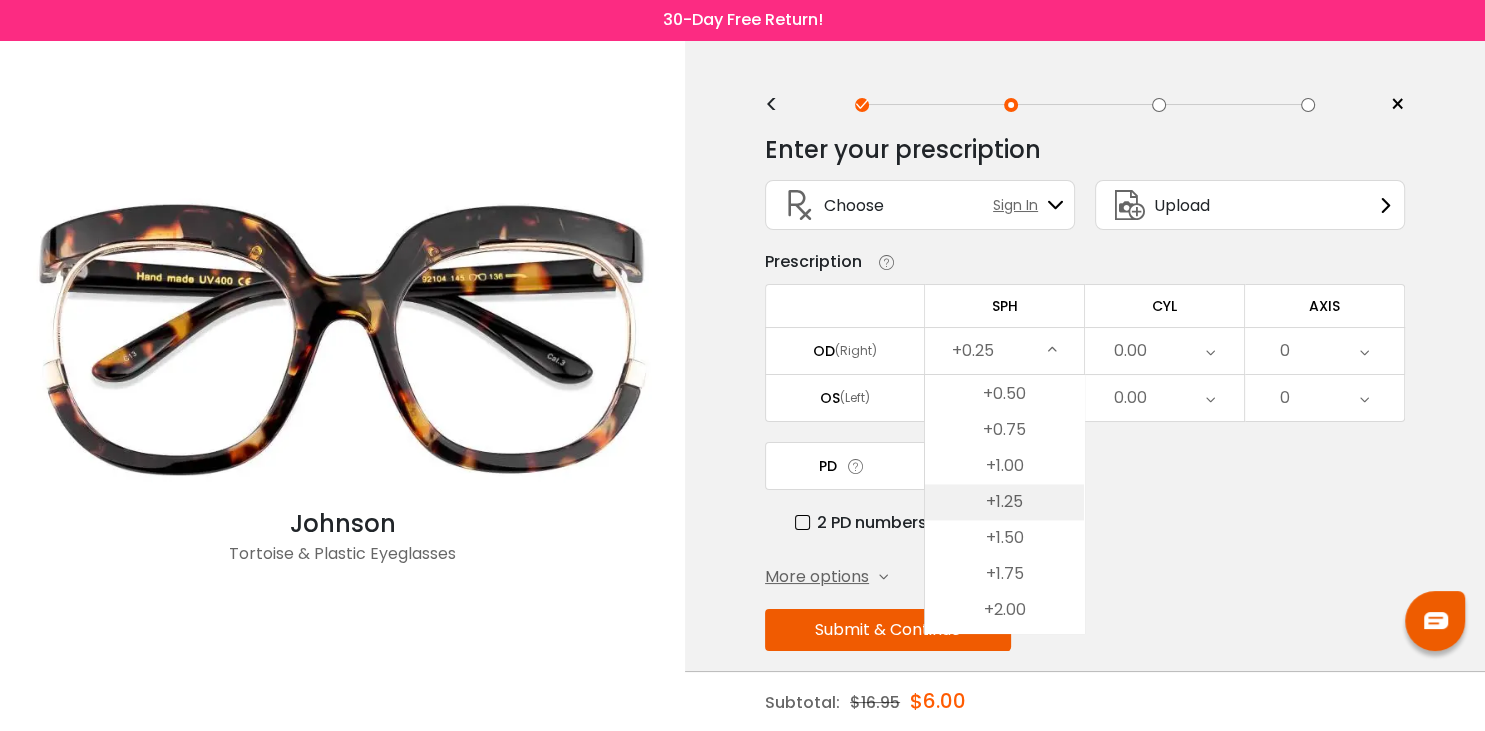 click on "+1.25" at bounding box center (1004, 502) 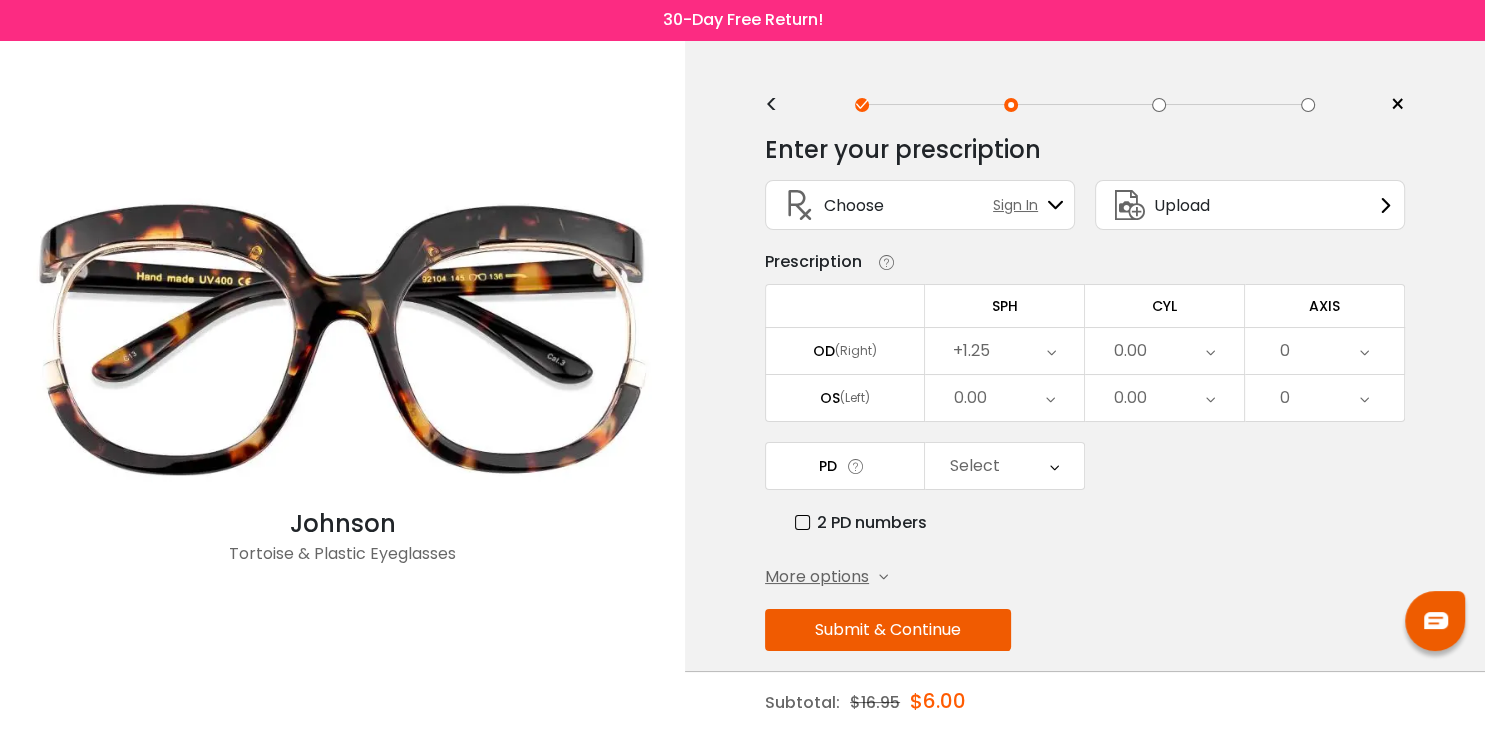 click on "0.00" at bounding box center (1004, 398) 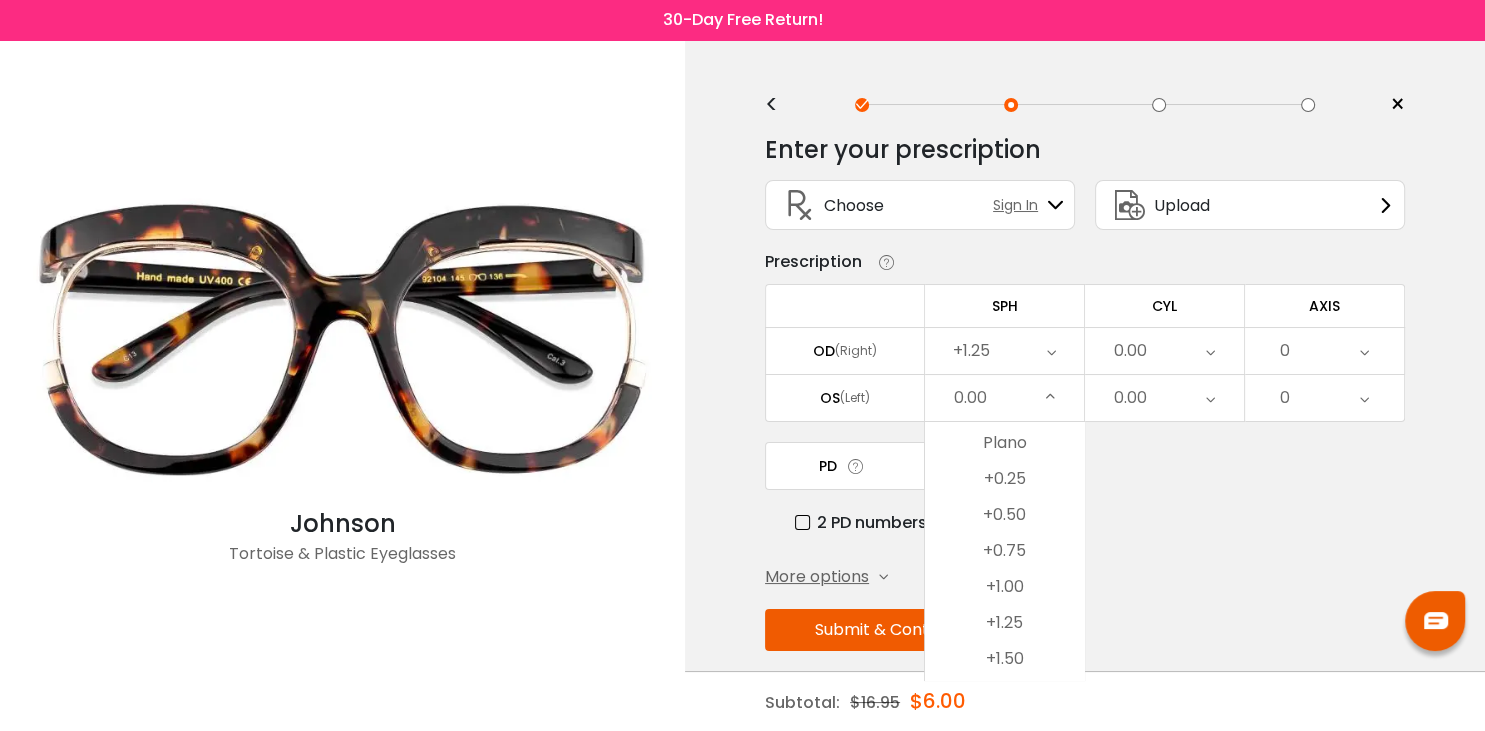 scroll, scrollTop: 2938, scrollLeft: 0, axis: vertical 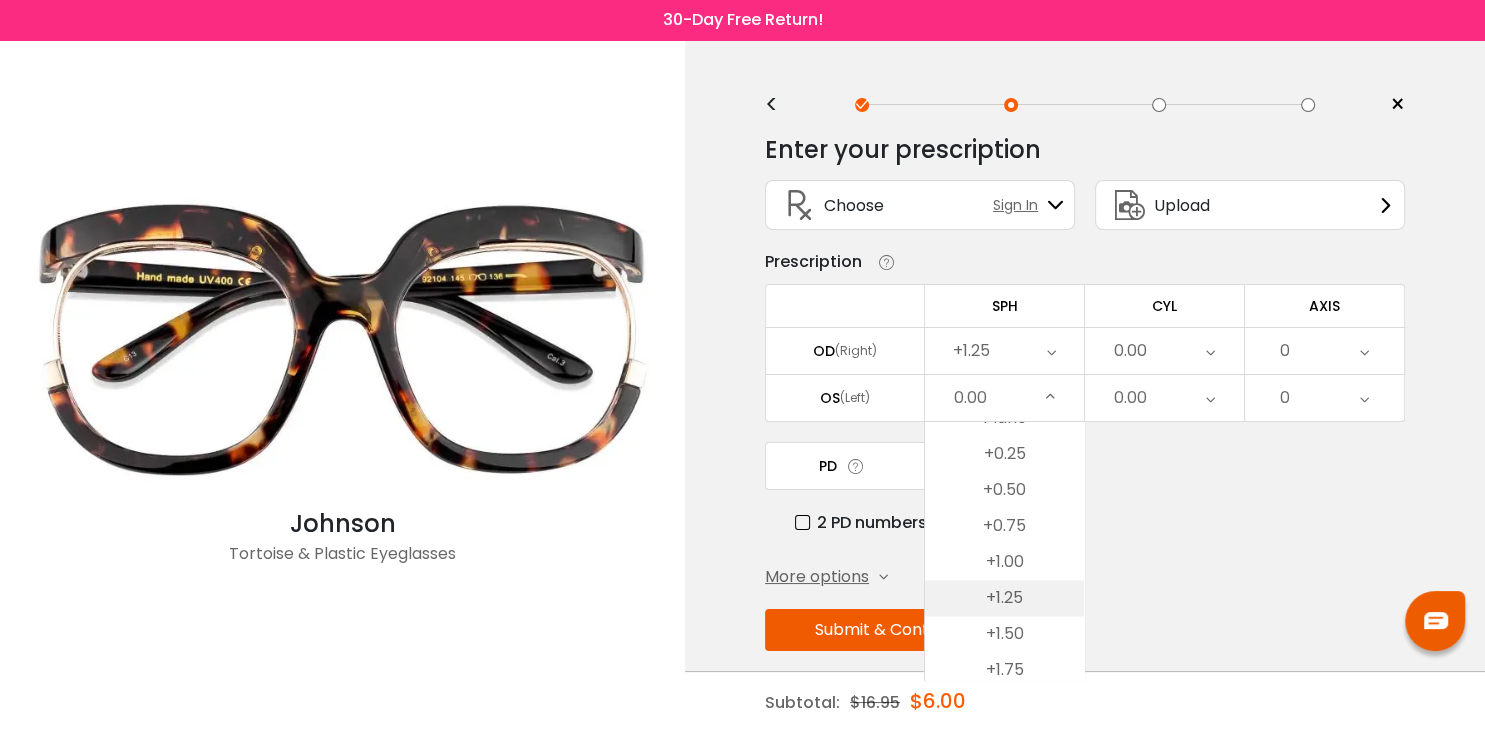 click on "+1.25" at bounding box center [1004, 598] 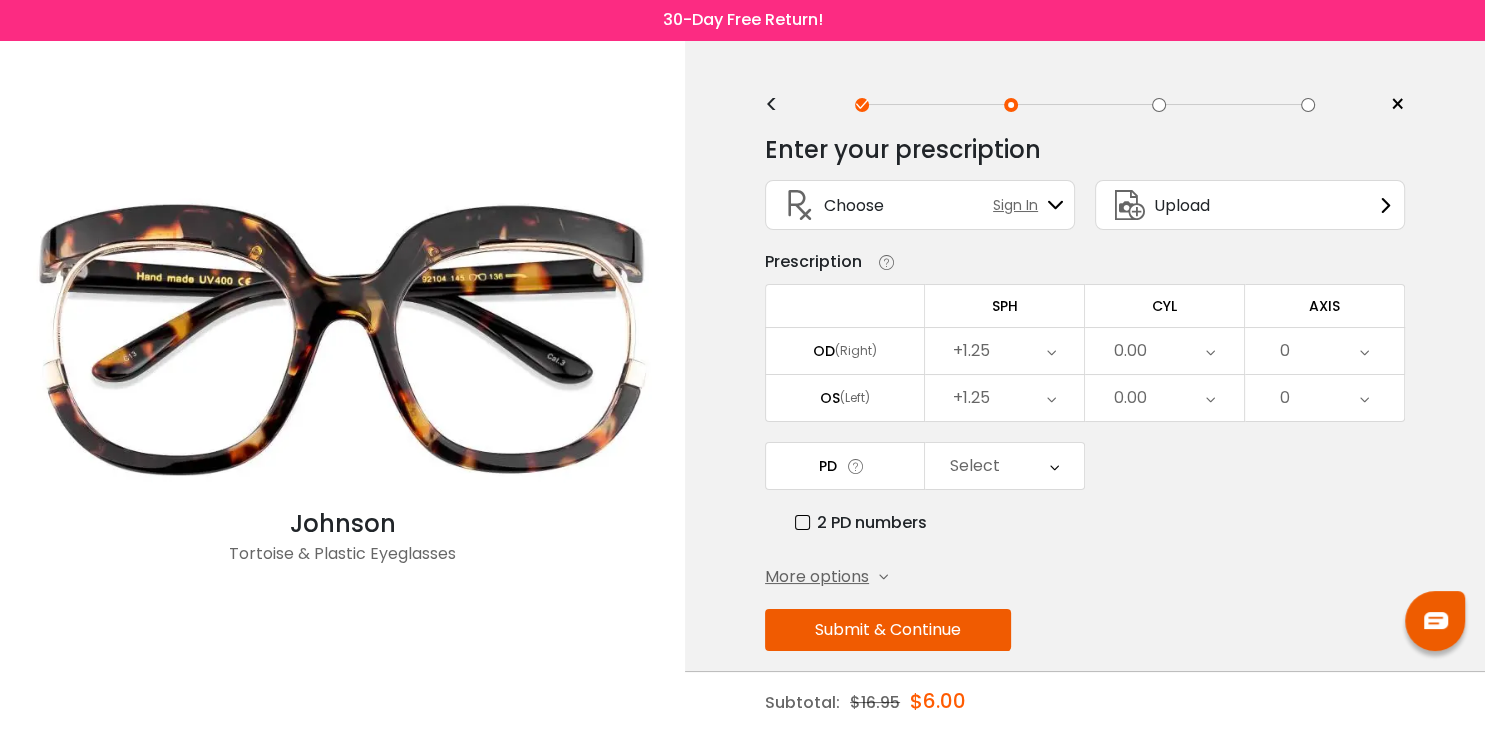 click on "0.00" at bounding box center [1164, 351] 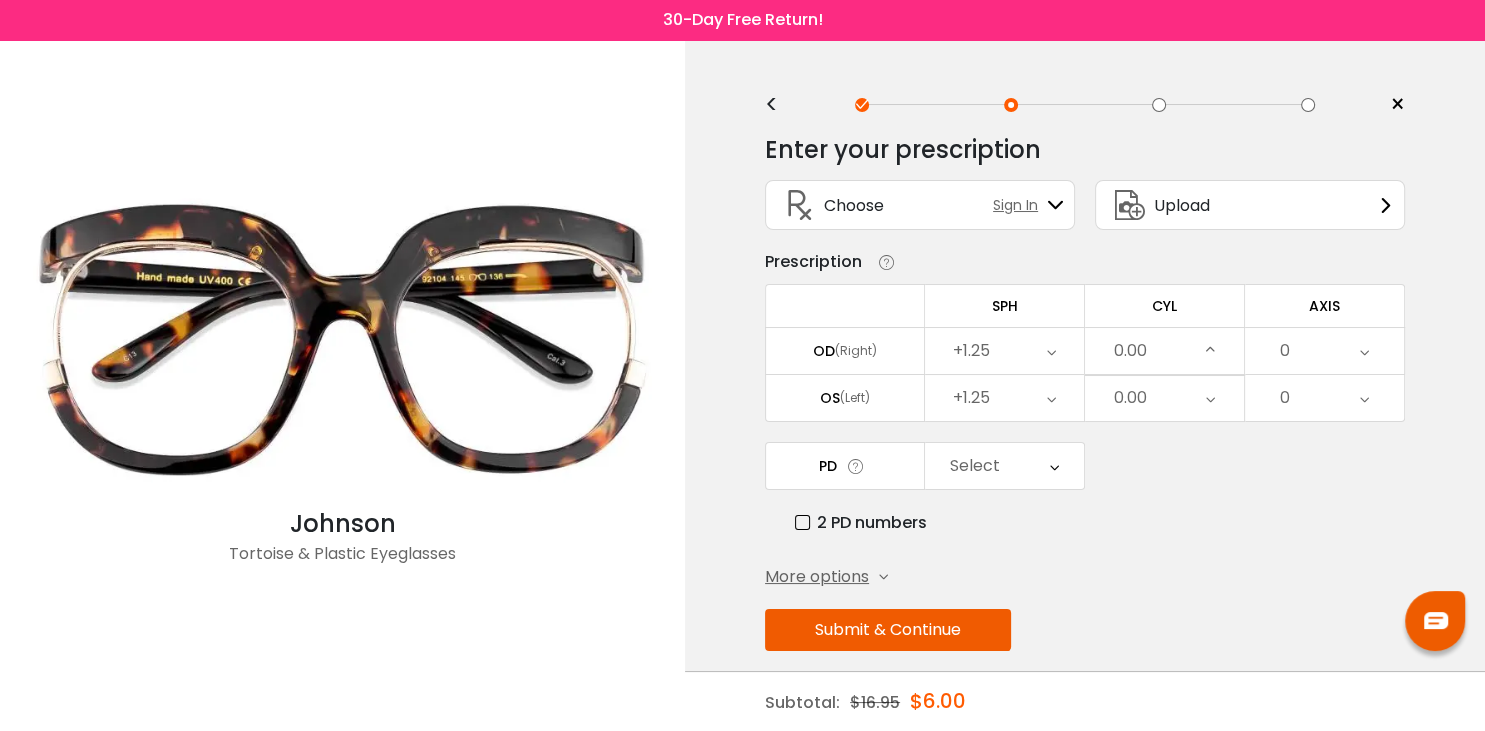 scroll, scrollTop: 734, scrollLeft: 0, axis: vertical 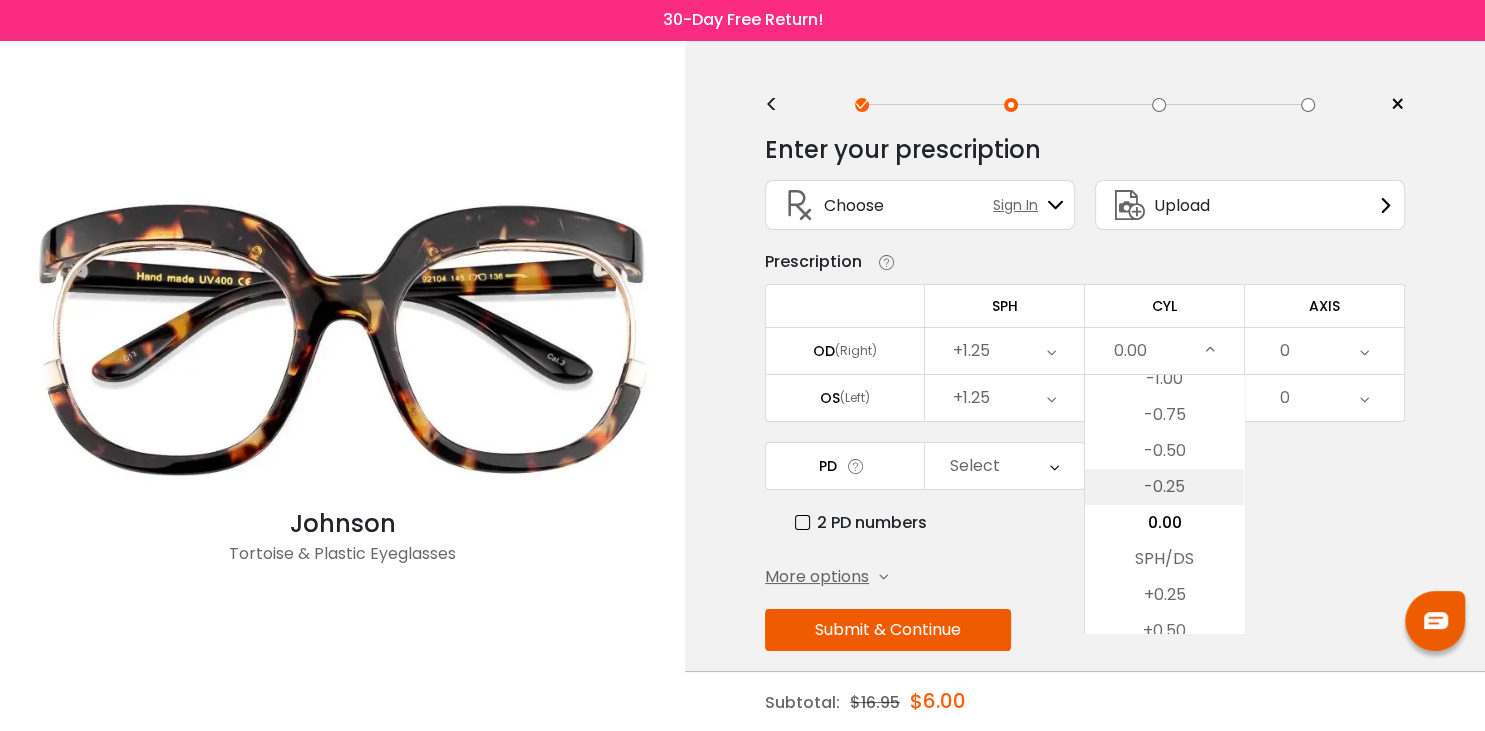 click on "-0.25" at bounding box center [1164, 487] 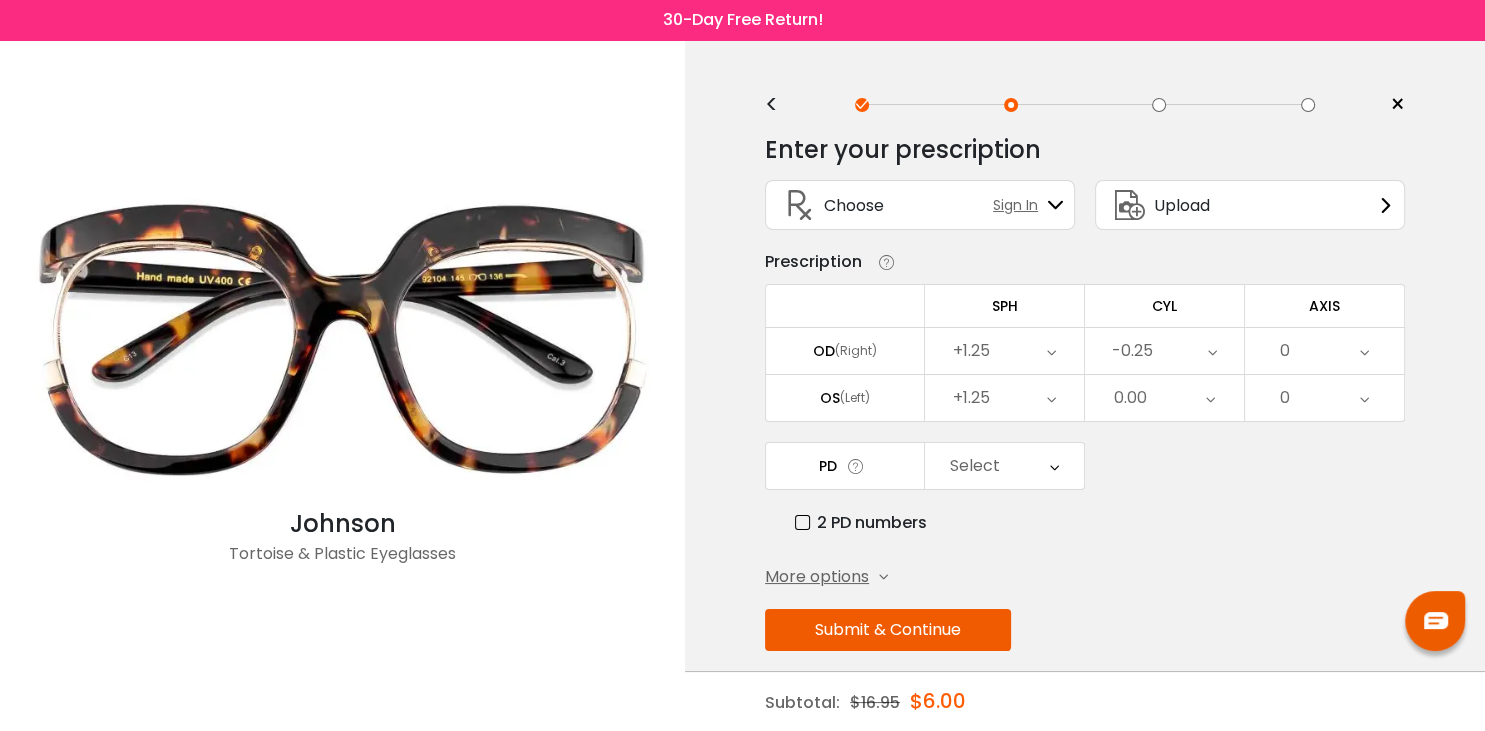 click at bounding box center [1210, 398] 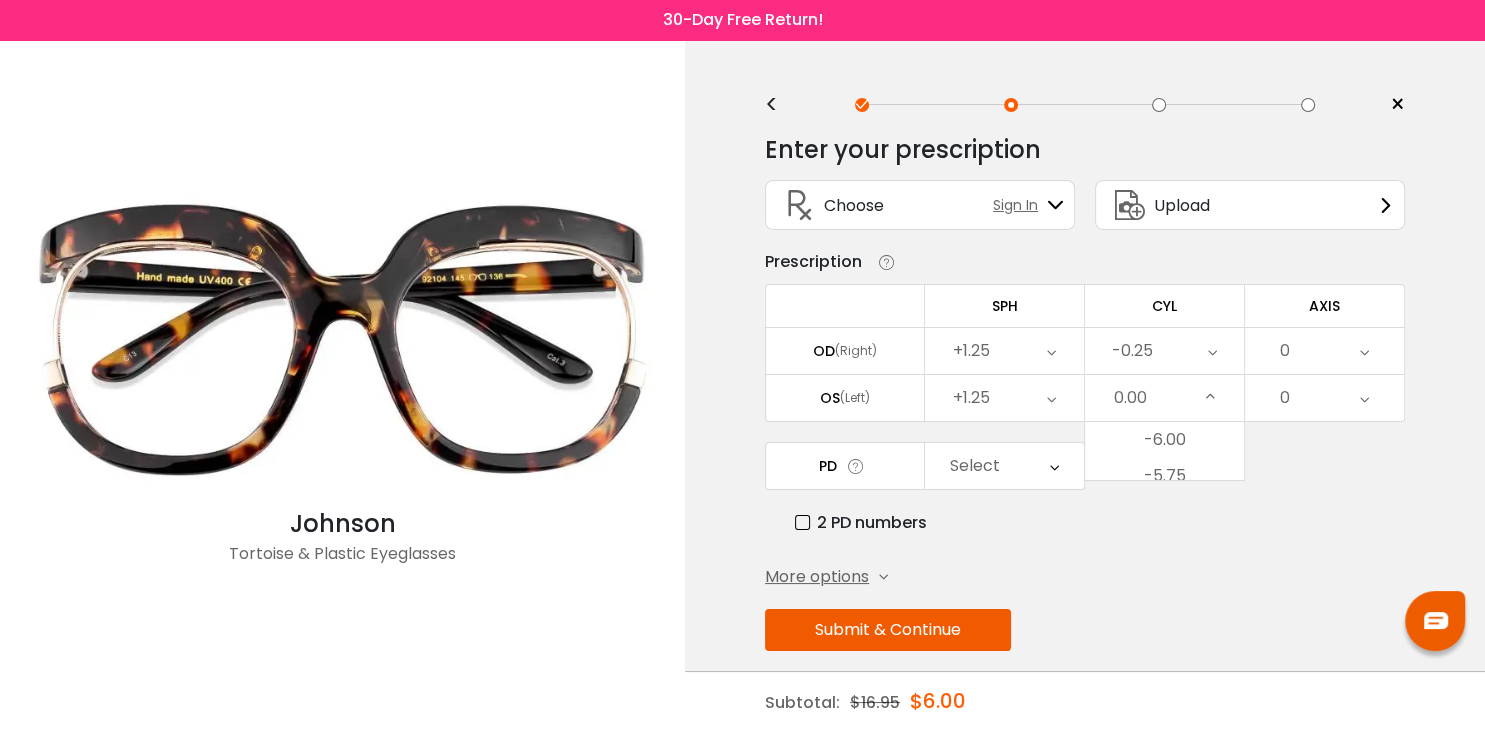 scroll, scrollTop: 734, scrollLeft: 0, axis: vertical 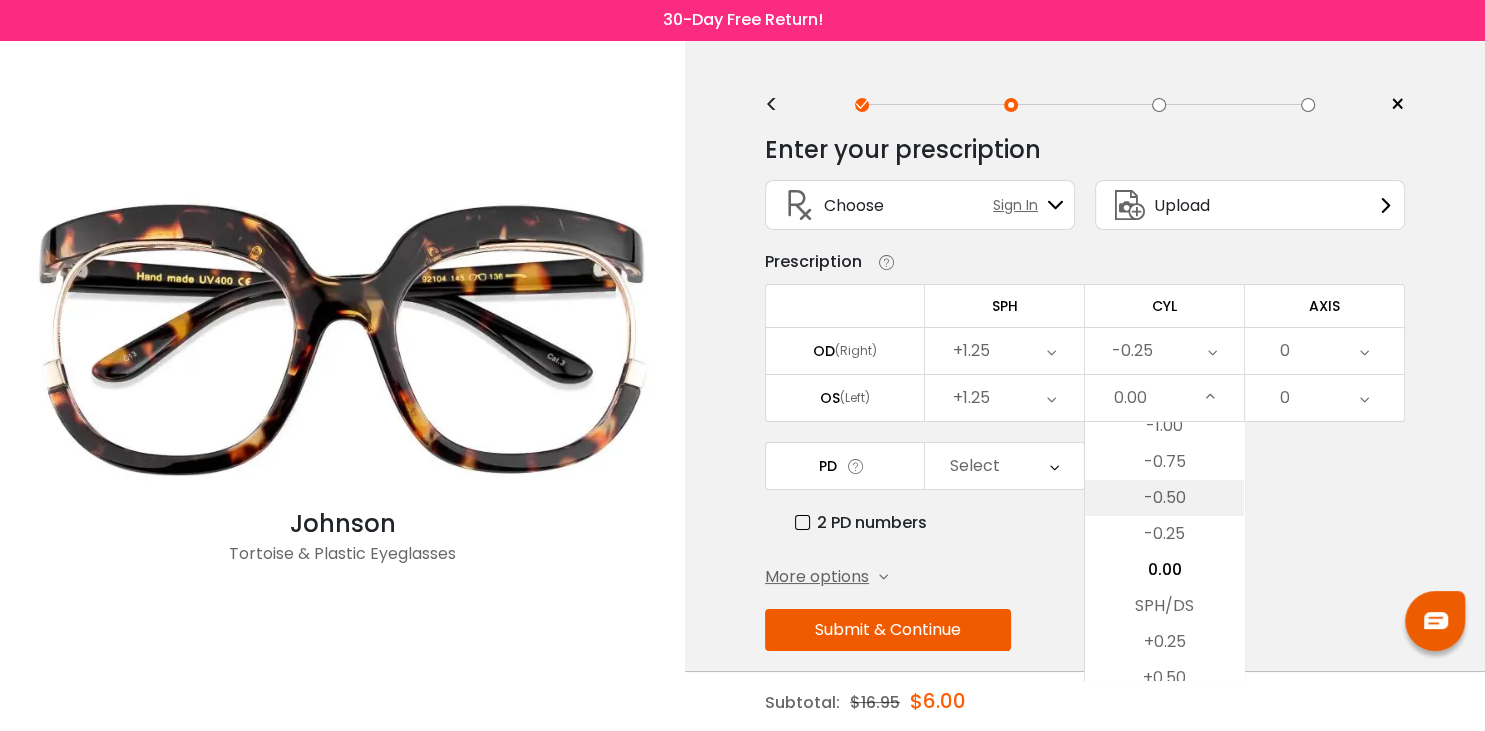 click on "-0.50" at bounding box center [1164, 498] 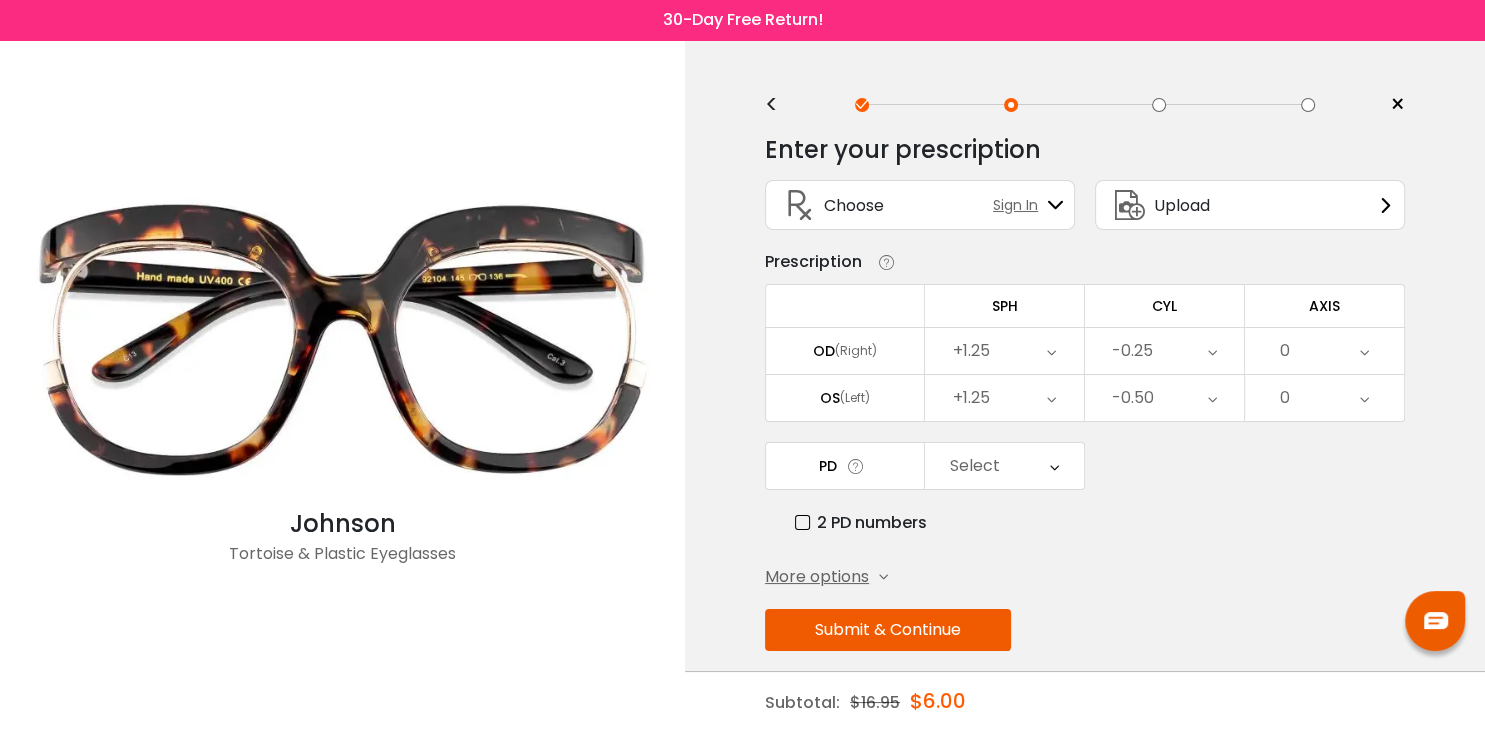 click on "0" at bounding box center [1324, 351] 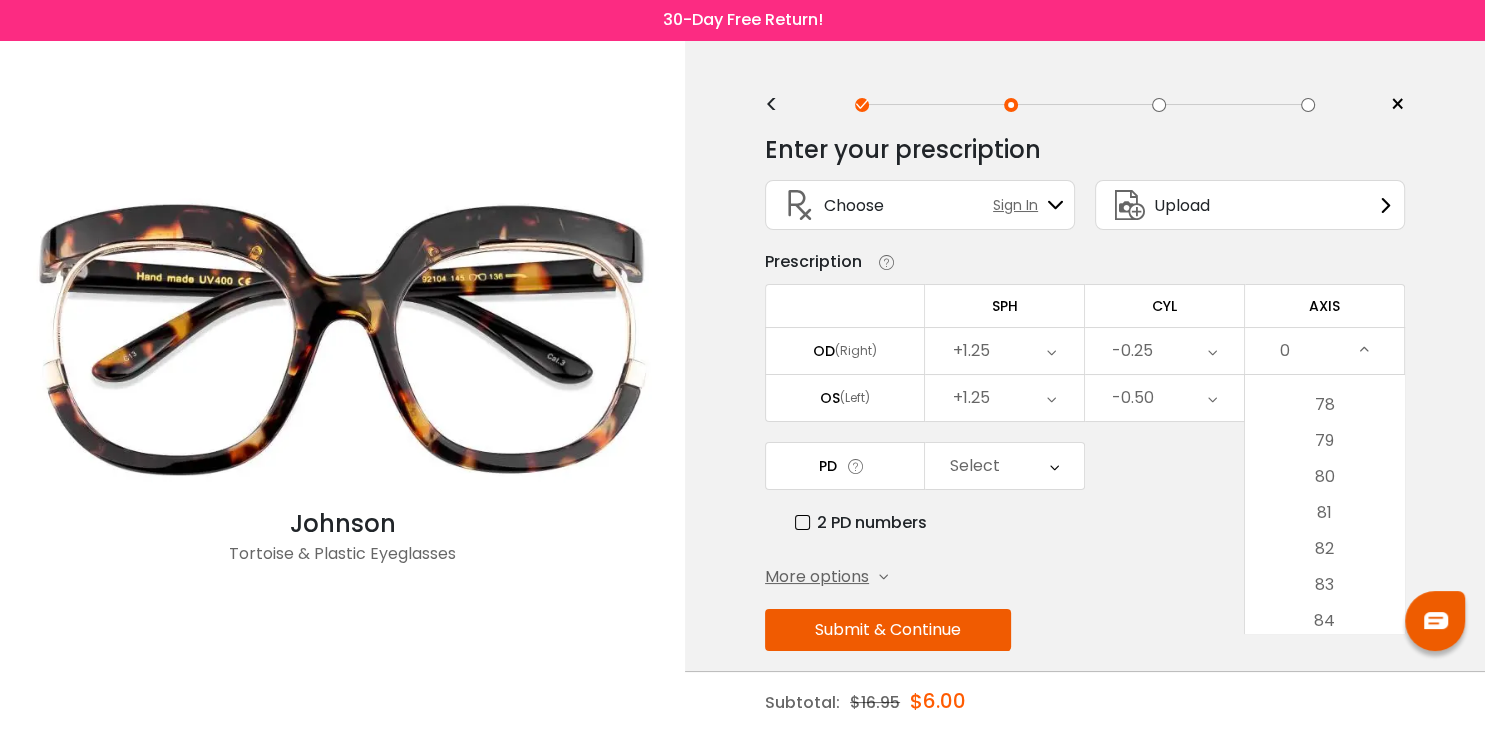scroll, scrollTop: 2804, scrollLeft: 0, axis: vertical 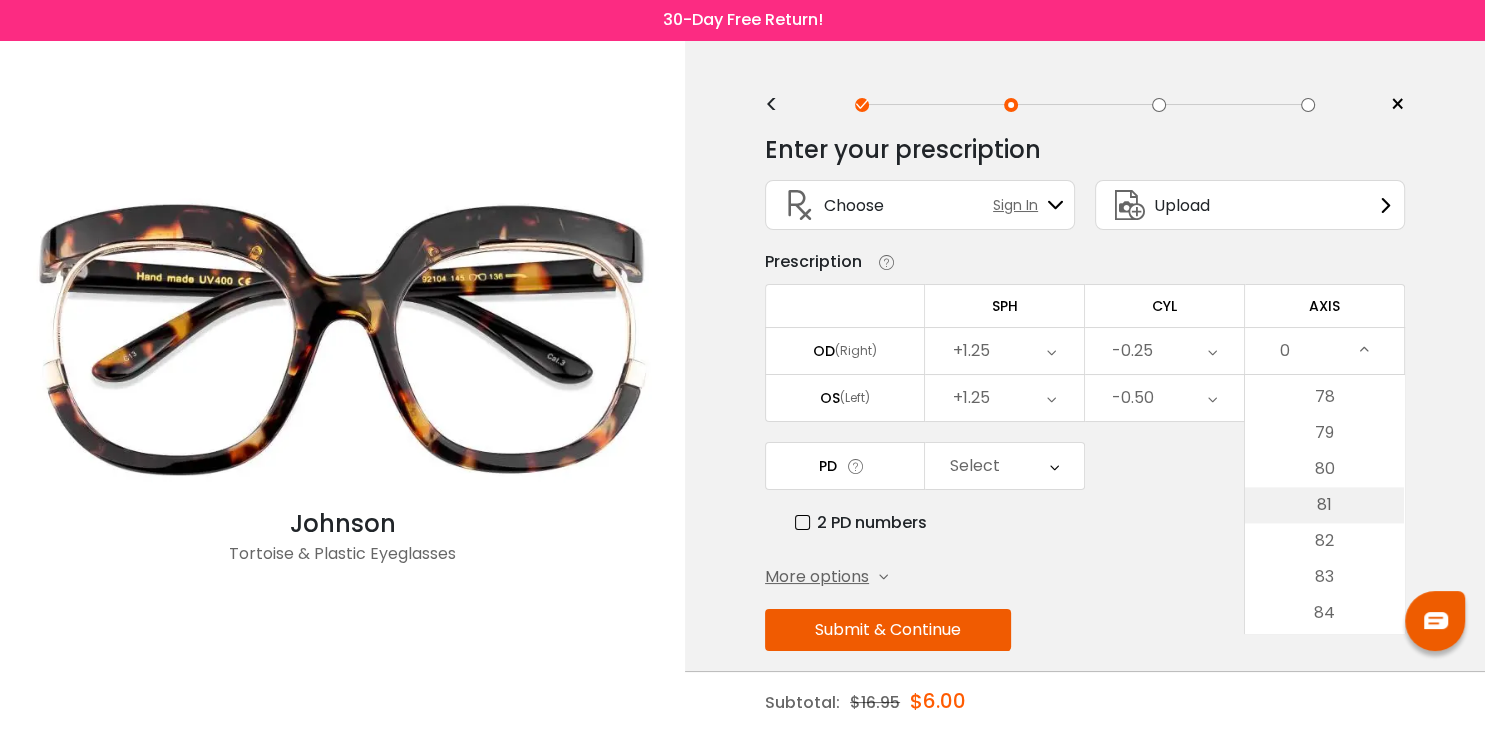 click on "81" at bounding box center (1324, 505) 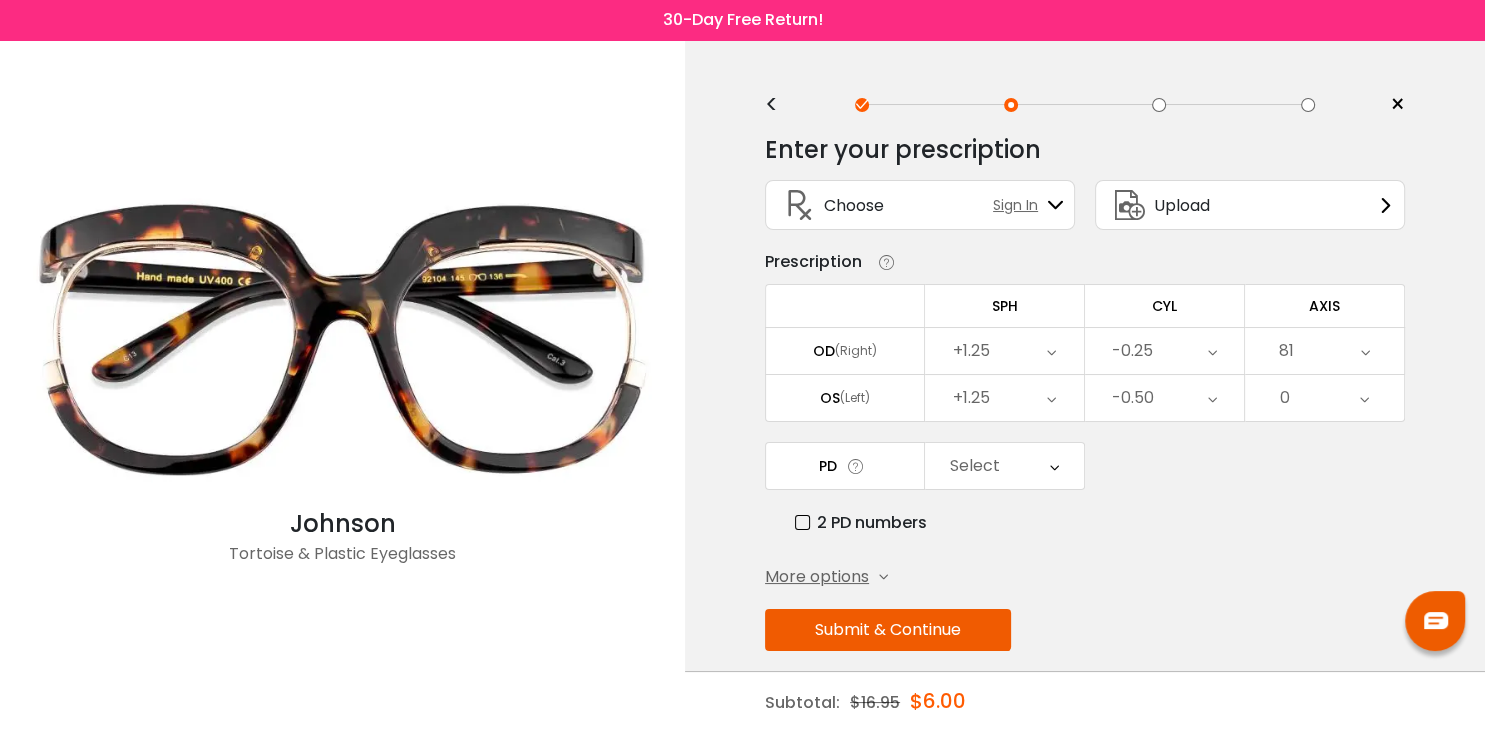 click on "0" at bounding box center (1324, 398) 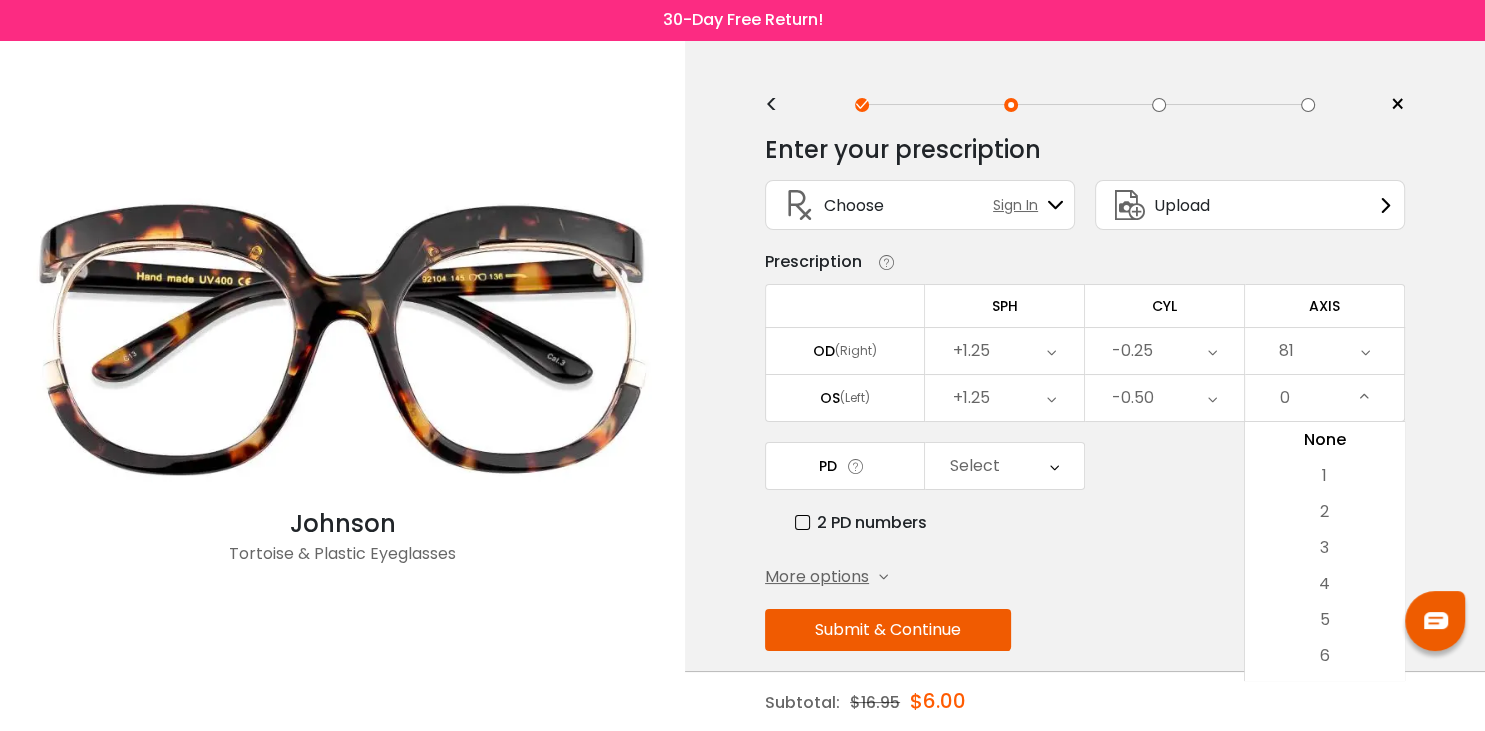 scroll, scrollTop: 17, scrollLeft: 0, axis: vertical 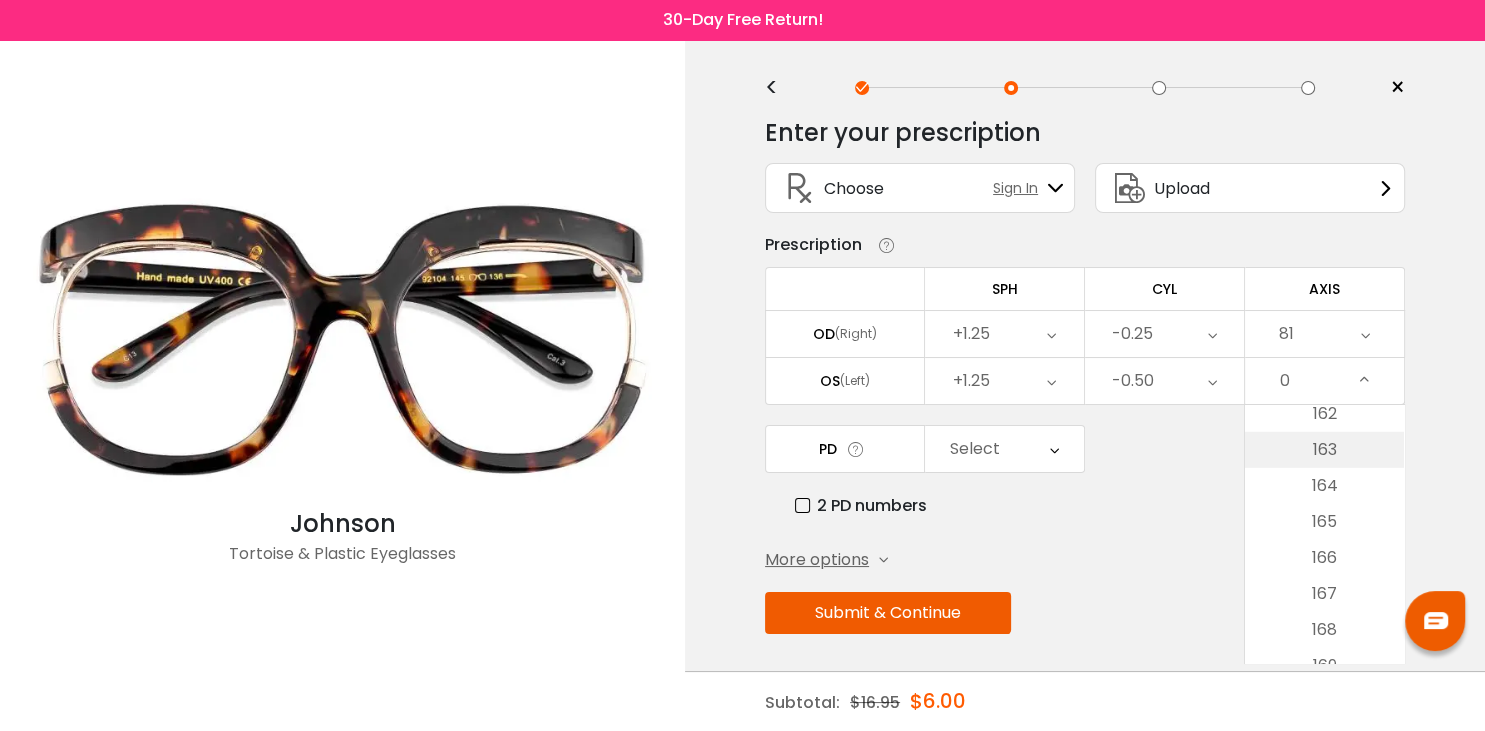 click on "163" at bounding box center (1324, 450) 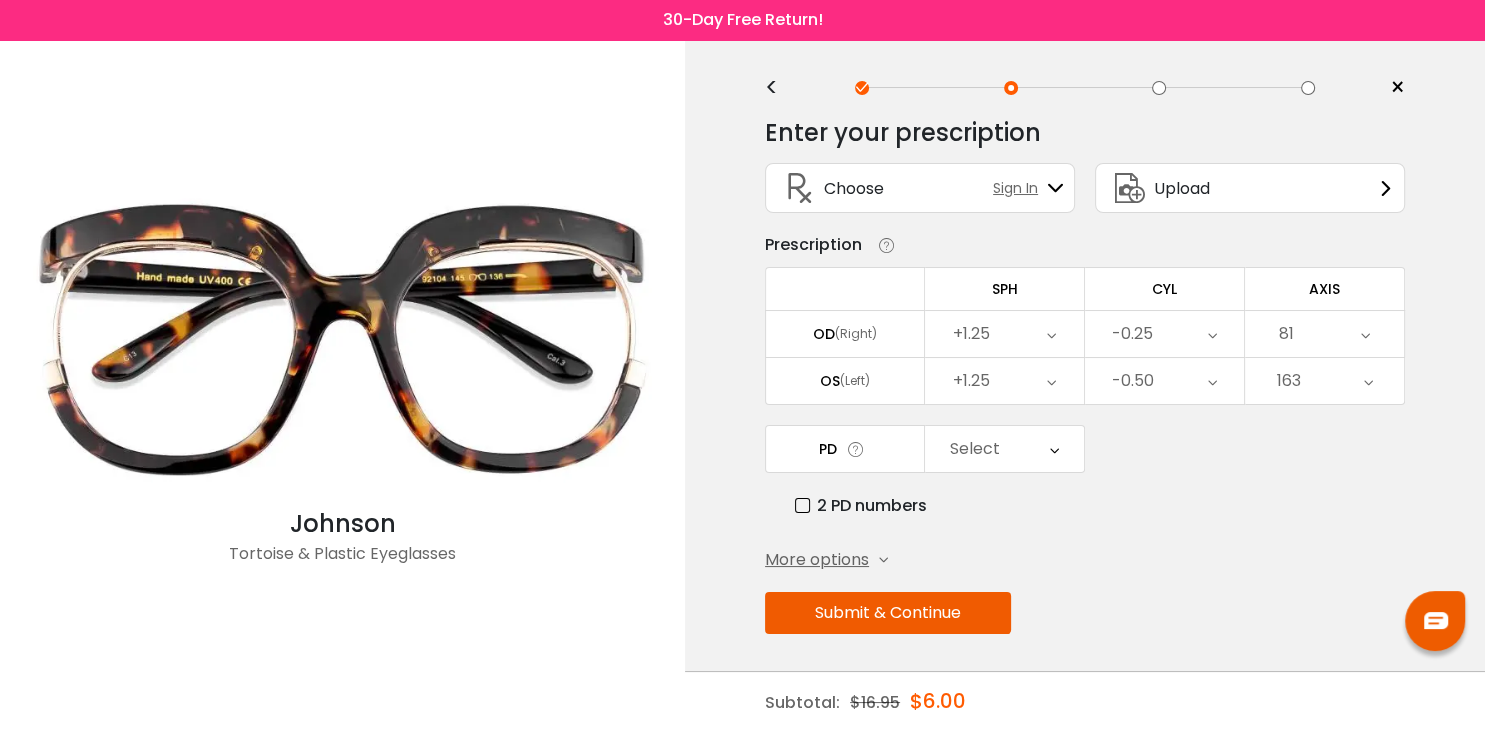click on "Select" at bounding box center [1004, 449] 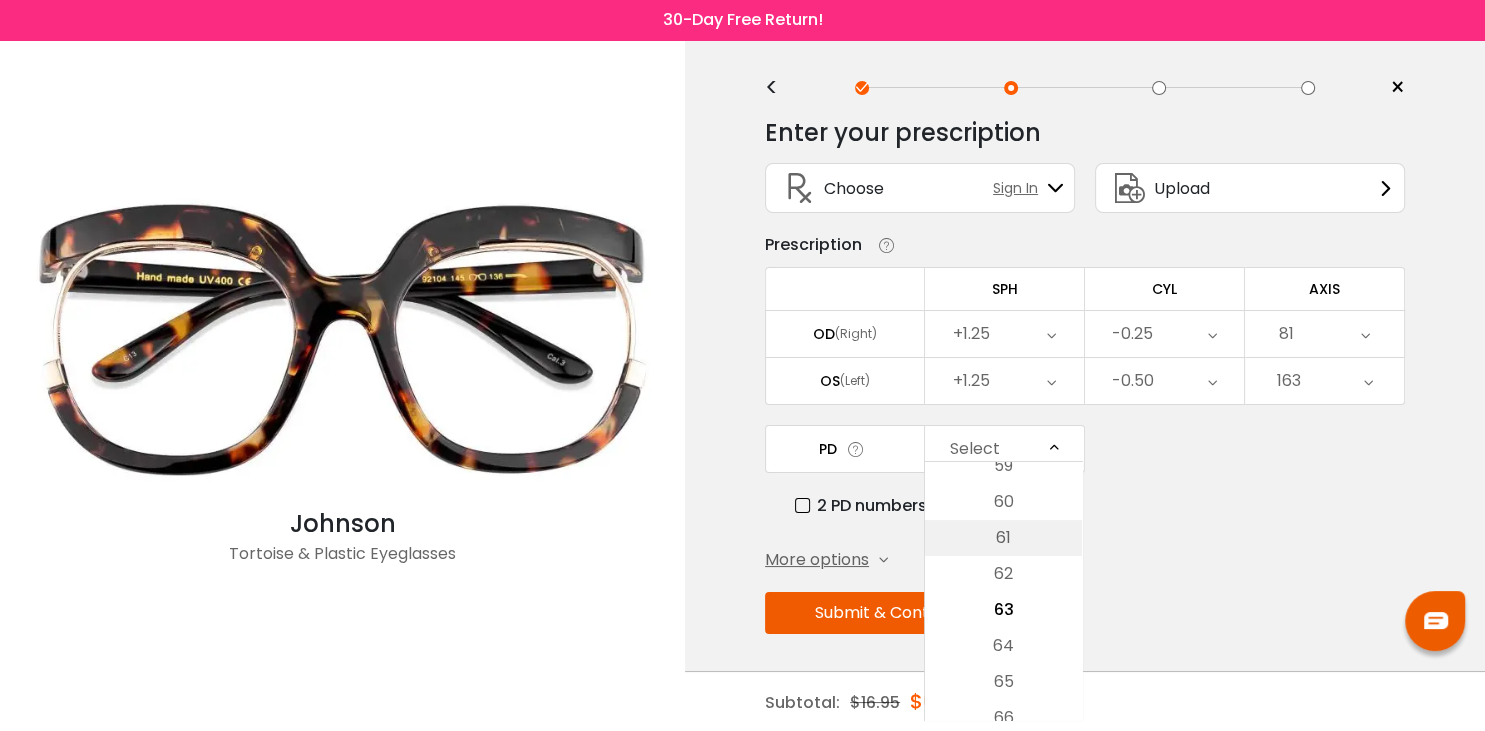 click on "61" at bounding box center (1003, 538) 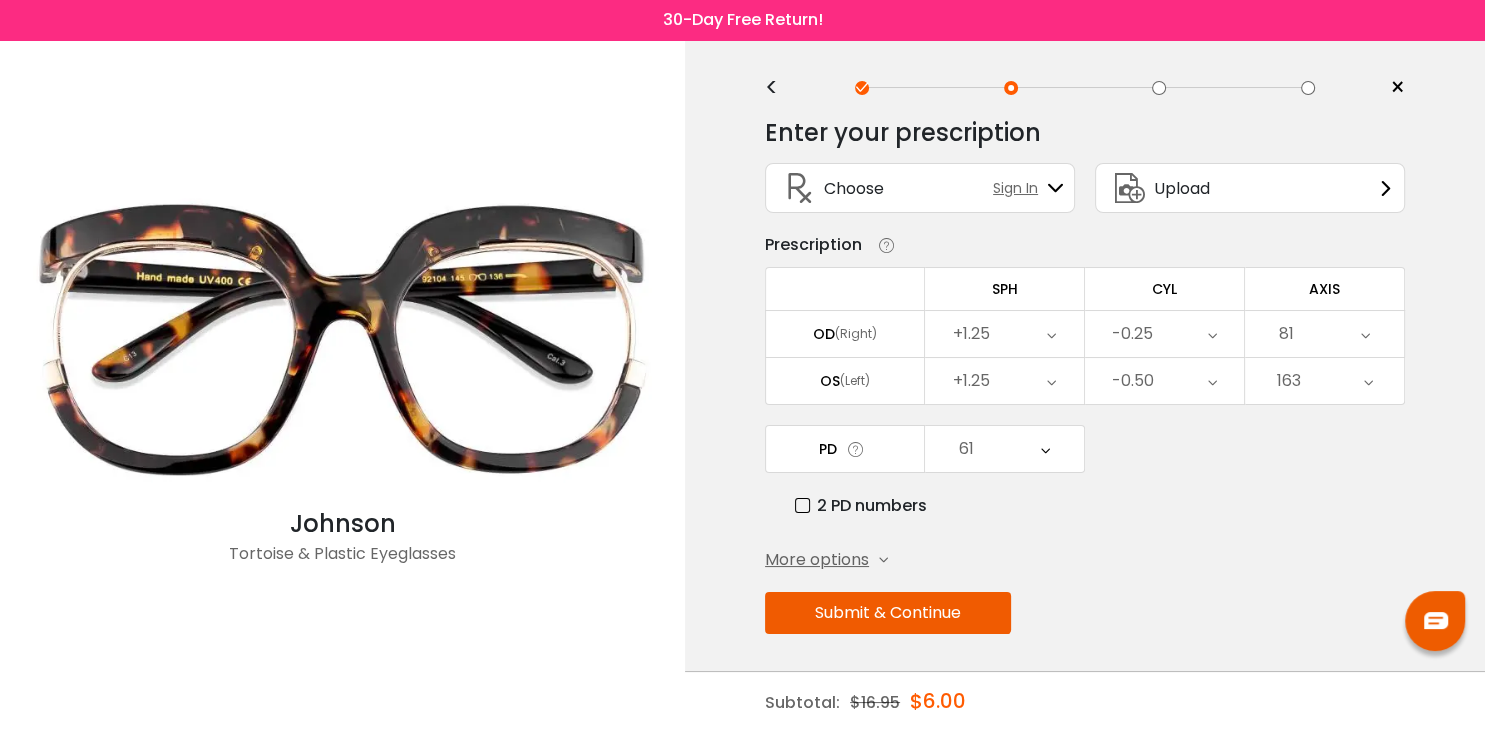 click on "Submit & Continue" at bounding box center (888, 613) 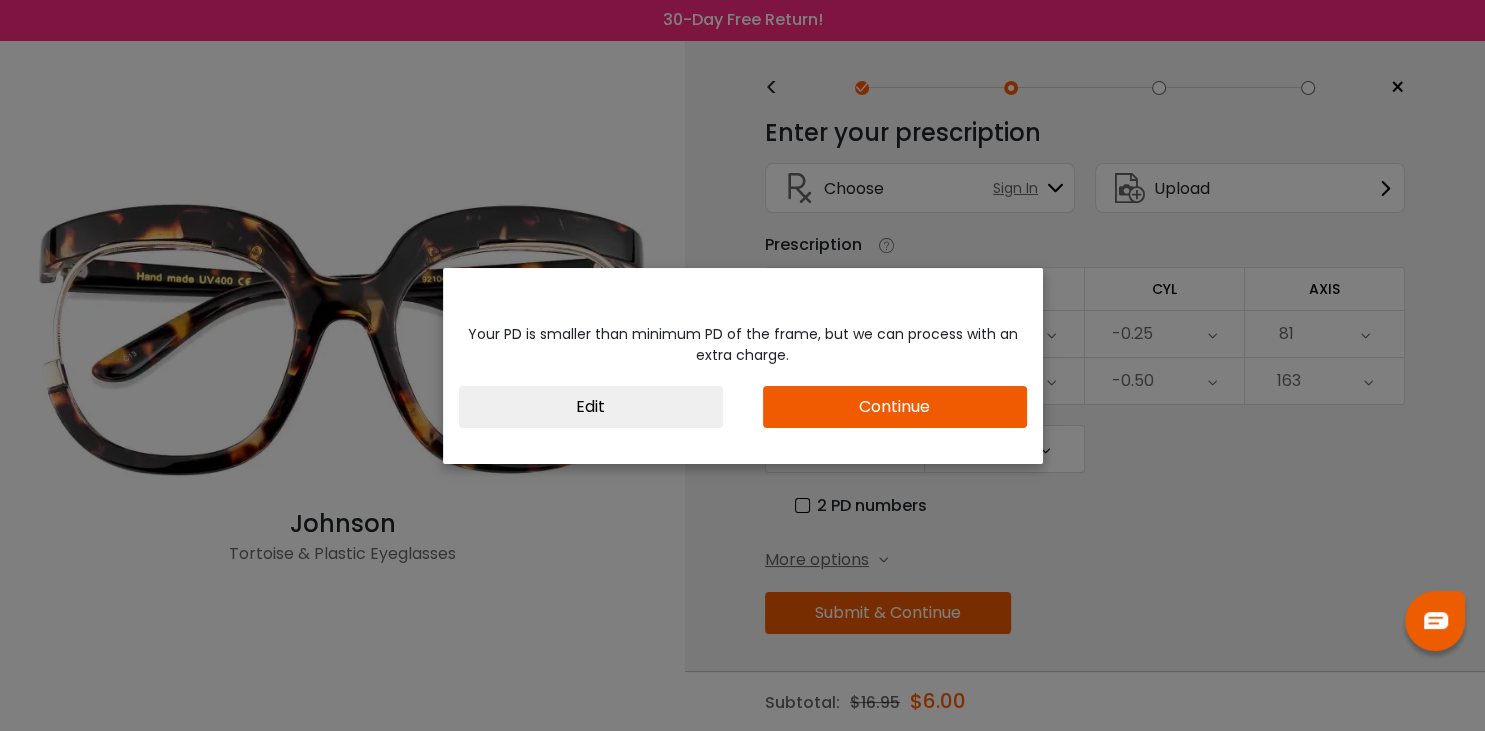 click on "Edit" at bounding box center [591, 407] 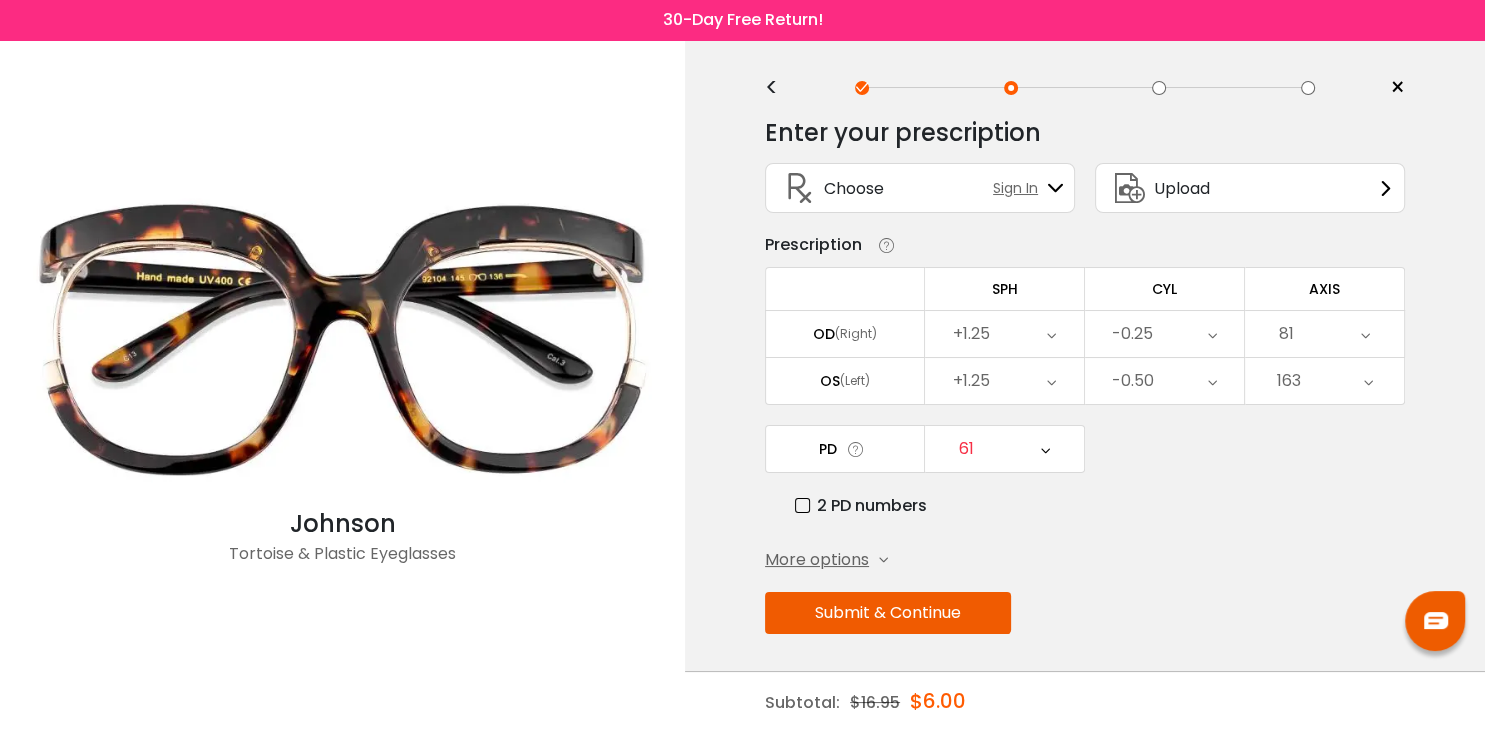 scroll, scrollTop: 13, scrollLeft: 0, axis: vertical 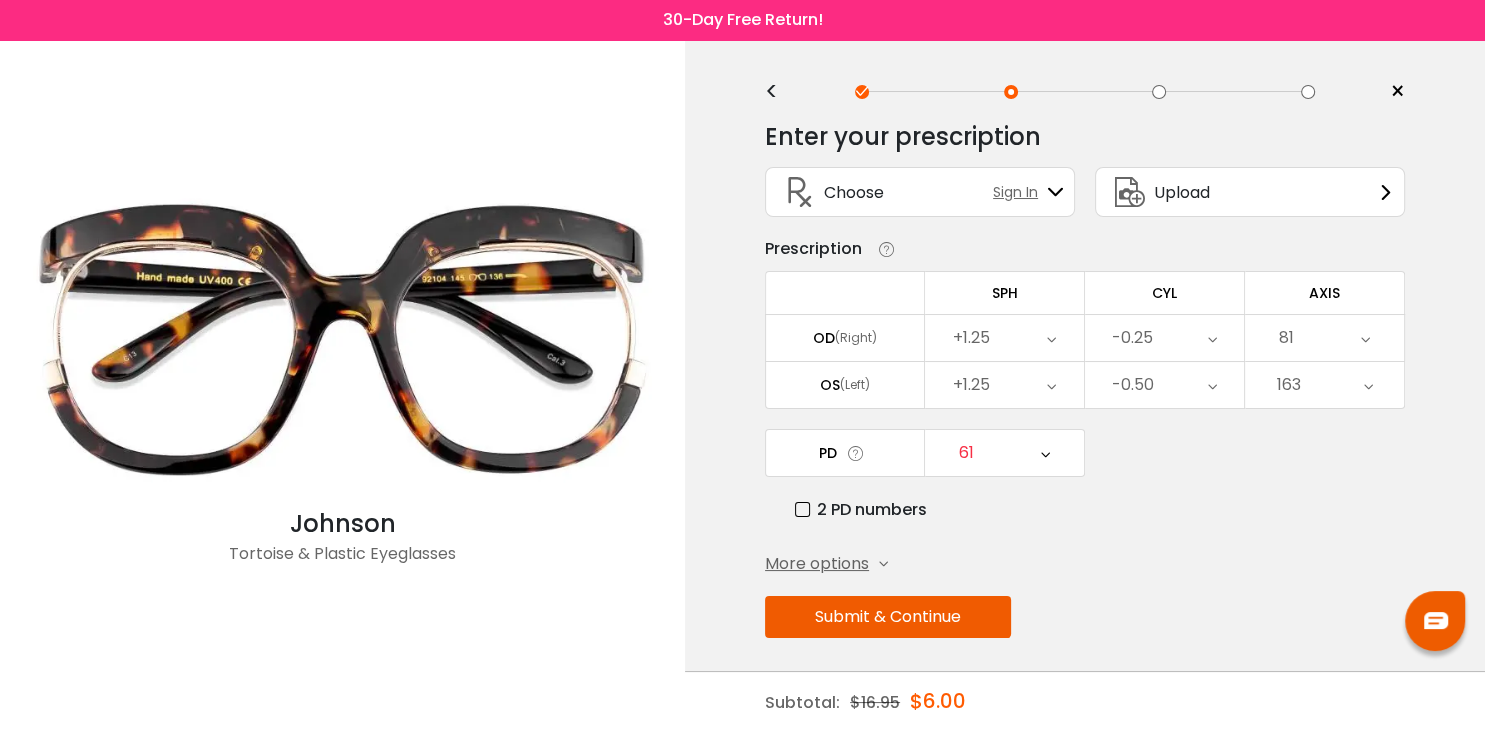 click at bounding box center [1045, 453] 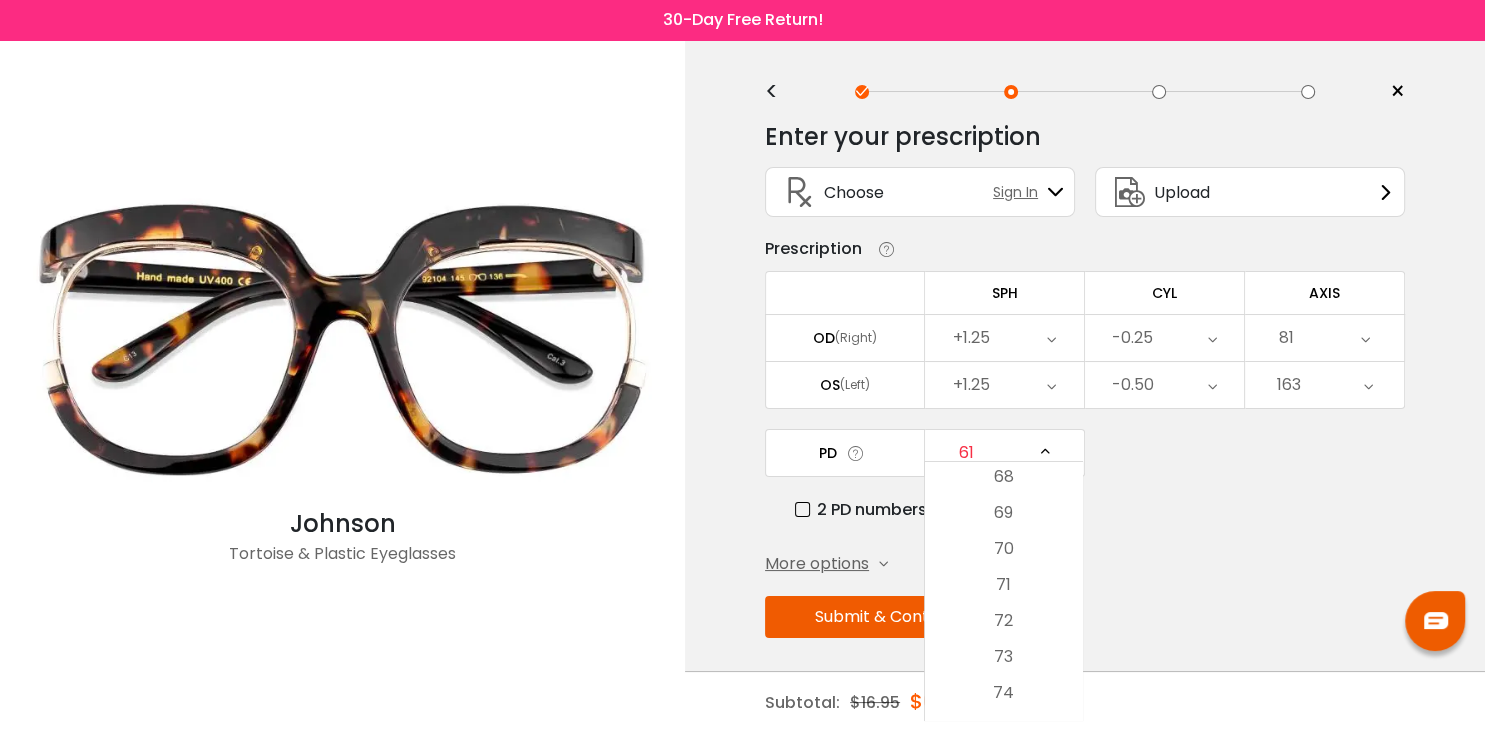 scroll, scrollTop: 800, scrollLeft: 0, axis: vertical 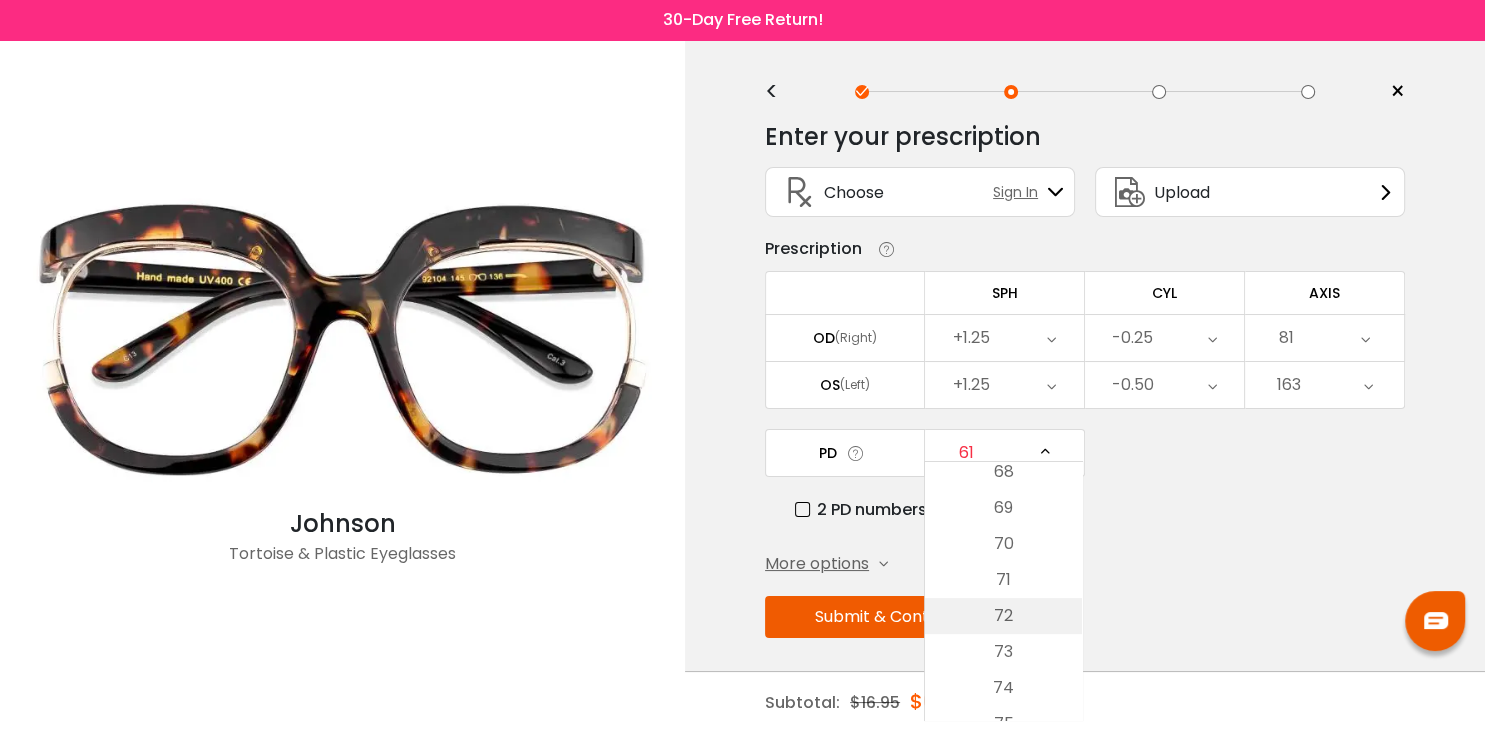 click on "72" at bounding box center (1003, 616) 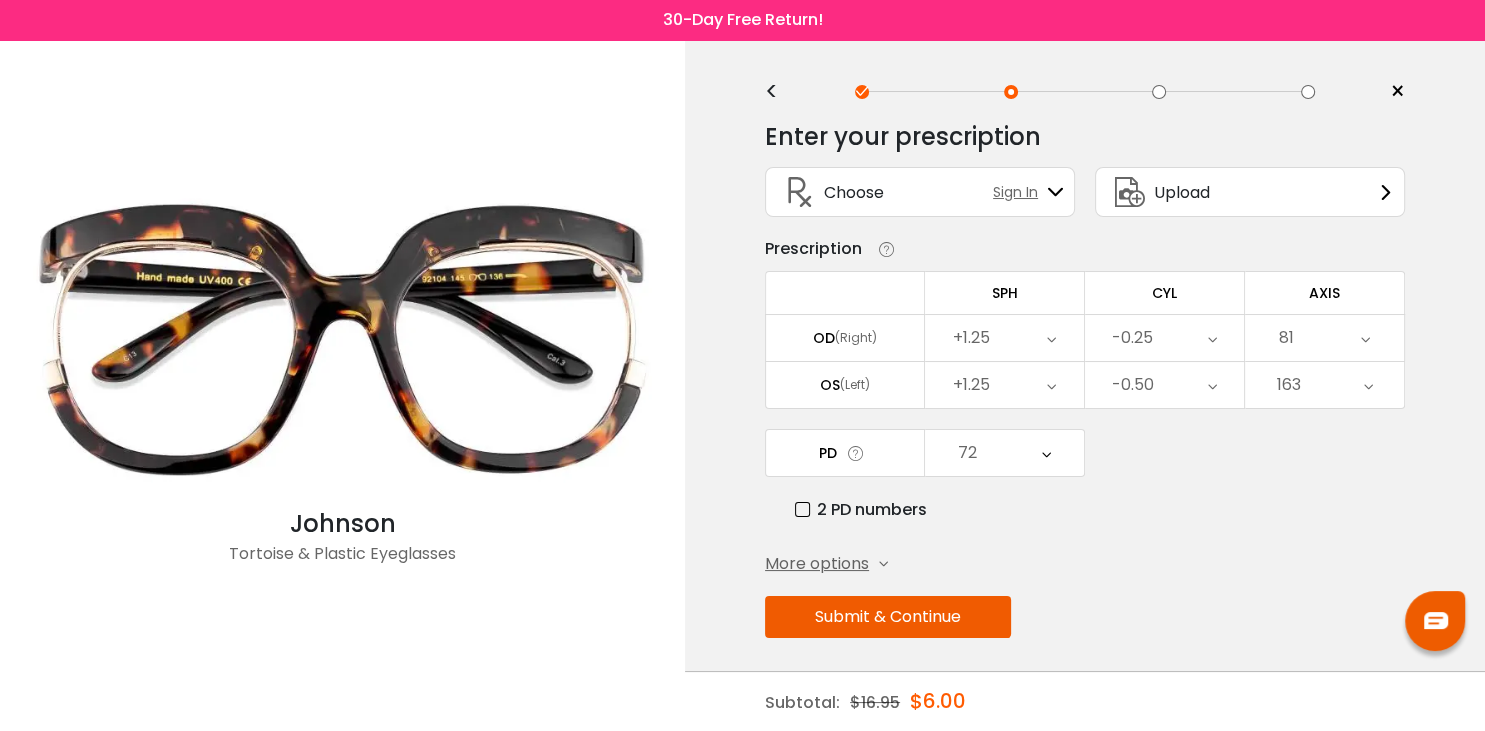 click on "Submit & Continue" at bounding box center (888, 617) 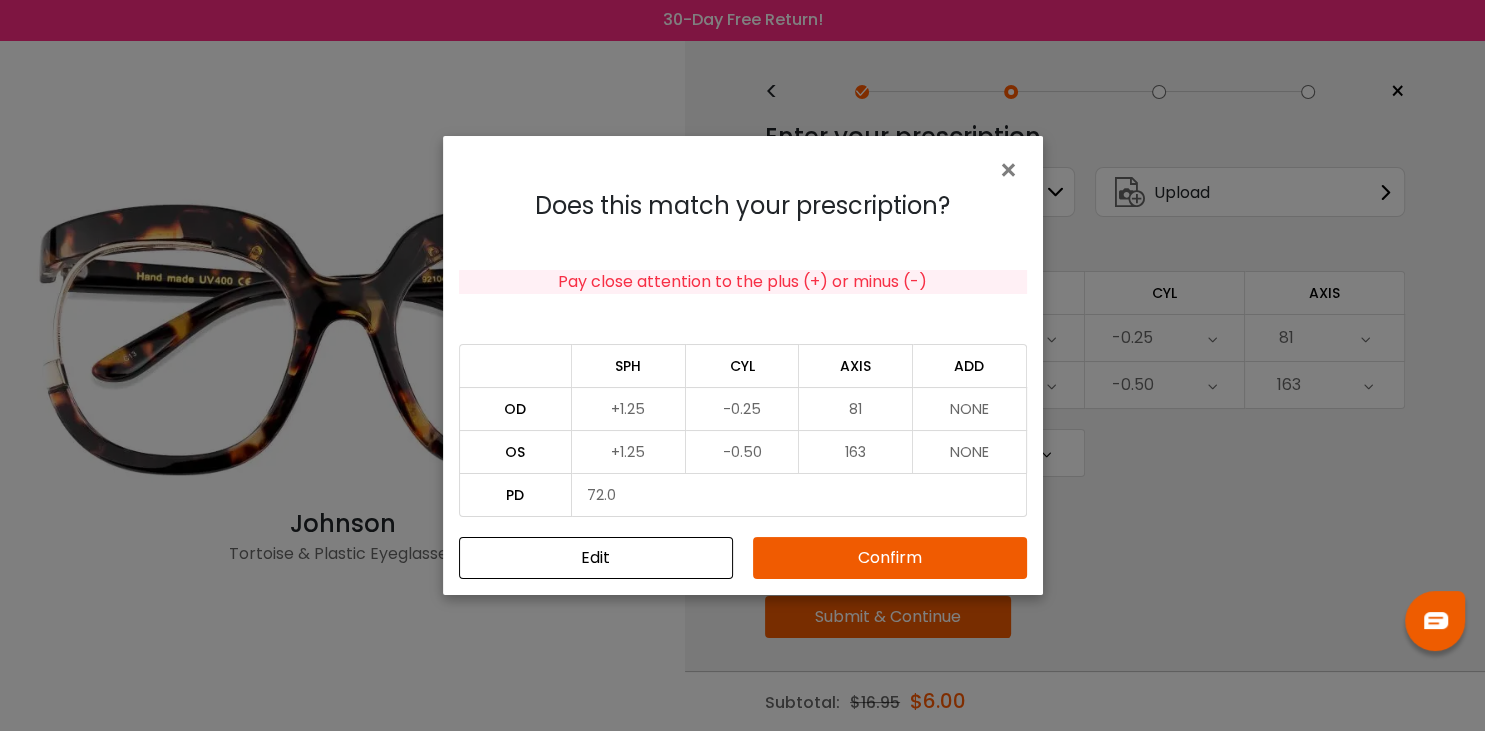 click on "Confirm" at bounding box center [890, 558] 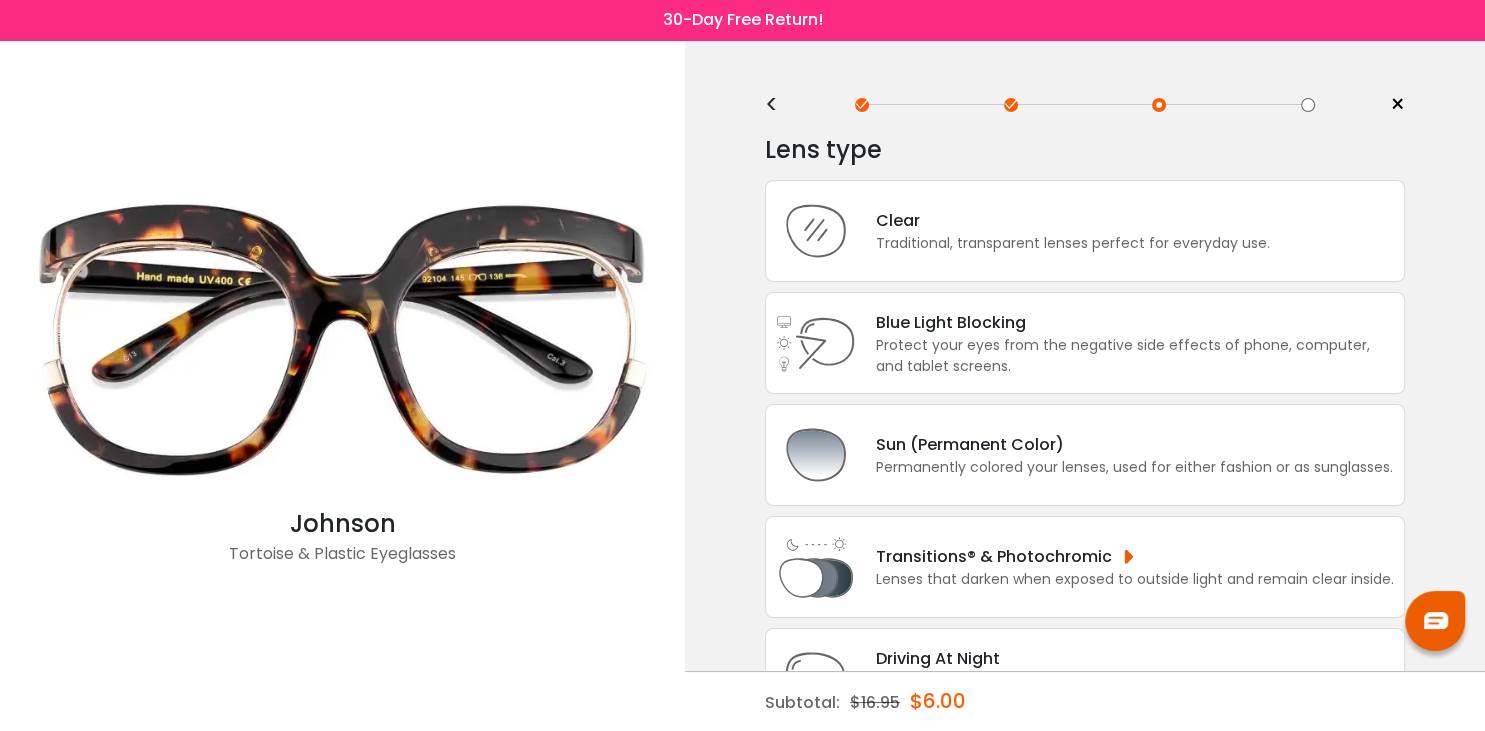 scroll, scrollTop: 0, scrollLeft: 0, axis: both 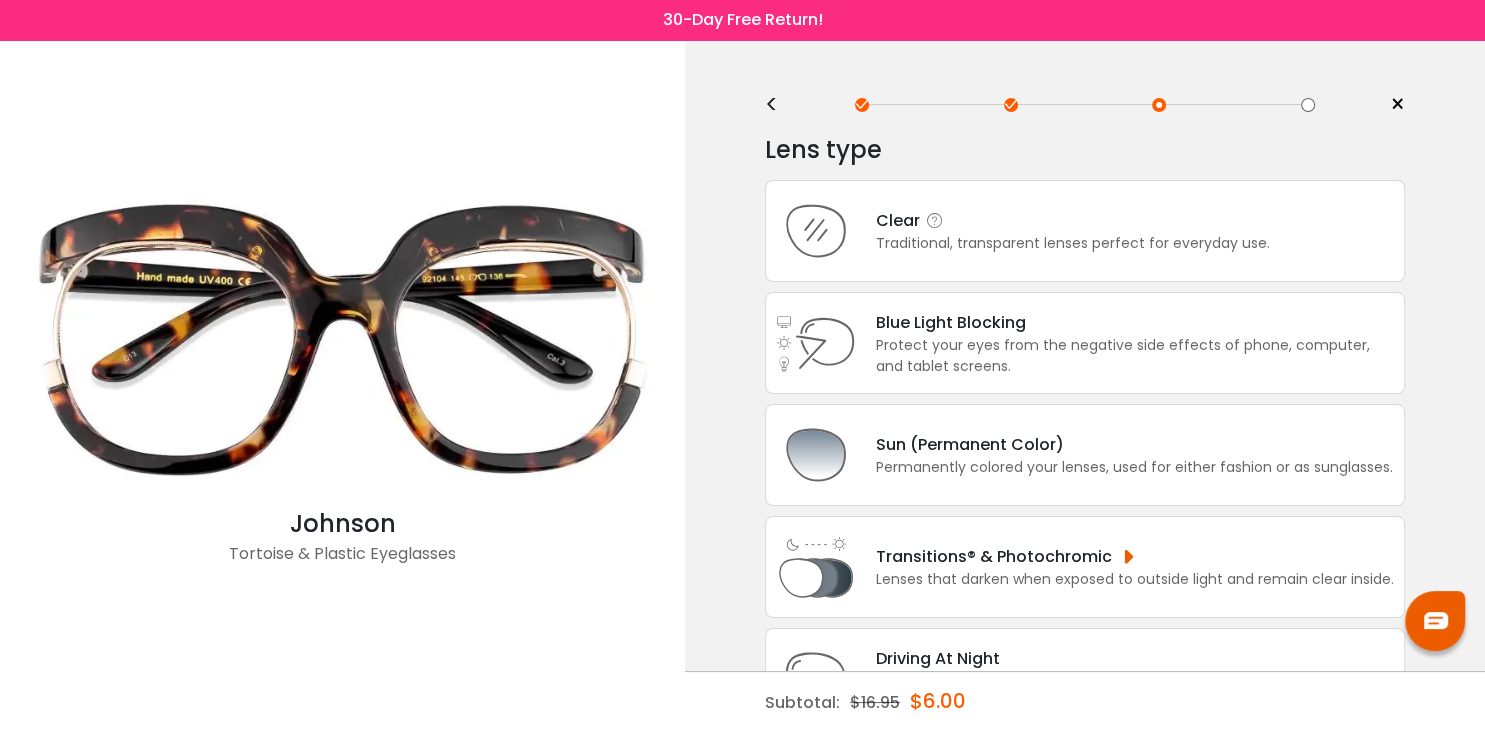 click on "Clear
Traditional, transparent lenses perfect for everyday use." at bounding box center [1085, 231] 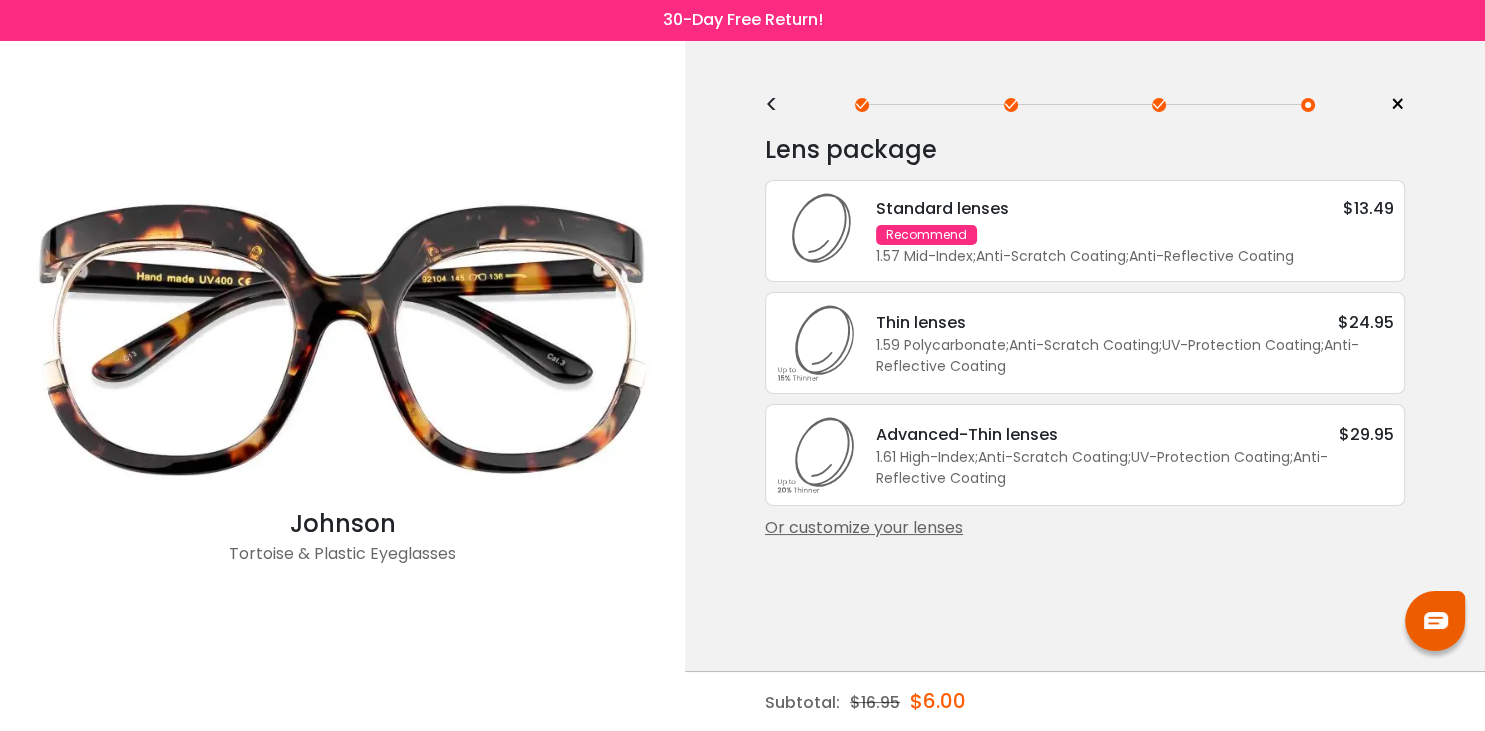 click on "<
×
Choose your usage
Single Vision (Distance)
This lens helps you see details at a distance.
It is usually indicated by a (-) next to the numbers under the “sphere” category of your prescription.
Readers
"Reader" and "Intermediate" lenses have prescriptions starting with a plus ( + )
sign and are designed for those who have trouble focusing their eyes while reading.
These lenses are designed to help correct farsightedness caused by hyperopia or presbyopia.
Multifocal
Non-prescription
Readers" at bounding box center (1085, 385) 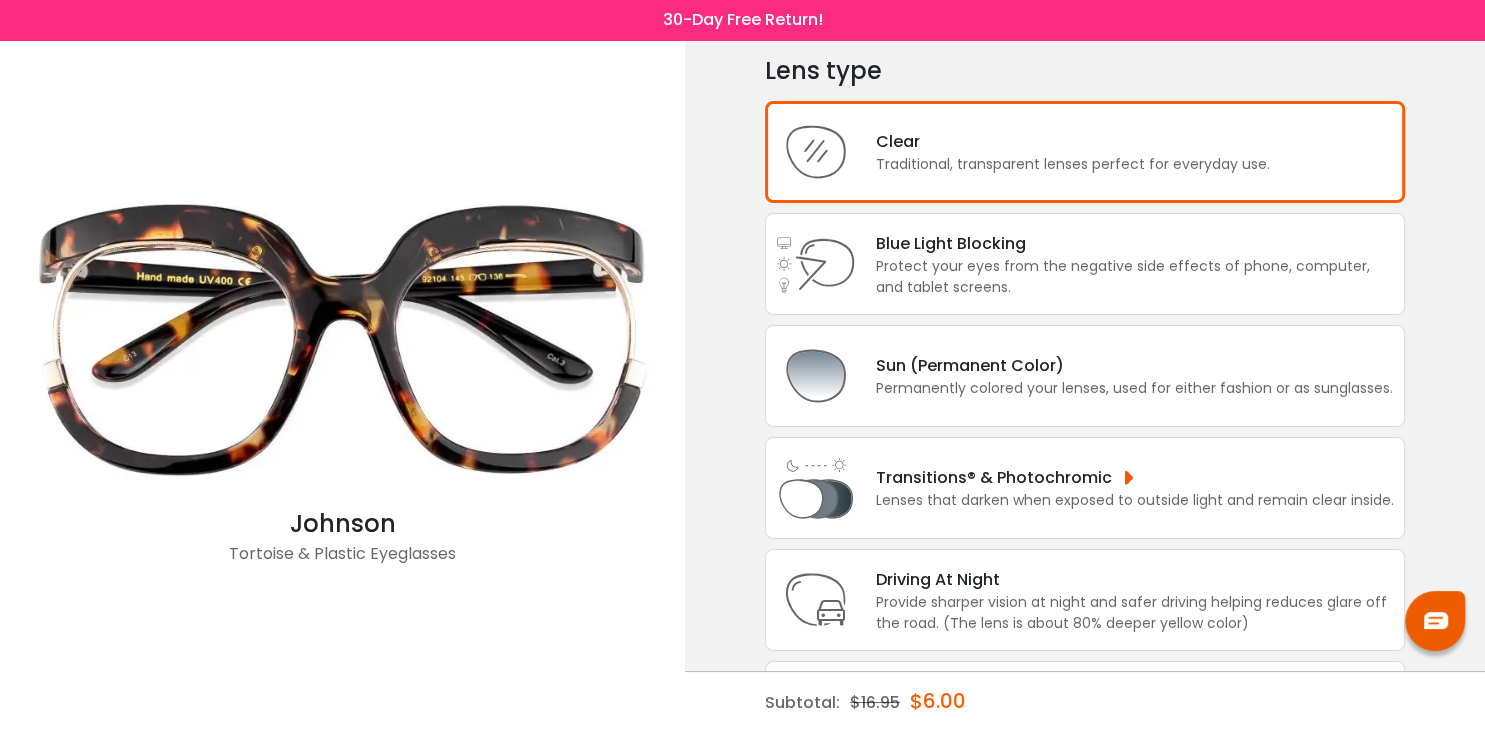 scroll, scrollTop: 86, scrollLeft: 0, axis: vertical 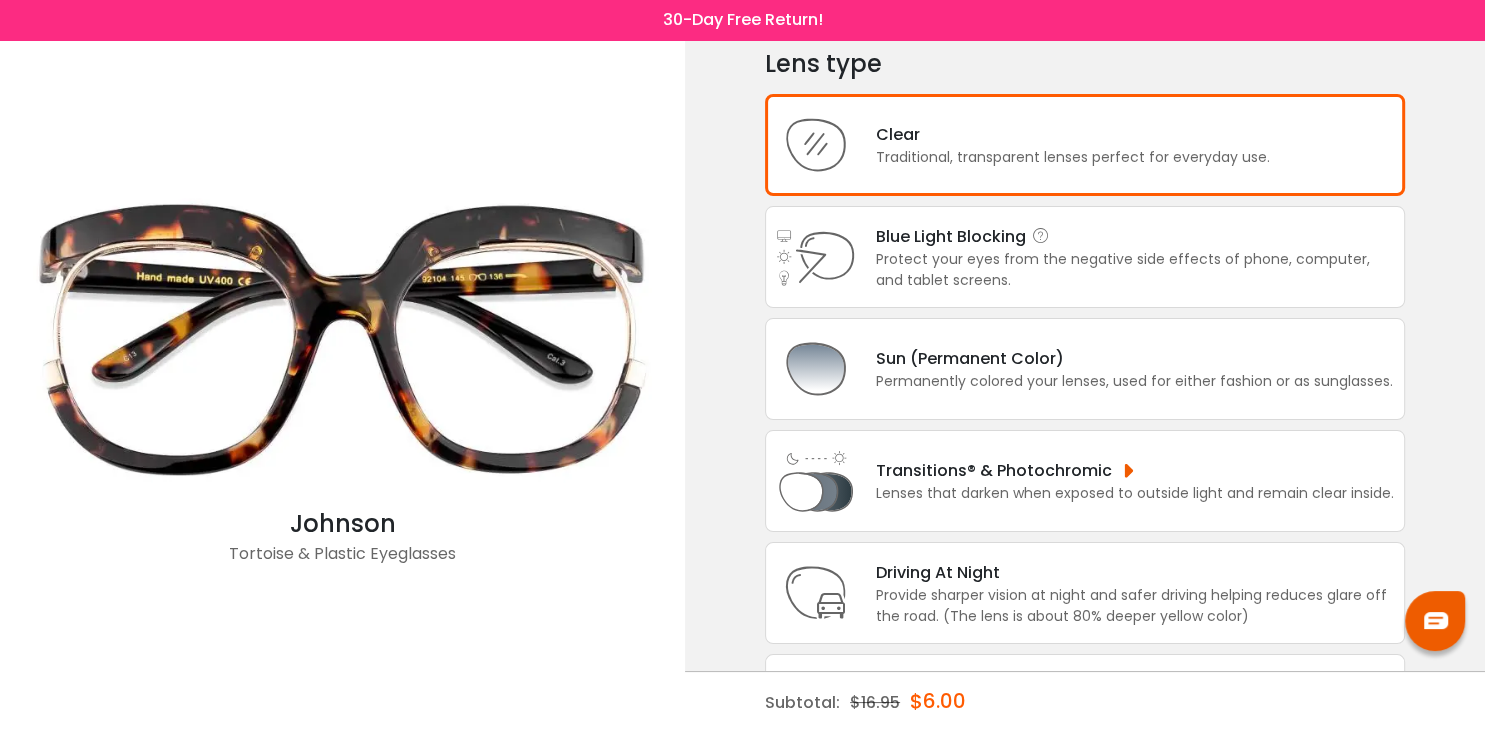 click on "Protect your eyes from the negative side effects of phone, computer, and tablet screens." at bounding box center [1135, 270] 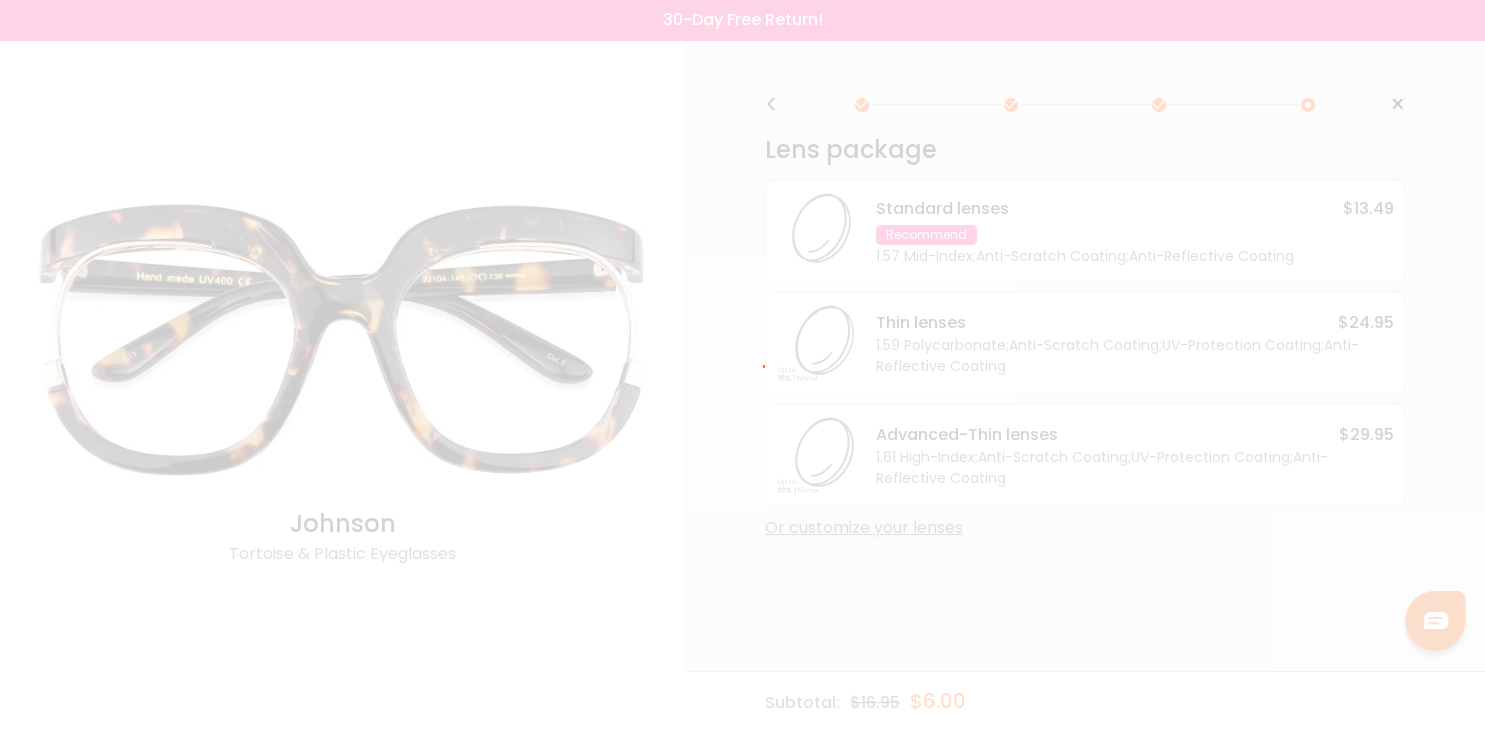 scroll, scrollTop: 0, scrollLeft: 0, axis: both 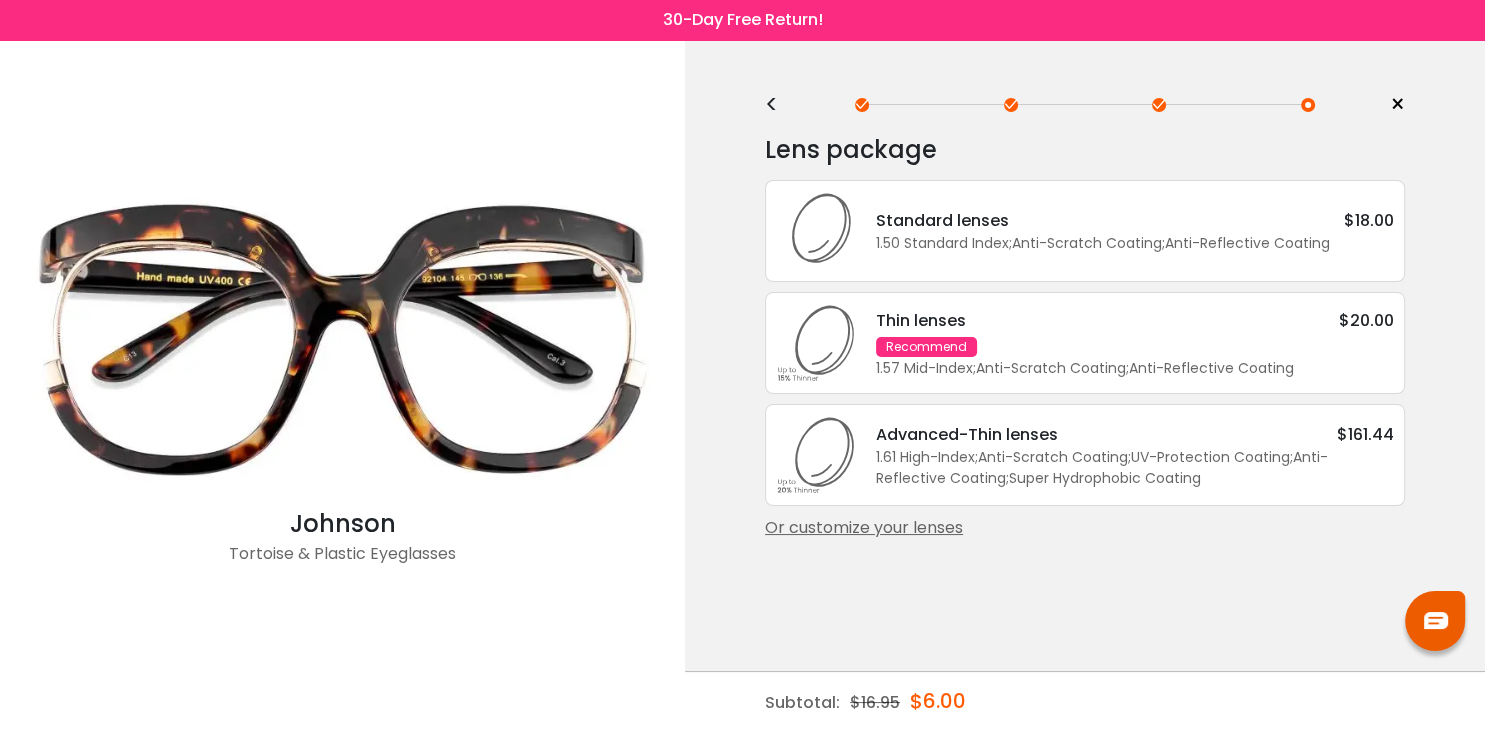 click on "1.50 Standard Index ;
Anti-Scratch Coating ;
Anti-Reflective Coating ;" at bounding box center (1135, 243) 